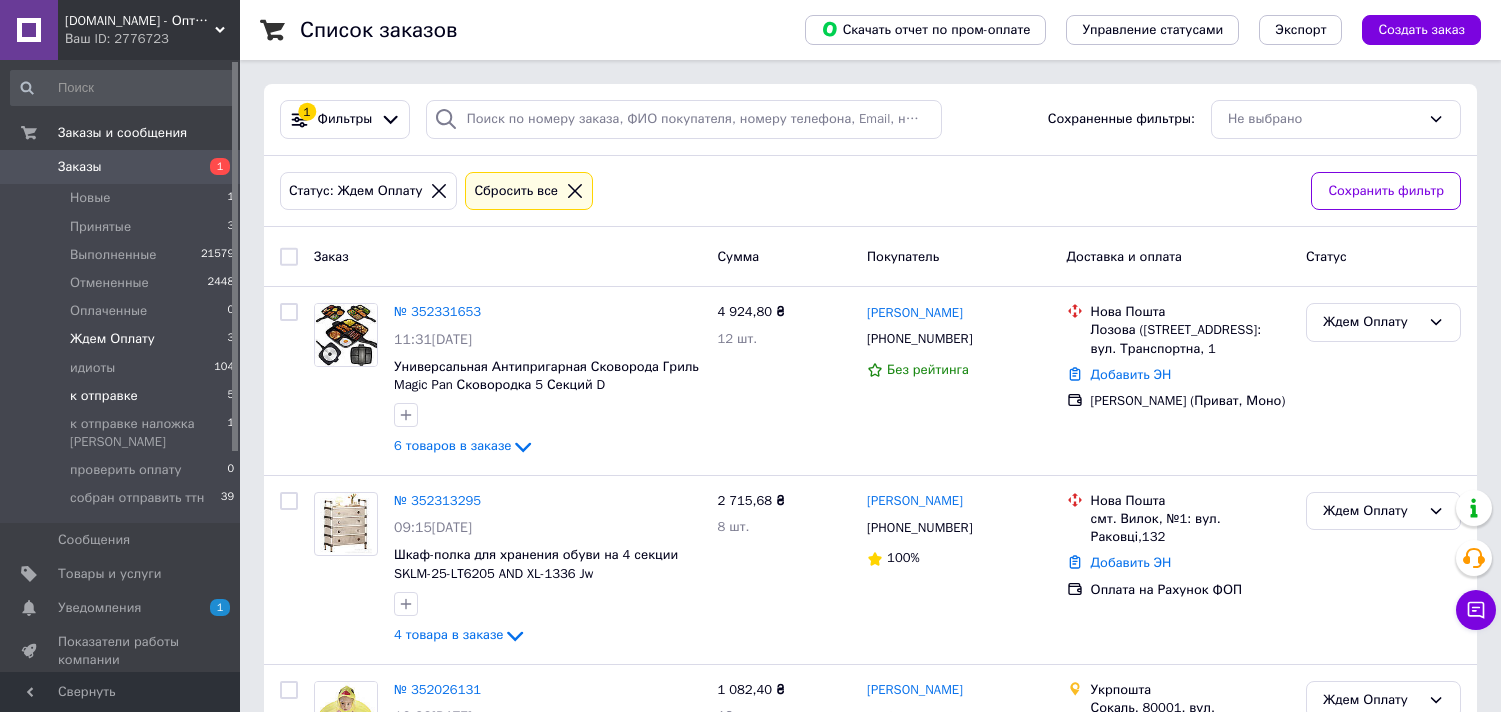 scroll, scrollTop: 0, scrollLeft: 0, axis: both 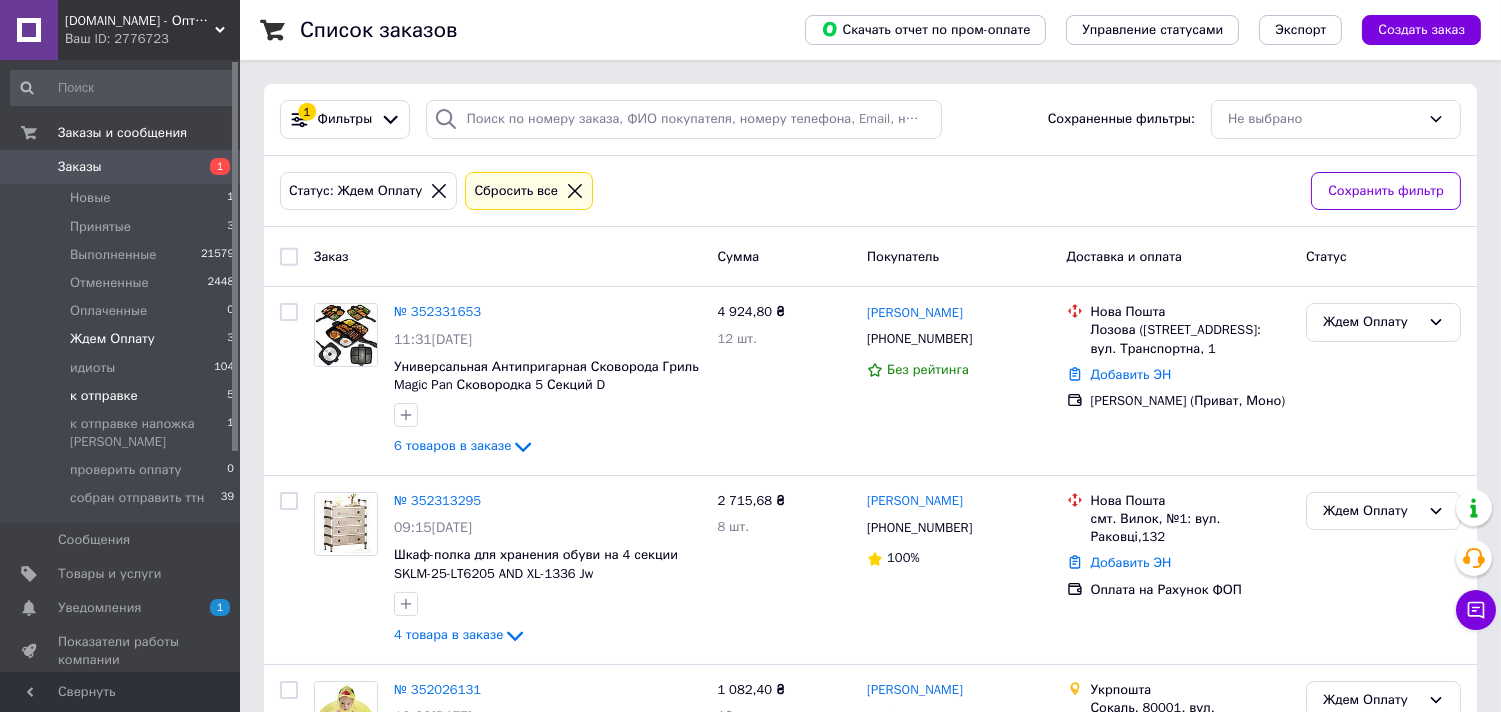 click on "к отправке" at bounding box center [104, 396] 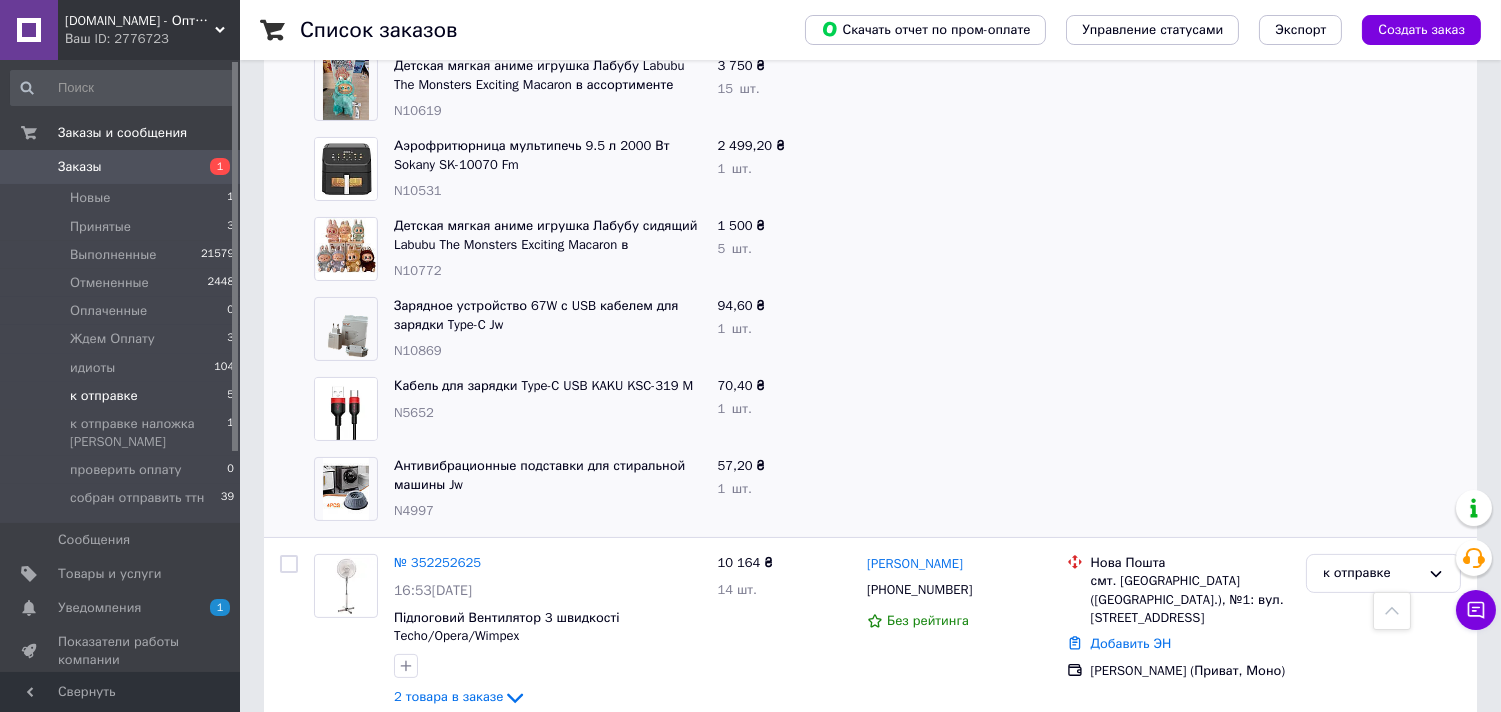 scroll, scrollTop: 437, scrollLeft: 0, axis: vertical 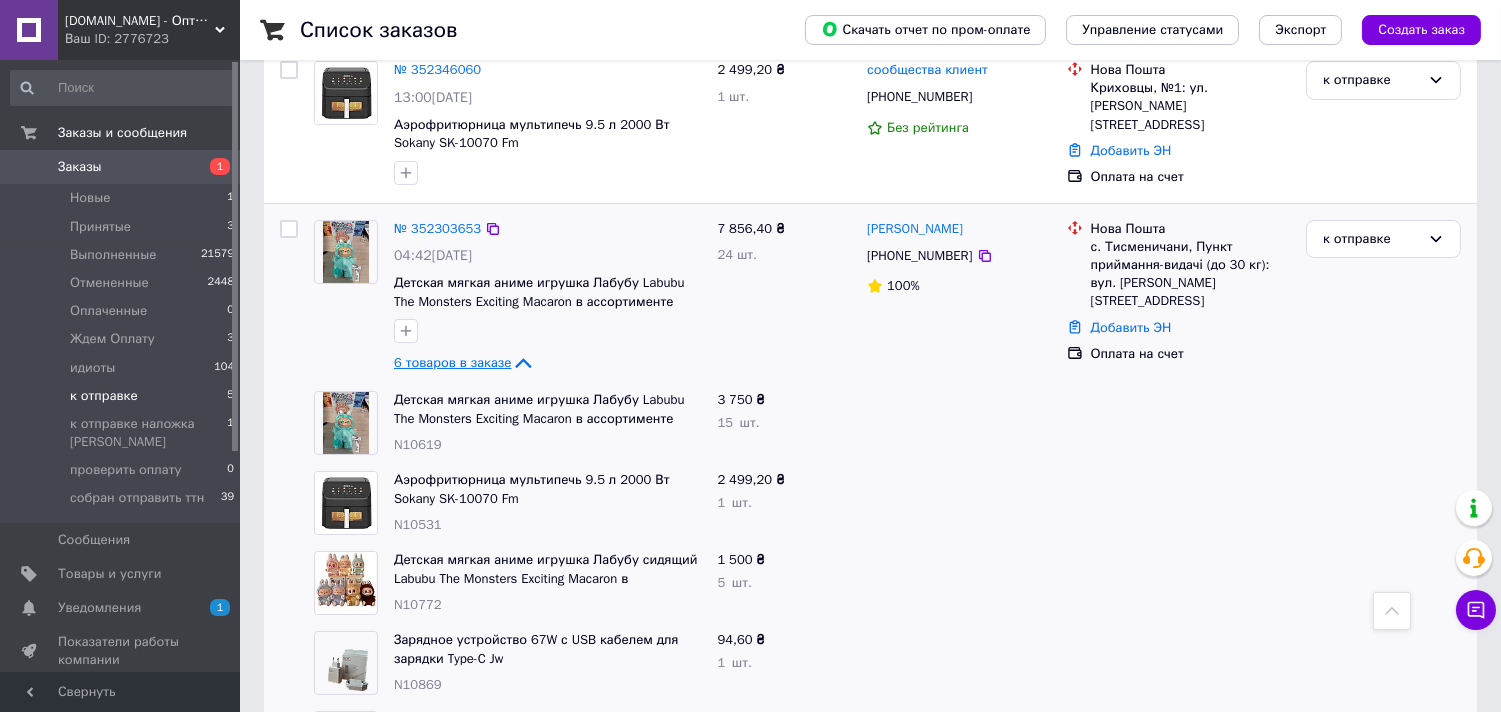 click on "6 товаров в заказе" at bounding box center [452, 362] 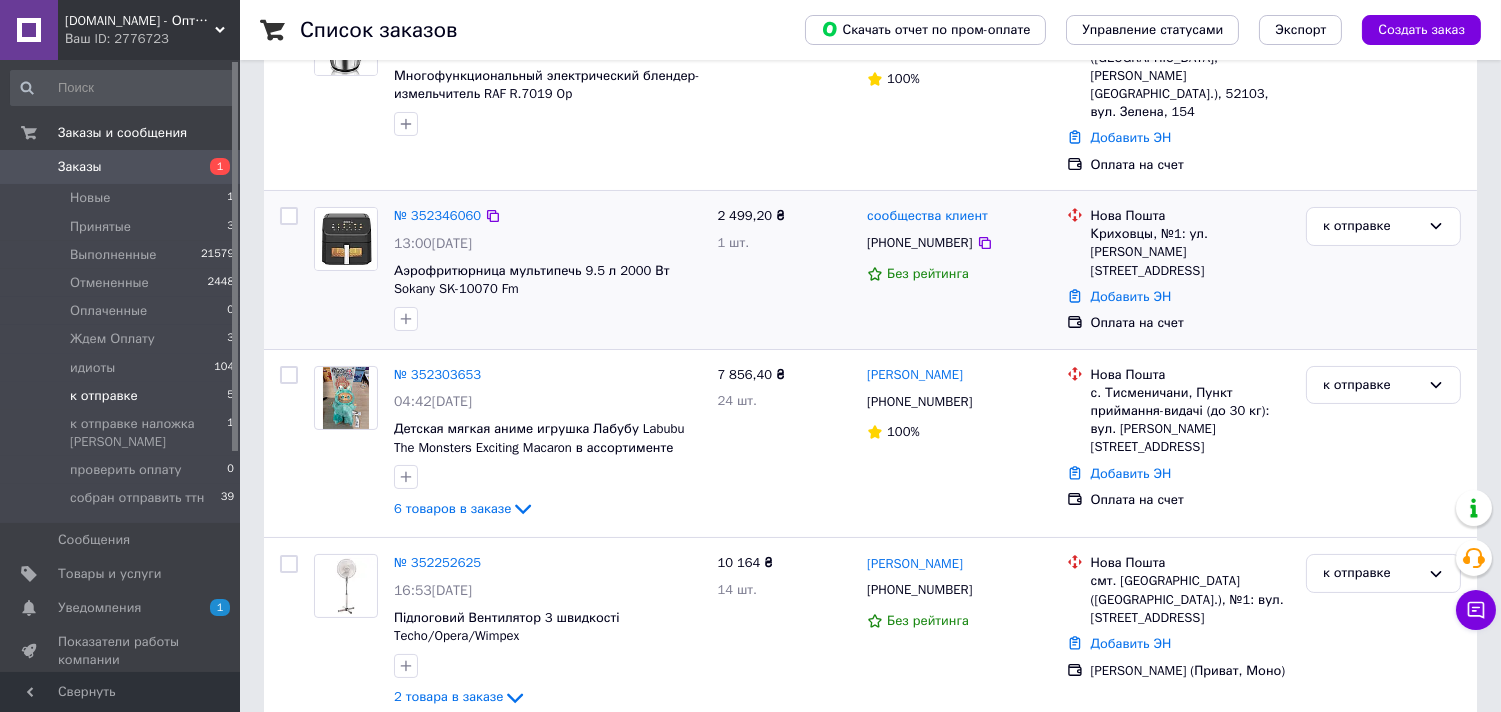 scroll, scrollTop: 68, scrollLeft: 0, axis: vertical 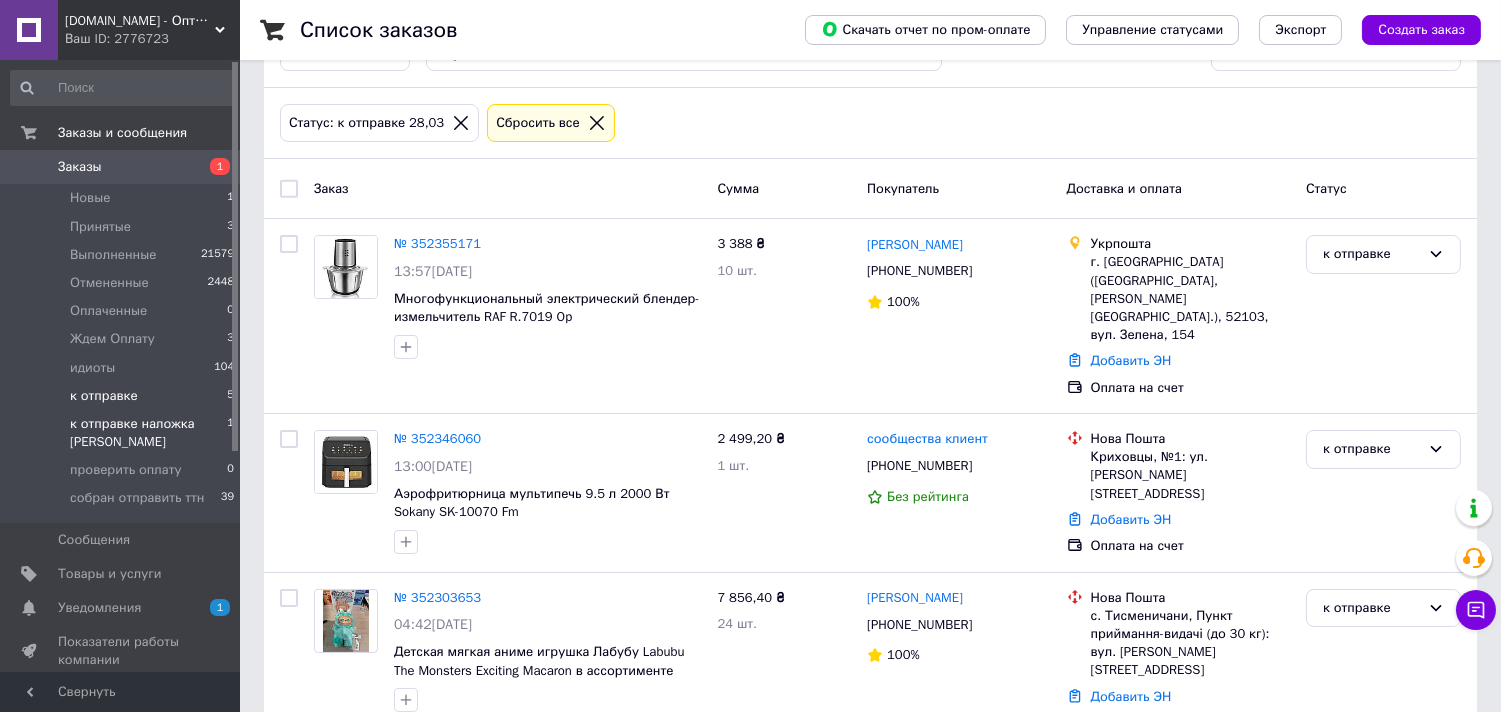 click on "к отправке наложка [PERSON_NAME]" at bounding box center [148, 433] 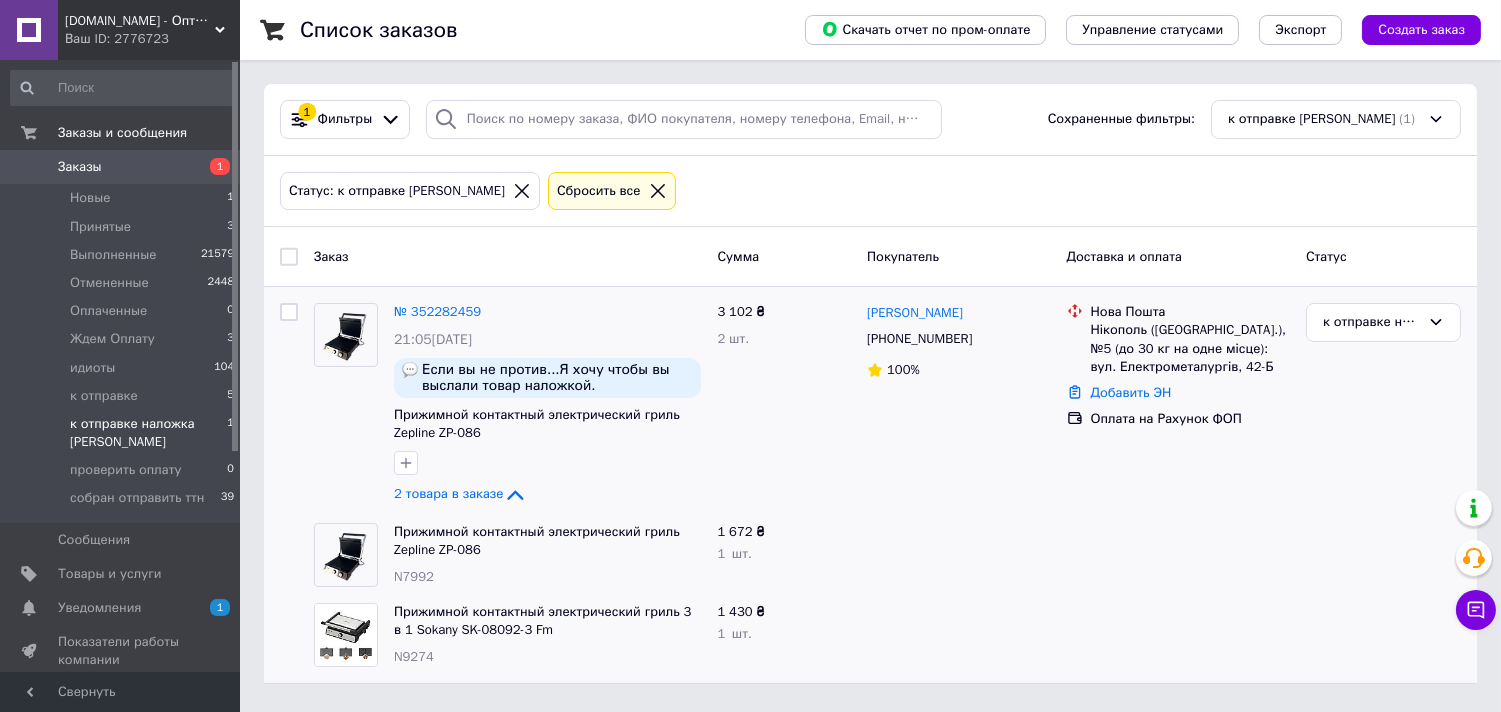 scroll, scrollTop: 0, scrollLeft: 0, axis: both 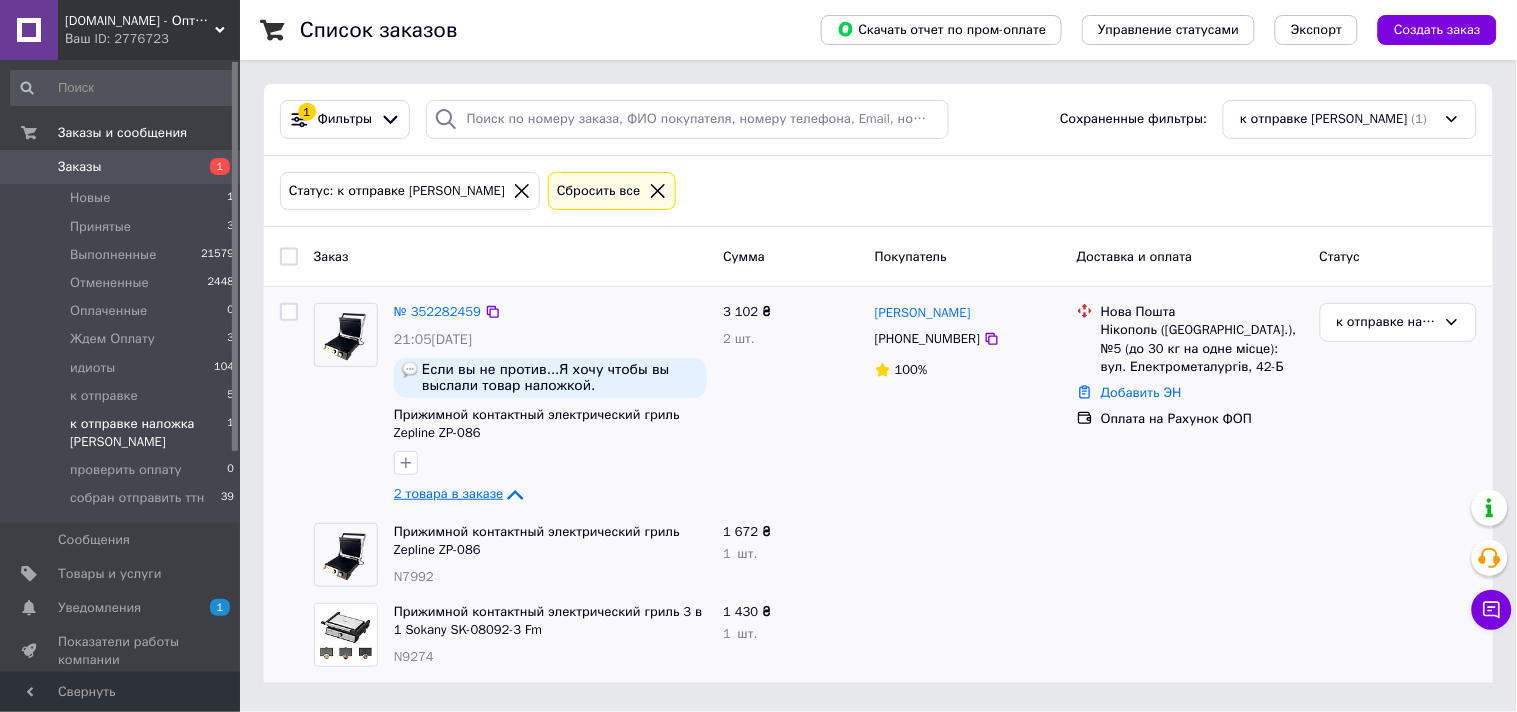click on "2 товара в заказе" at bounding box center [448, 494] 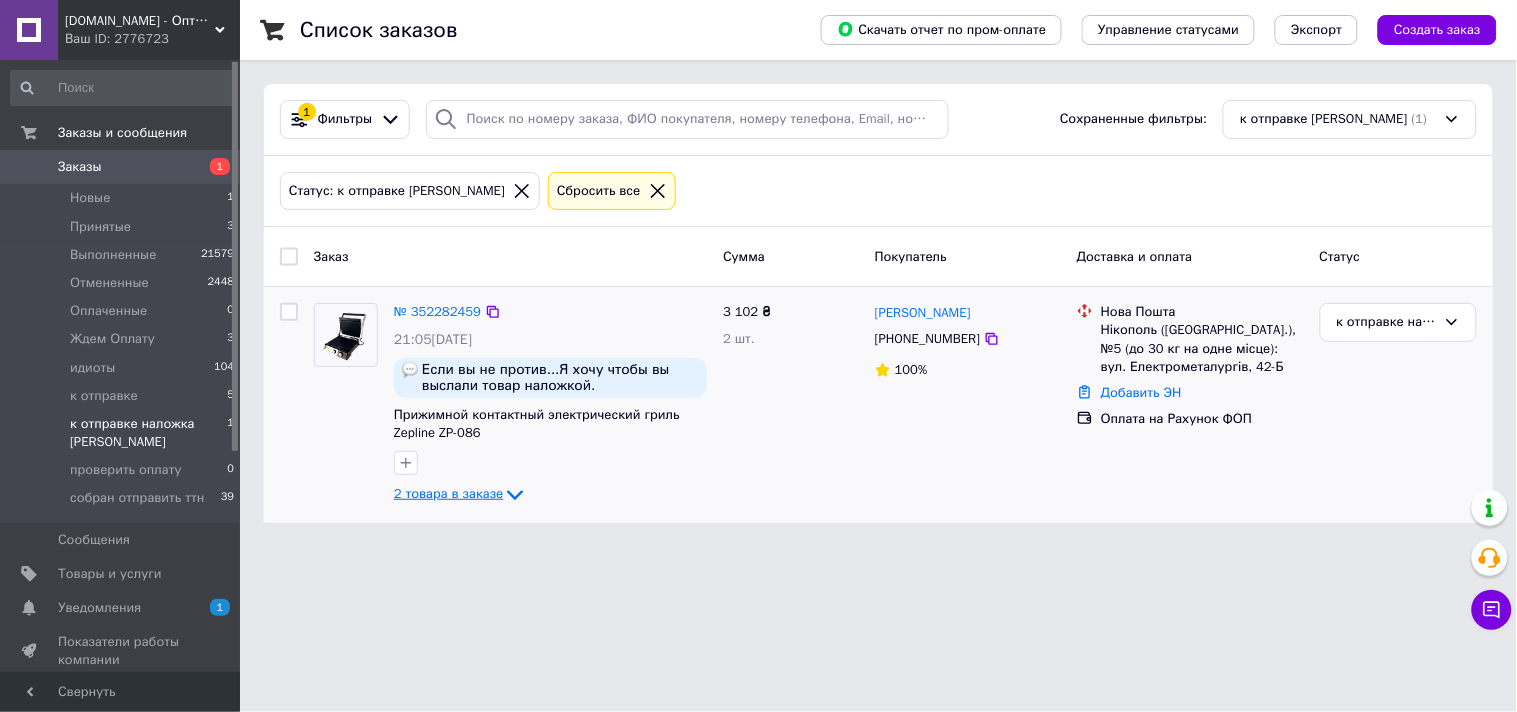 click on "2 товара в заказе" at bounding box center [448, 494] 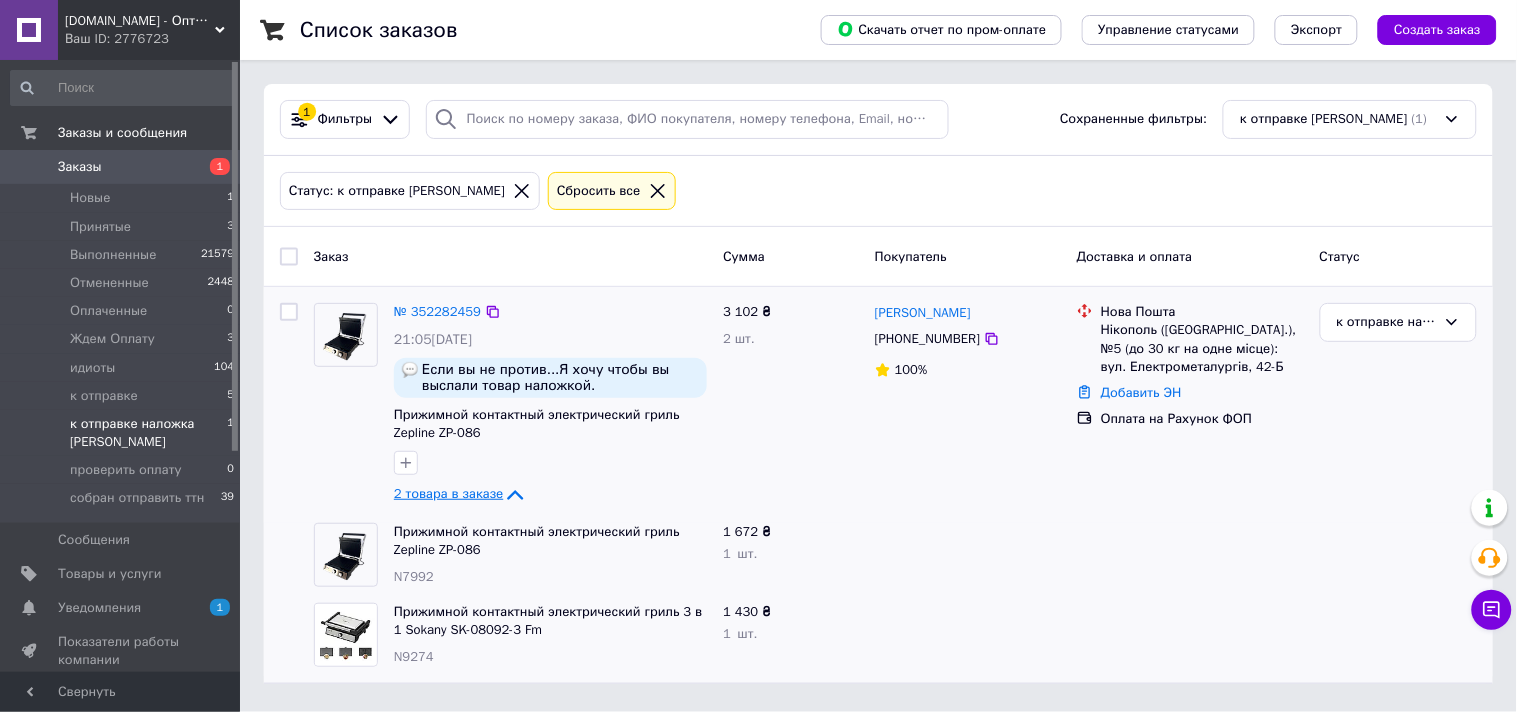 click on "2 товара в заказе" at bounding box center [448, 494] 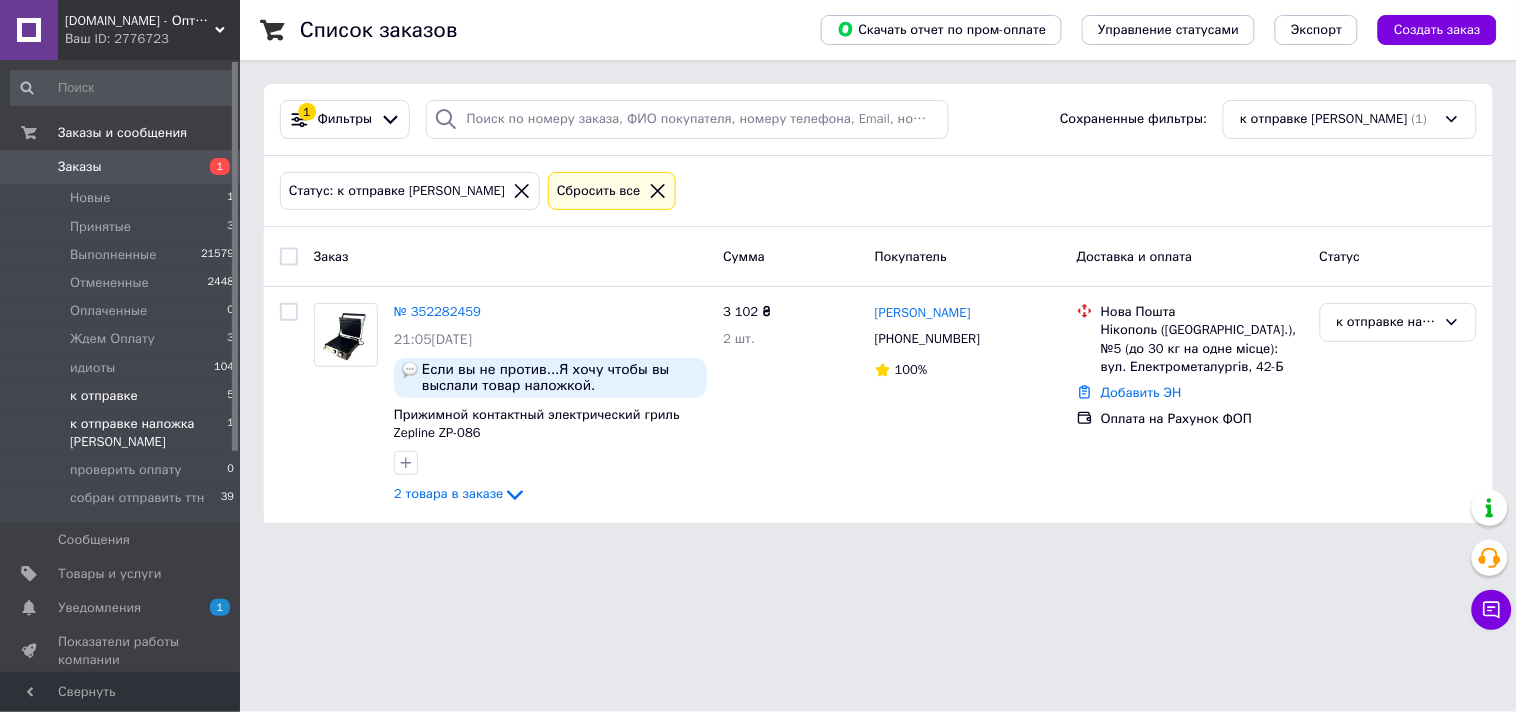 click on "к отправке 5" at bounding box center [123, 396] 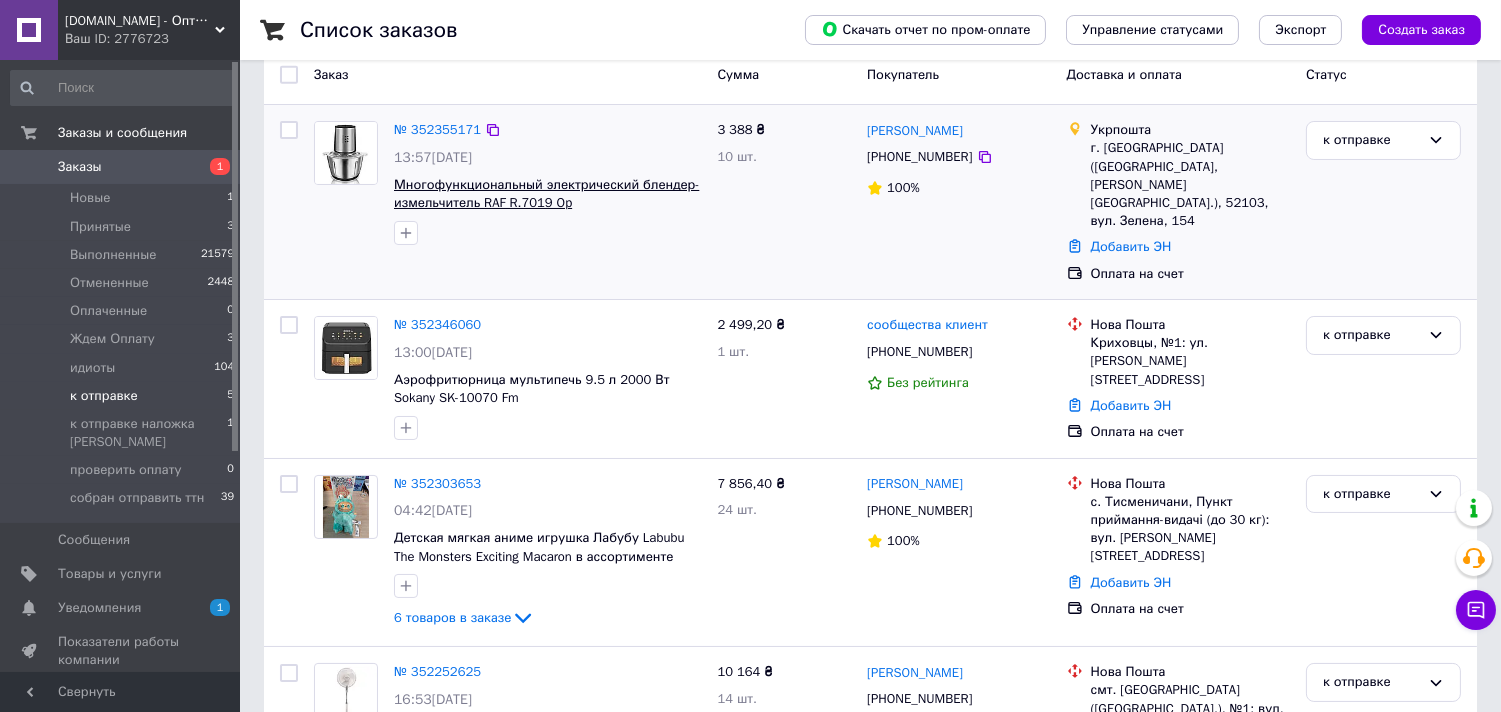 scroll, scrollTop: 291, scrollLeft: 0, axis: vertical 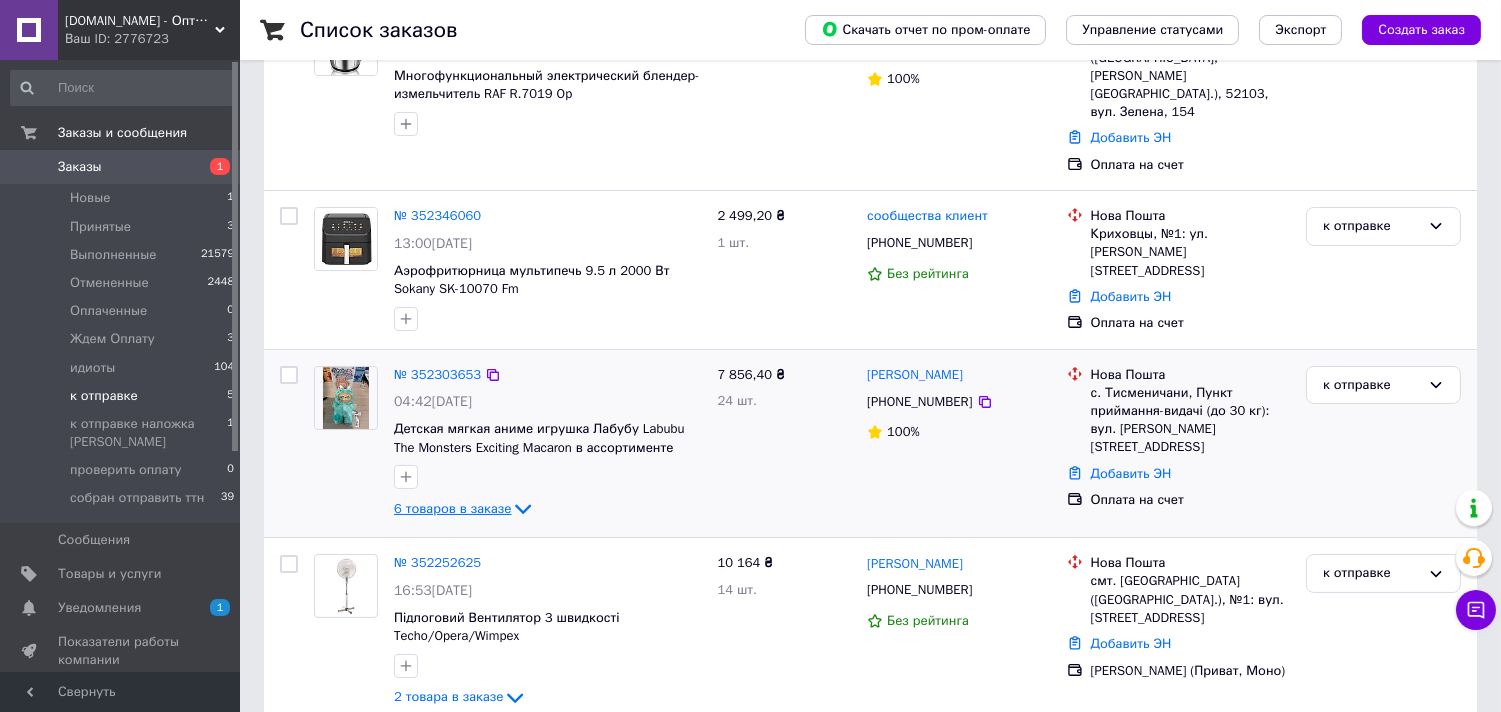 click 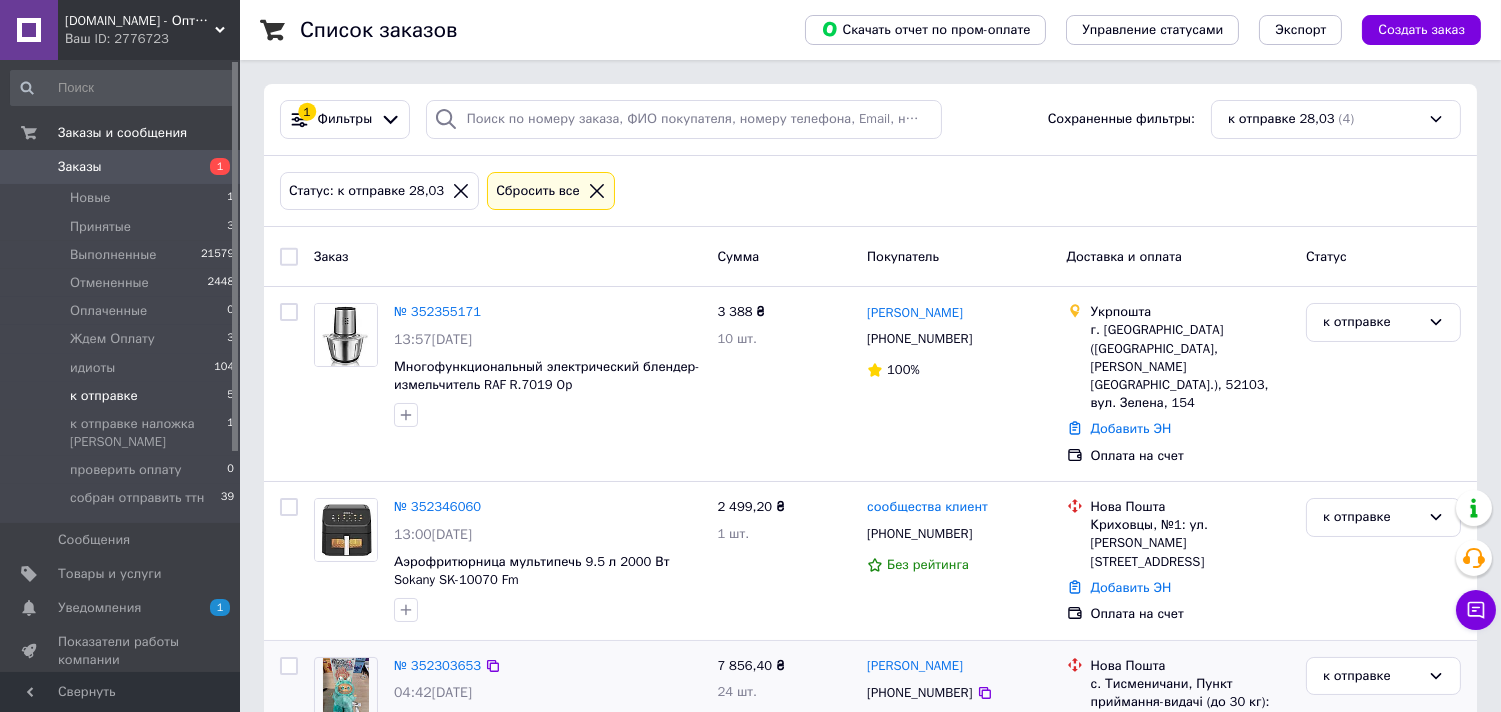 scroll, scrollTop: 333, scrollLeft: 0, axis: vertical 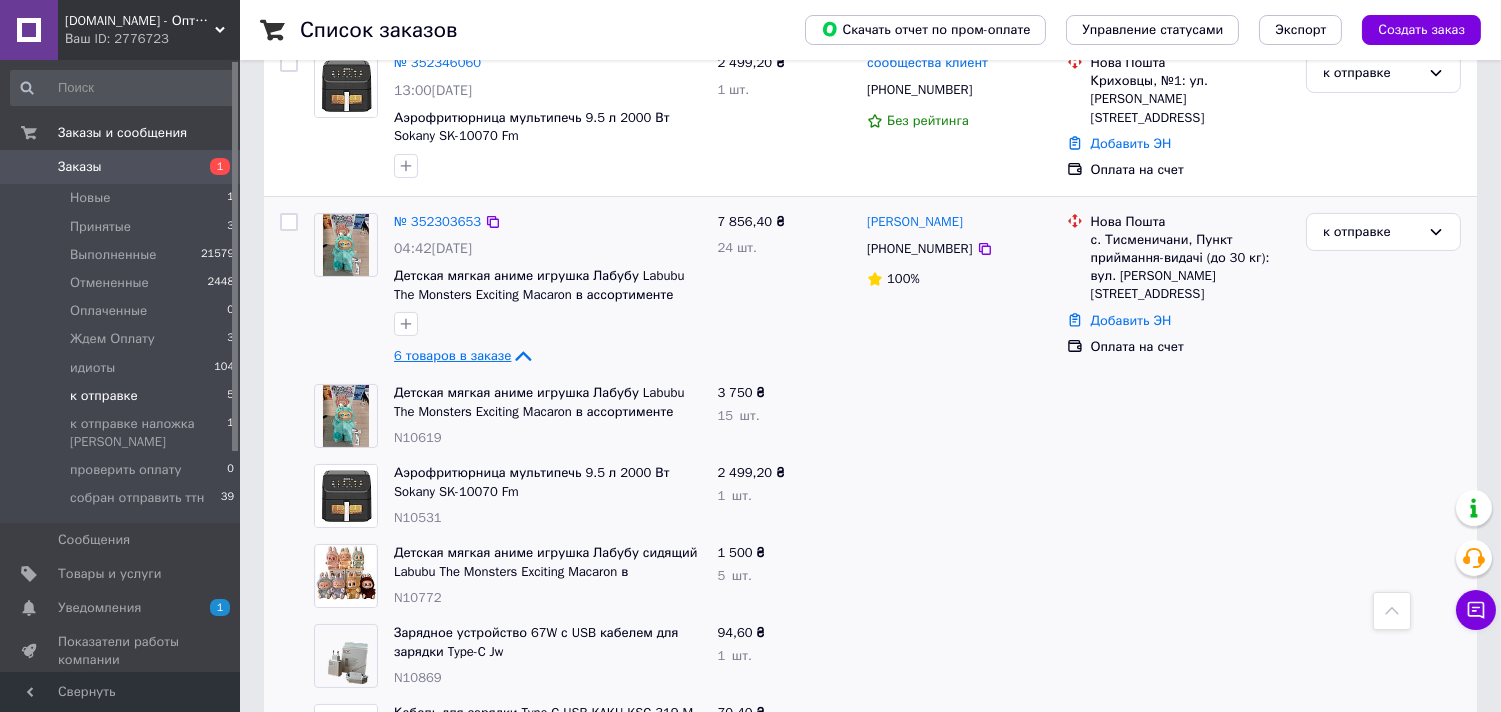 click on "6 товаров в заказе" at bounding box center (452, 355) 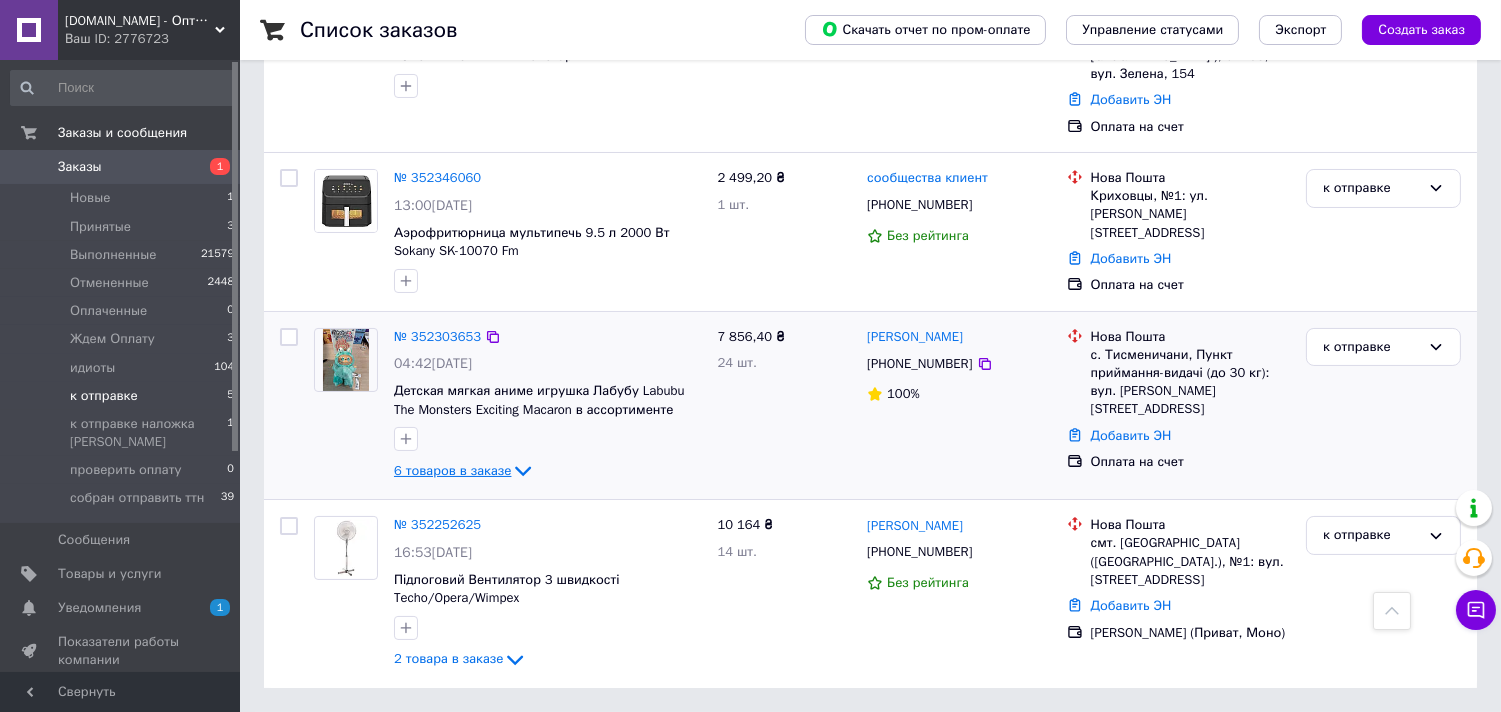 scroll, scrollTop: 291, scrollLeft: 0, axis: vertical 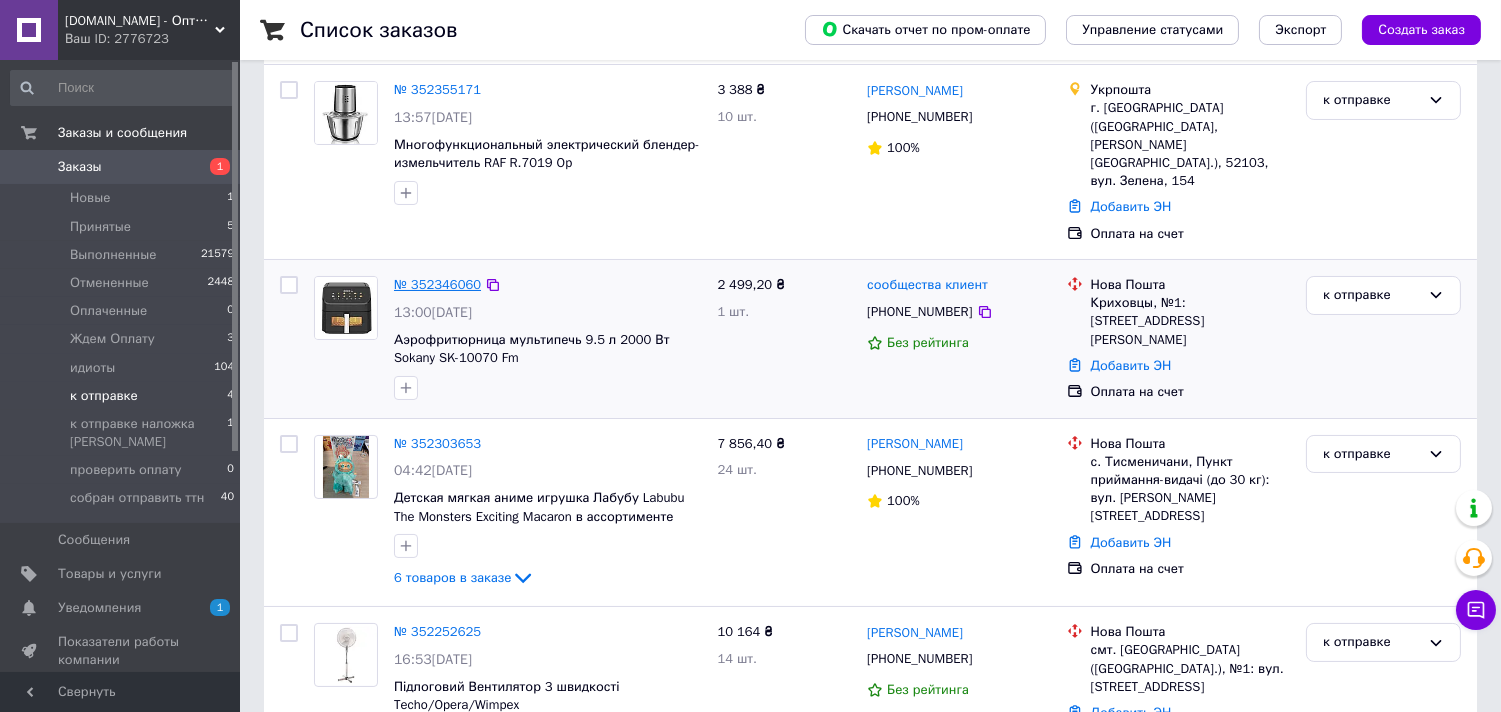 click on "№ 352346060" at bounding box center (437, 284) 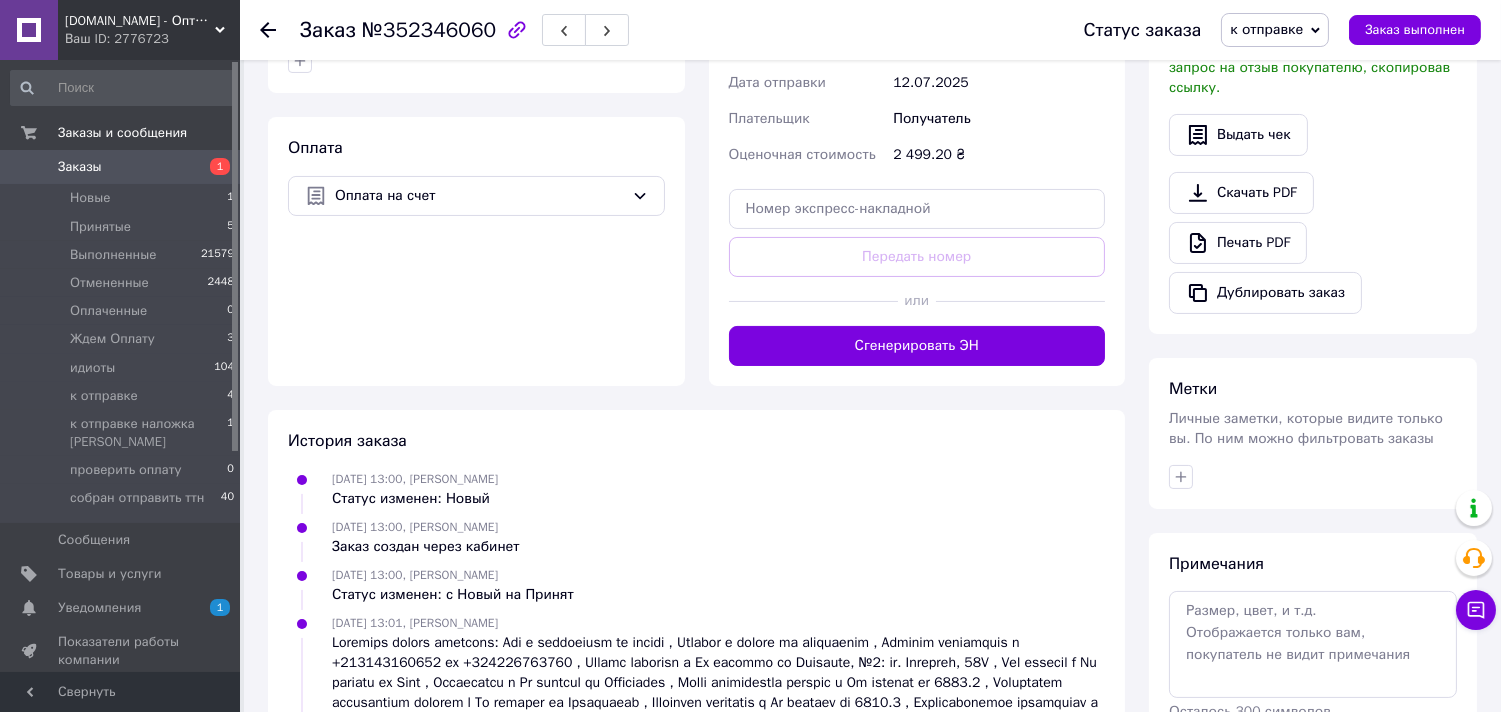 scroll, scrollTop: 222, scrollLeft: 0, axis: vertical 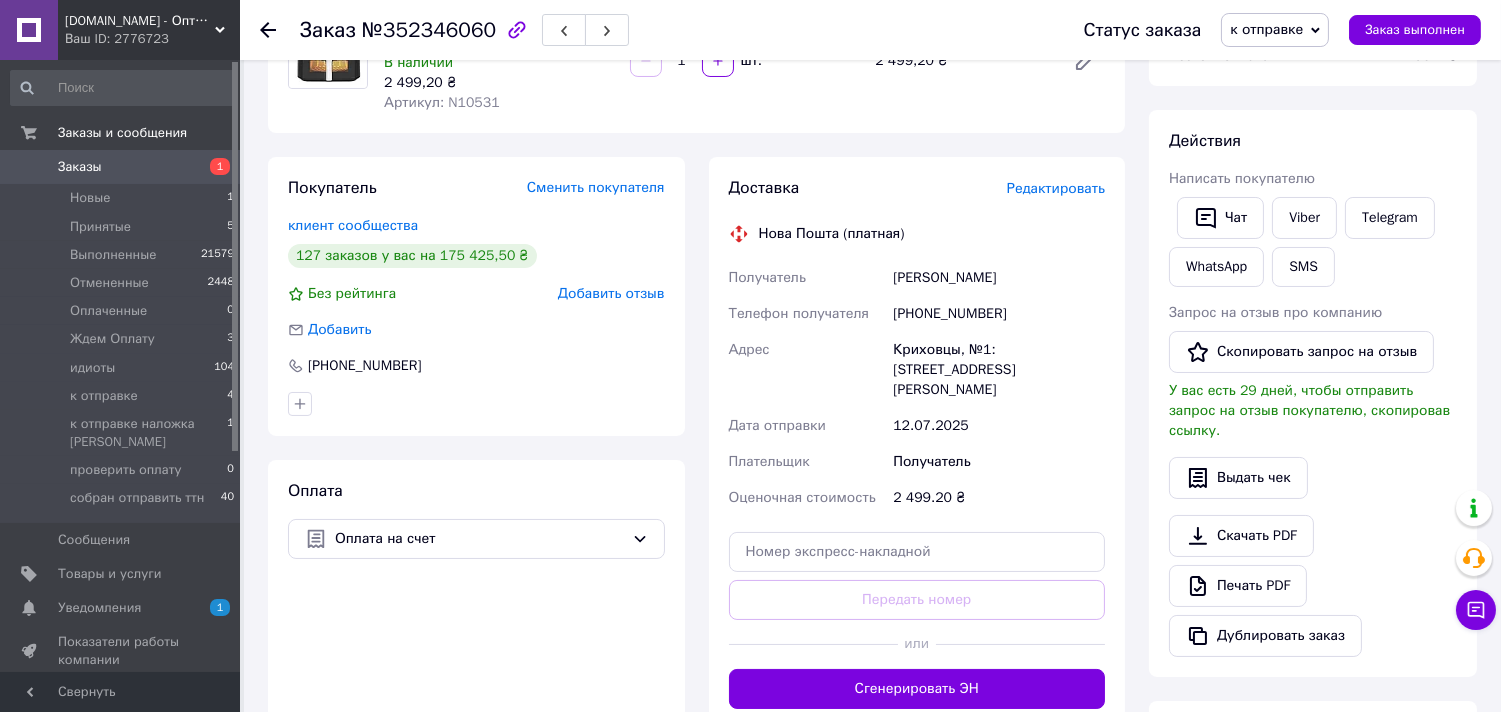 click on "Заказ №352346060 Статус заказа к отправке Принят Выполнен Отменен Оплаченный Ждем Оплату идиоты к отправке наложка [PERSON_NAME] проверить оплату собран отправить ттн Заказ выполнен" at bounding box center [870, 30] 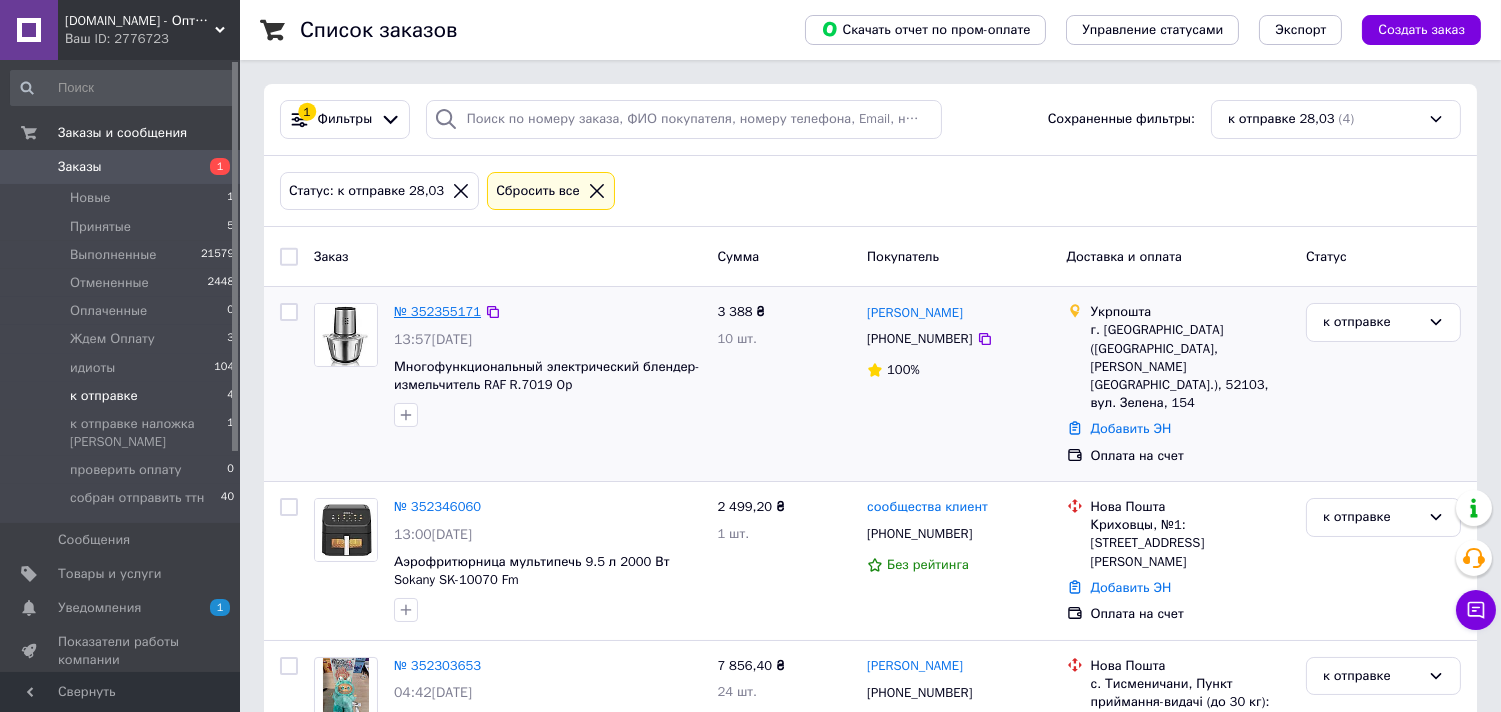 click on "№ 352355171" at bounding box center (437, 311) 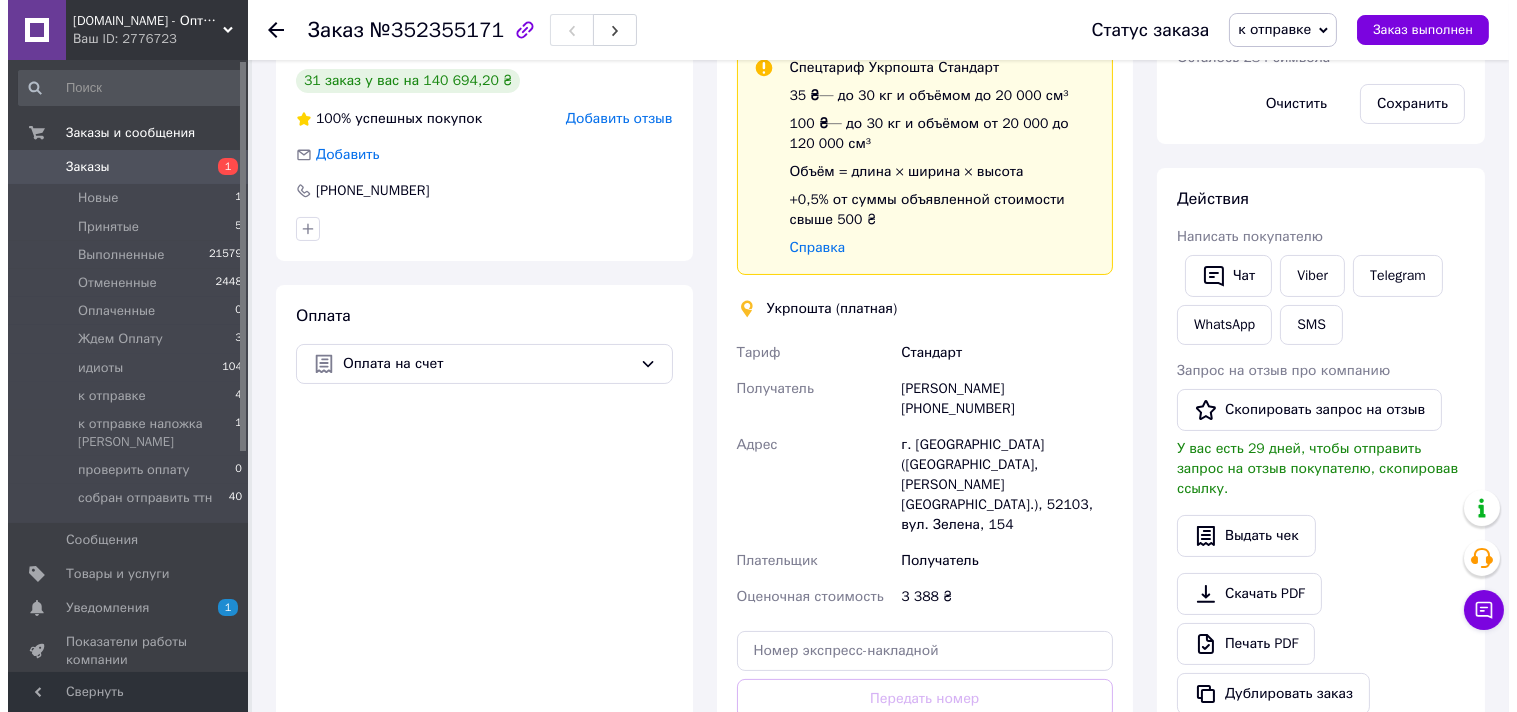 scroll, scrollTop: 222, scrollLeft: 0, axis: vertical 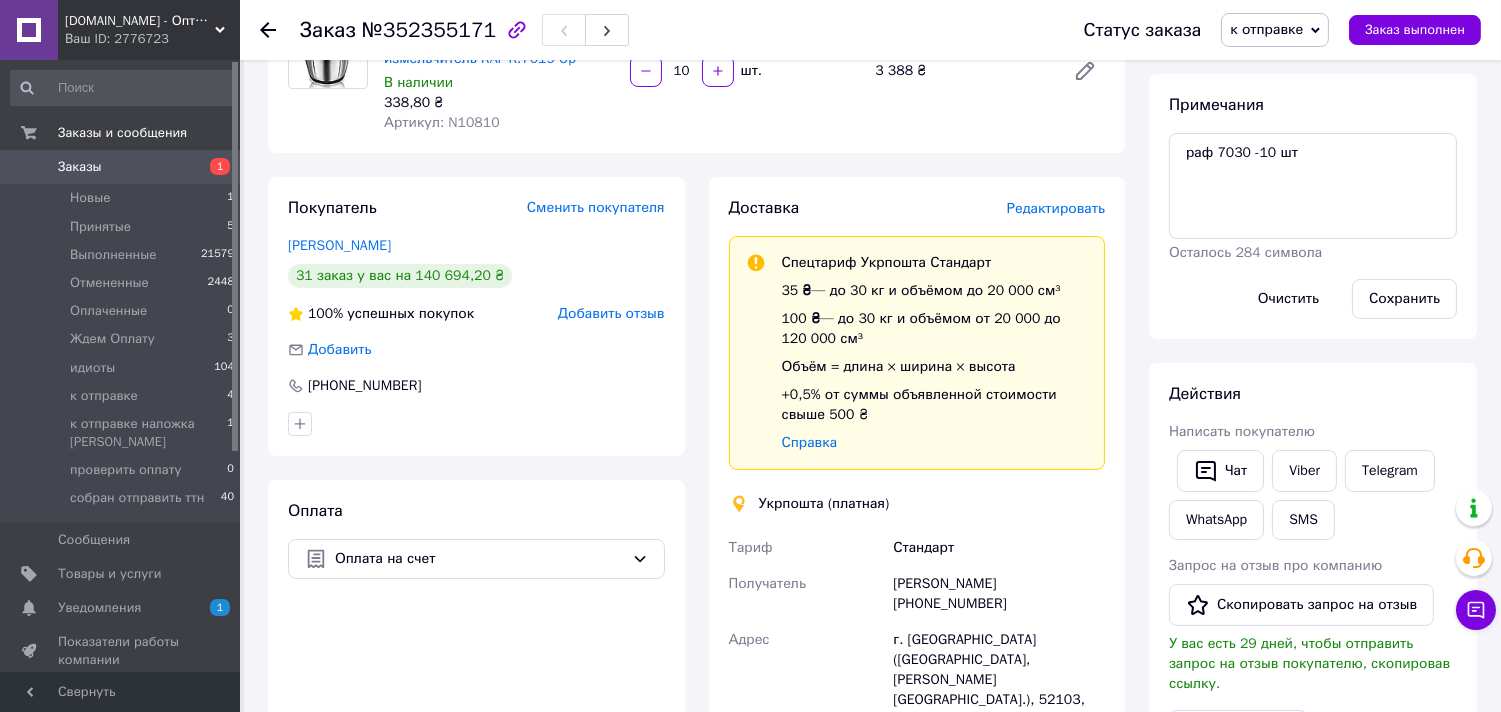 click on "Редактировать" at bounding box center (1056, 208) 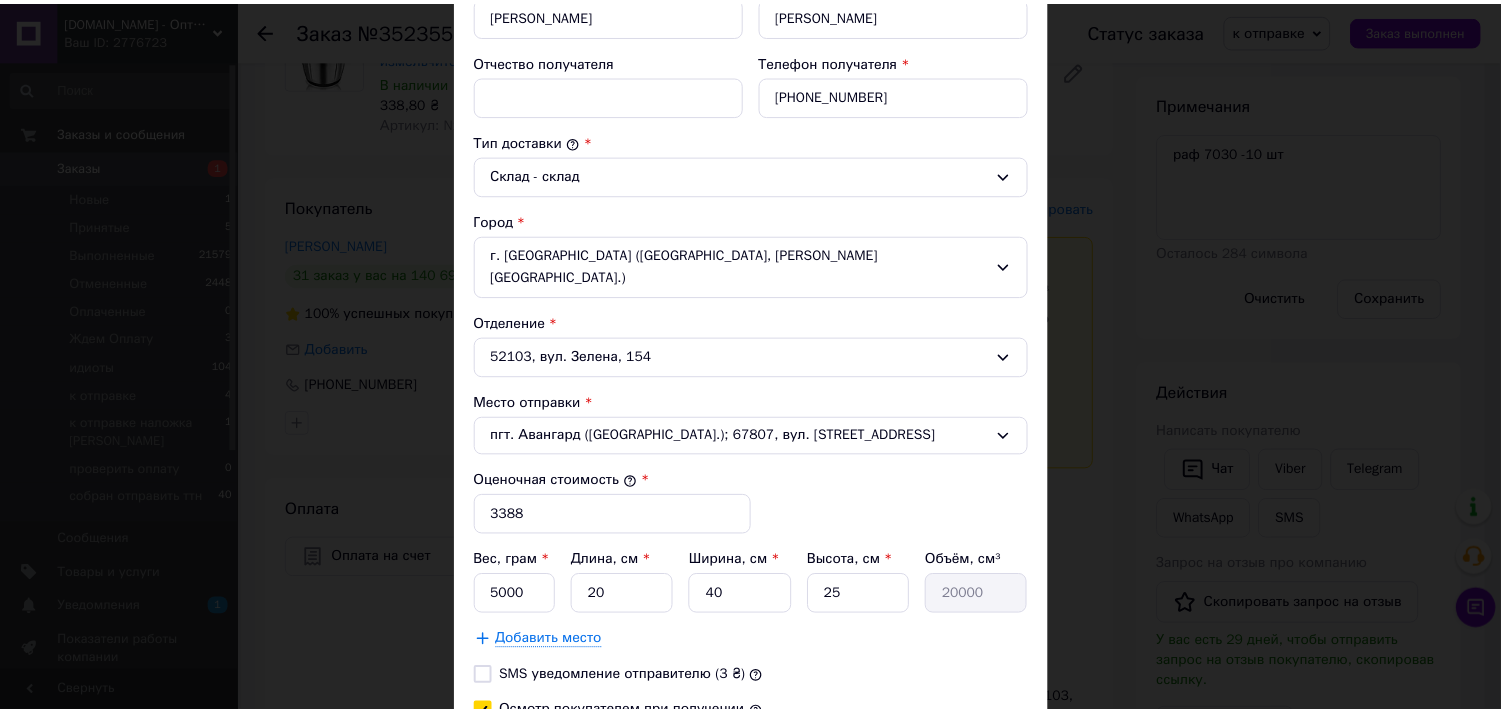 scroll, scrollTop: 613, scrollLeft: 0, axis: vertical 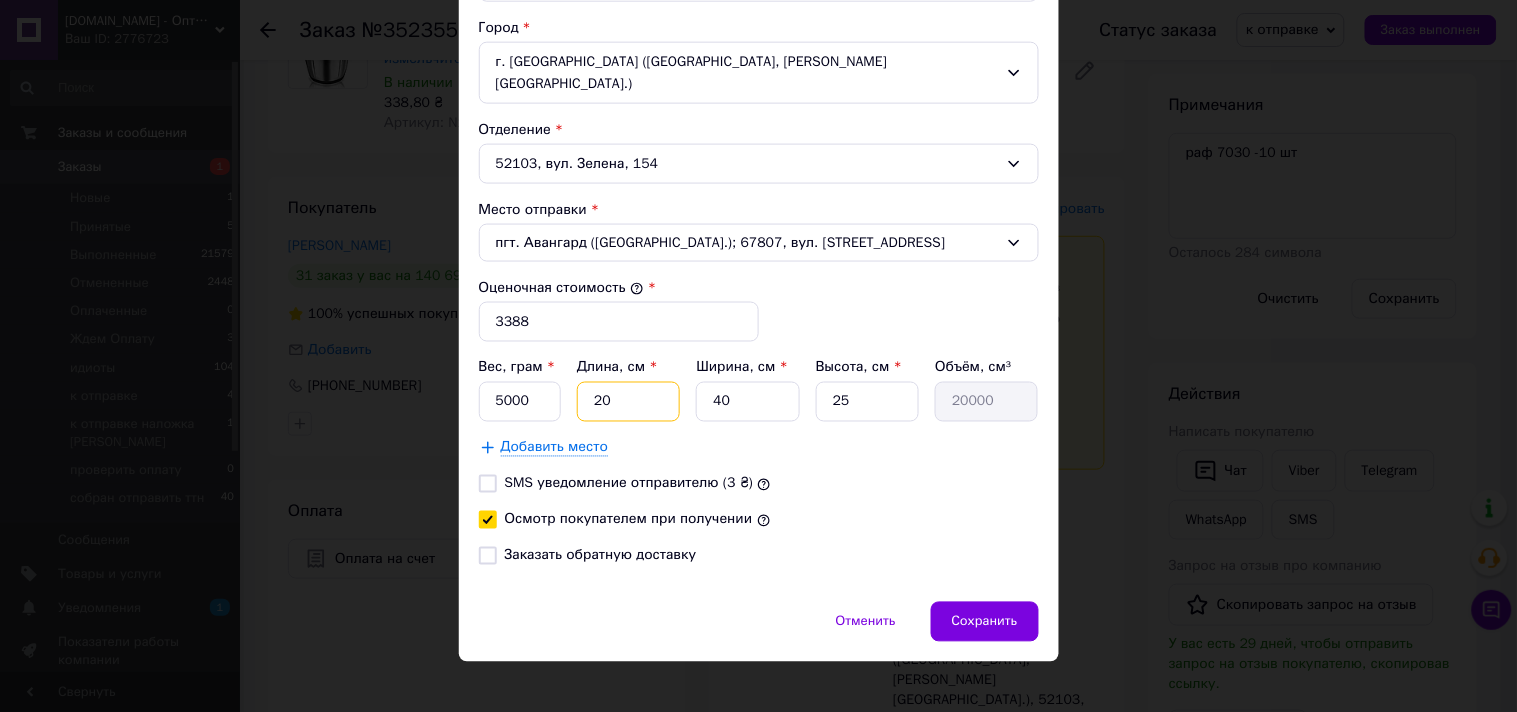 click on "20" at bounding box center (628, 402) 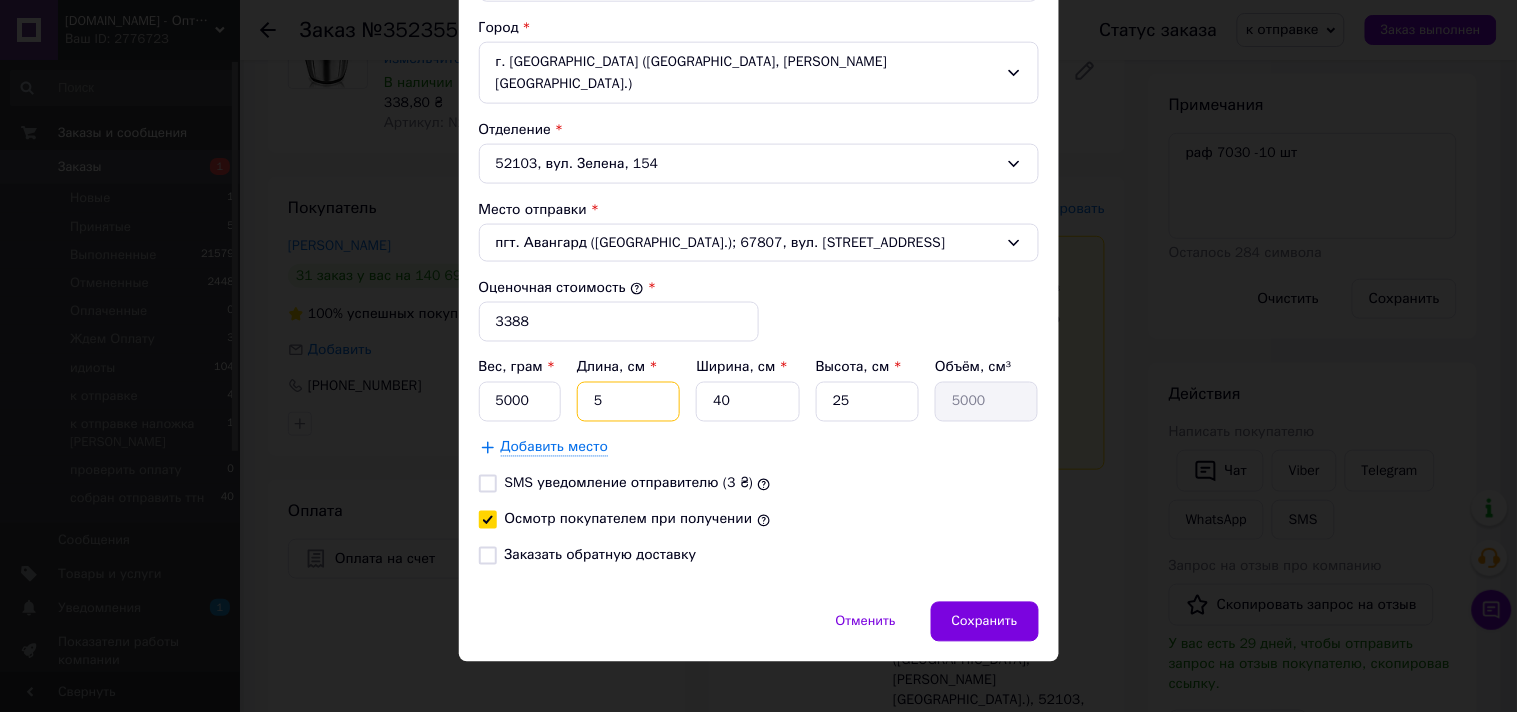 type on "58" 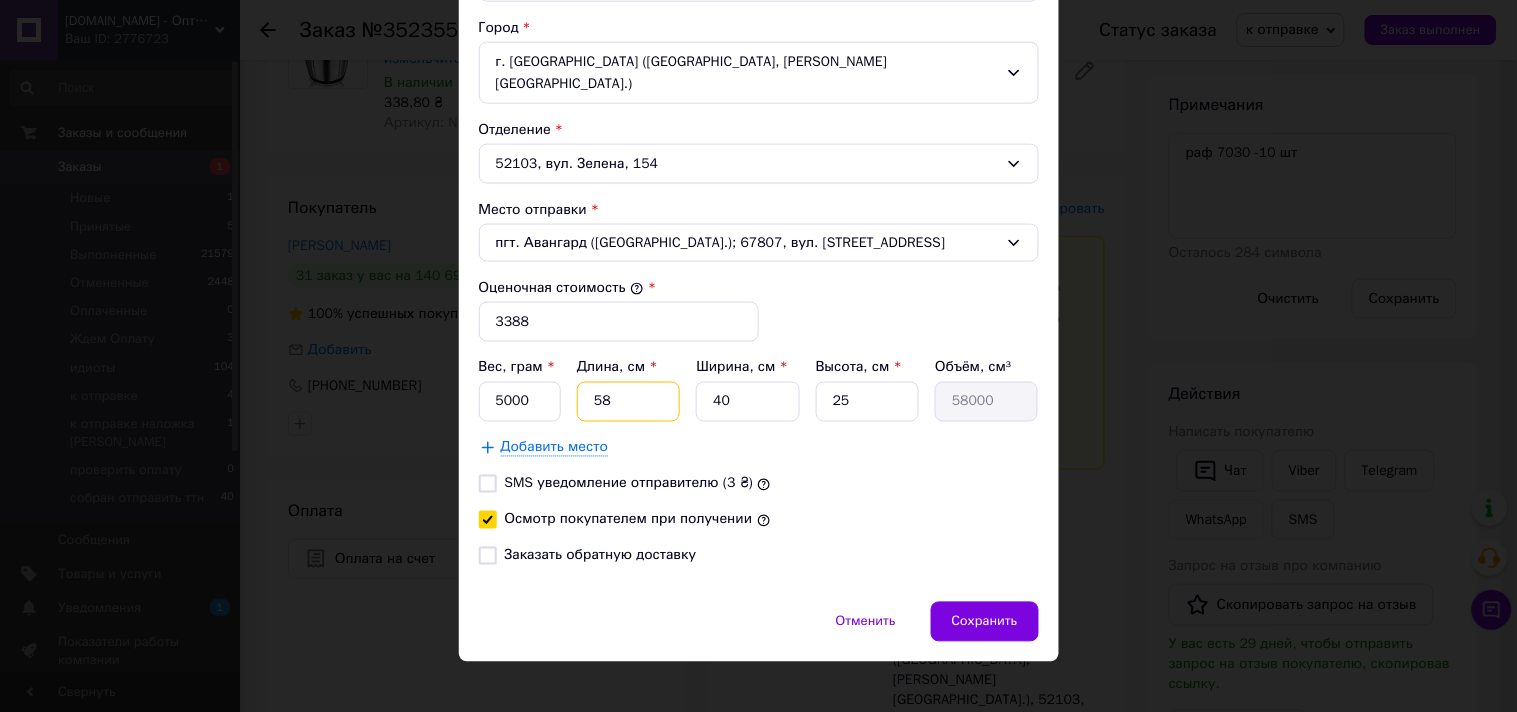 type on "58" 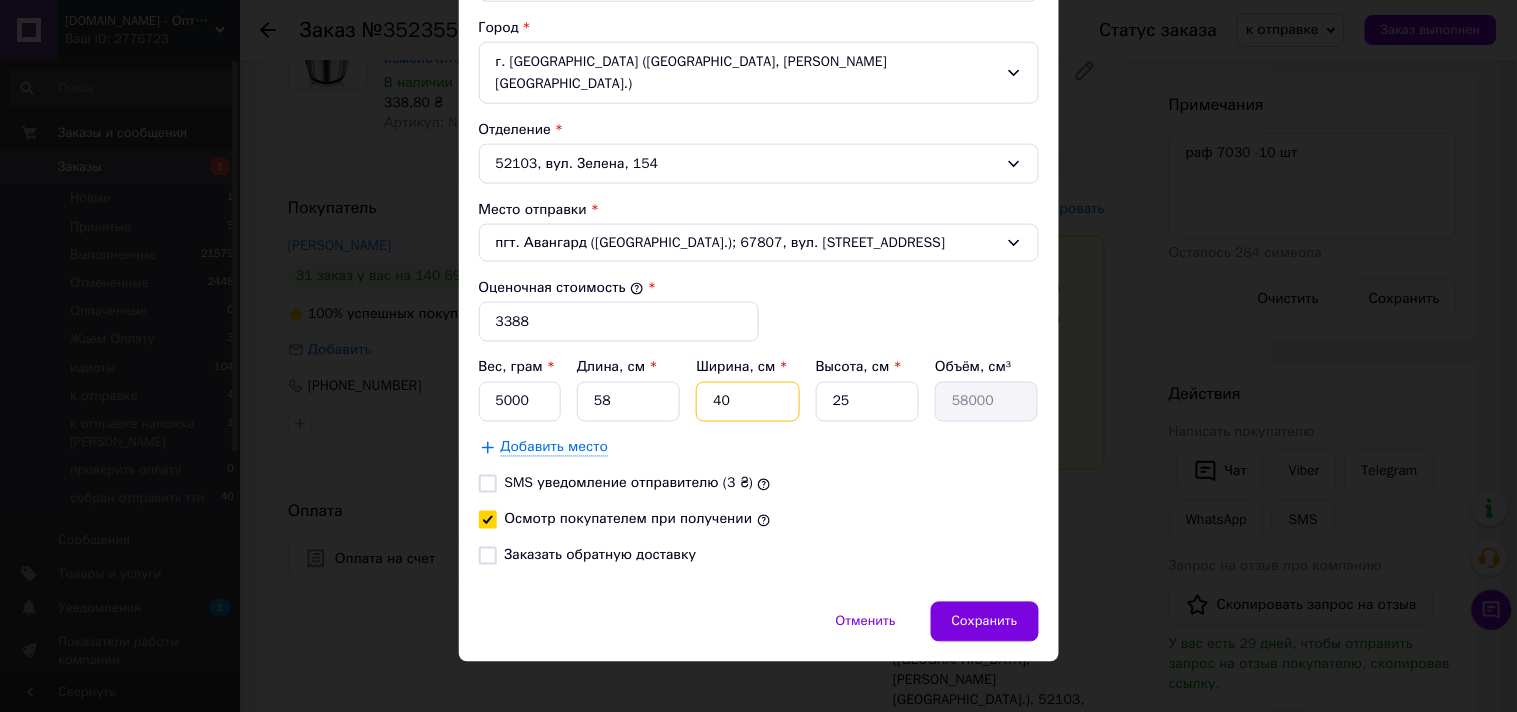 click on "40" at bounding box center [747, 402] 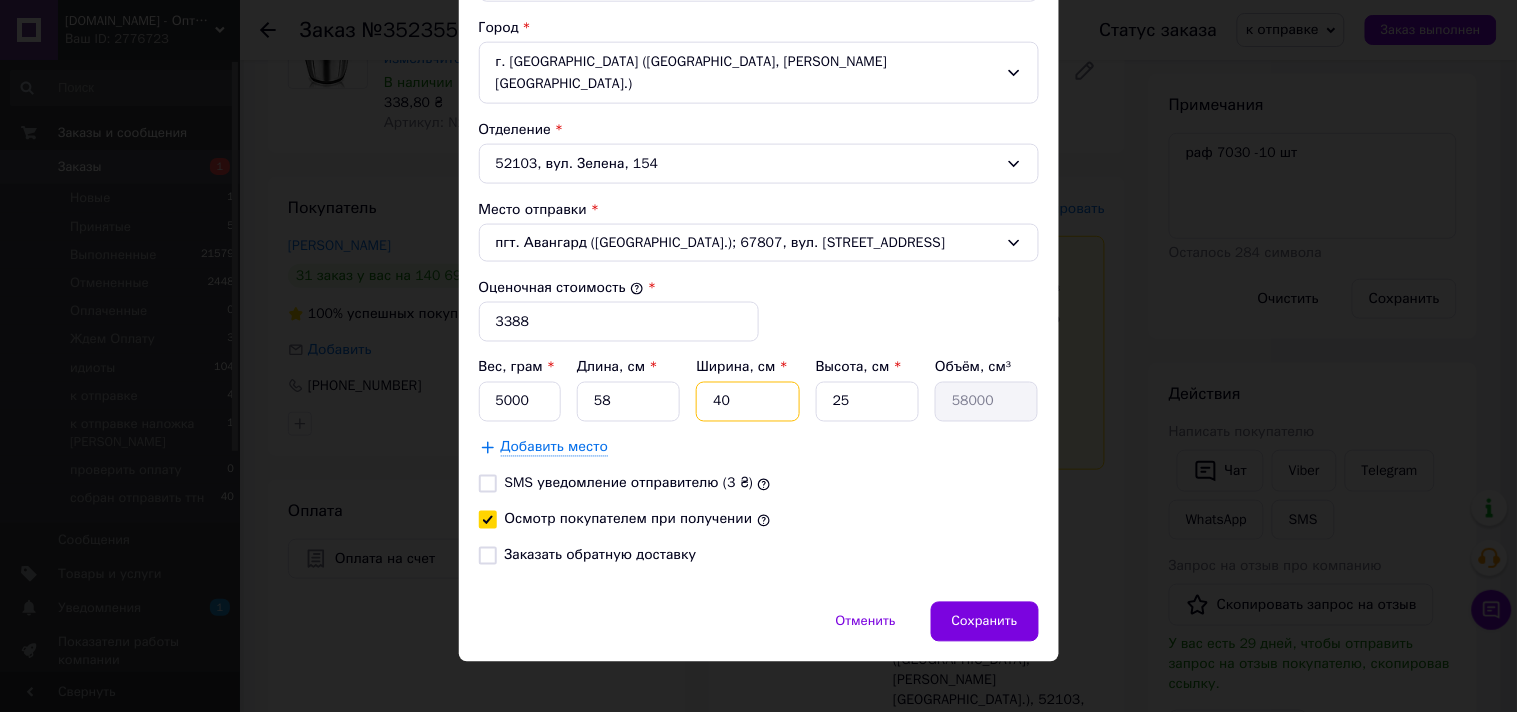 type on "4" 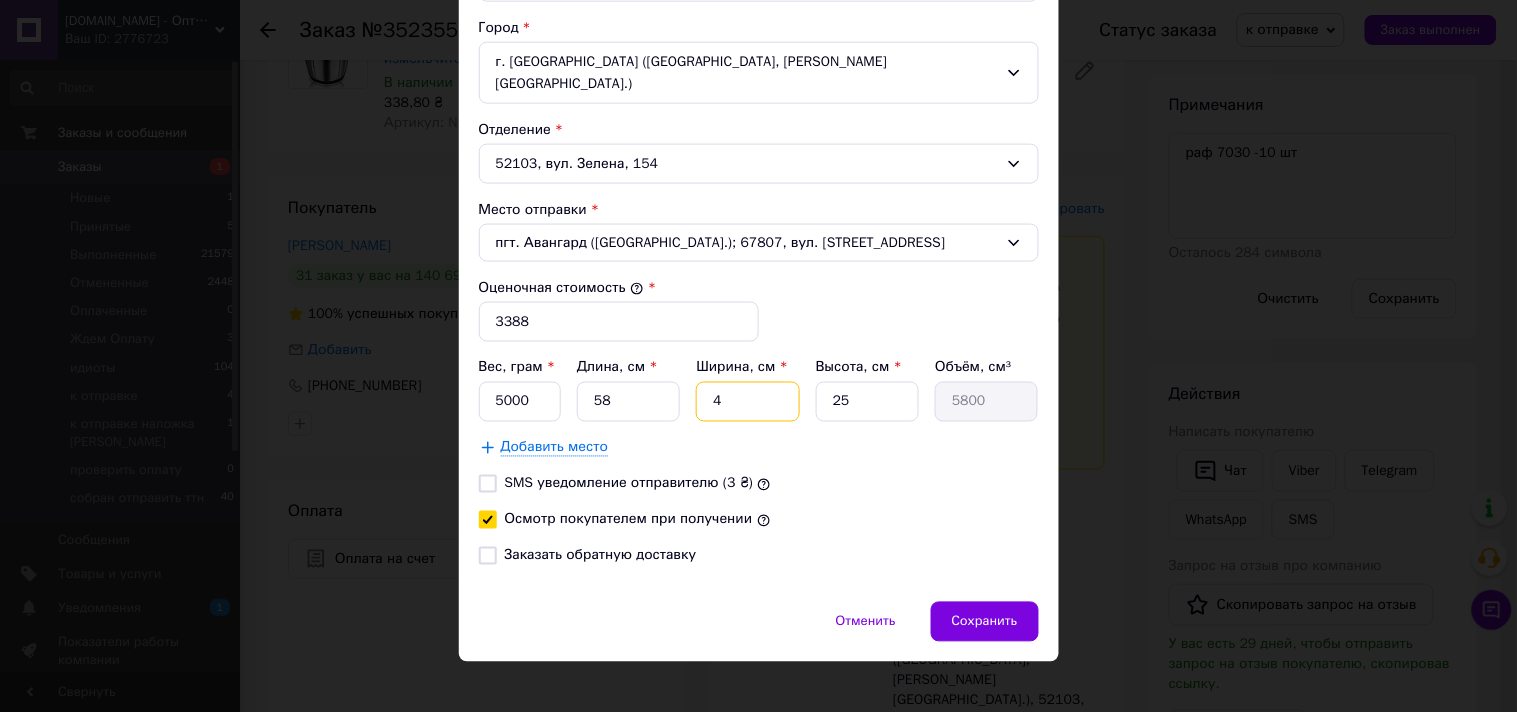 type on "43" 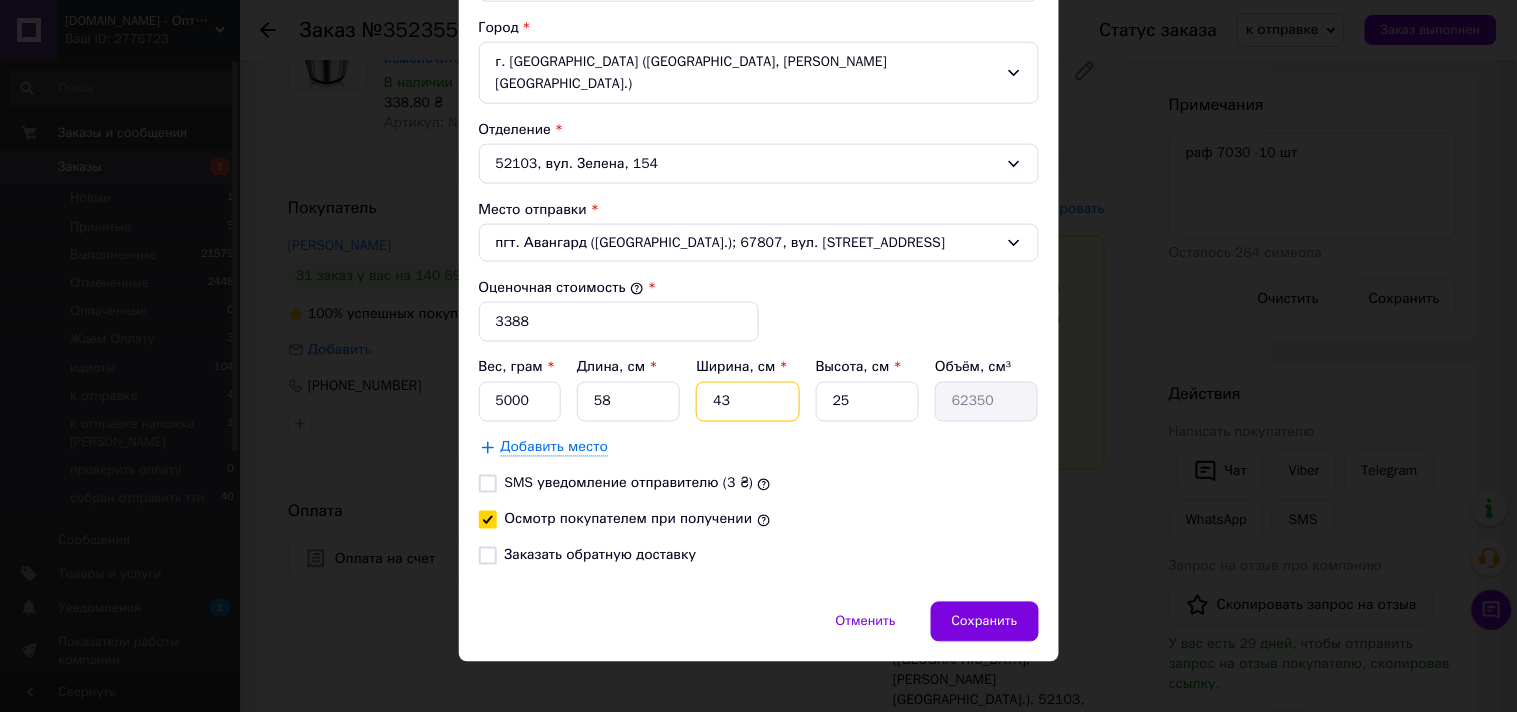 type on "43" 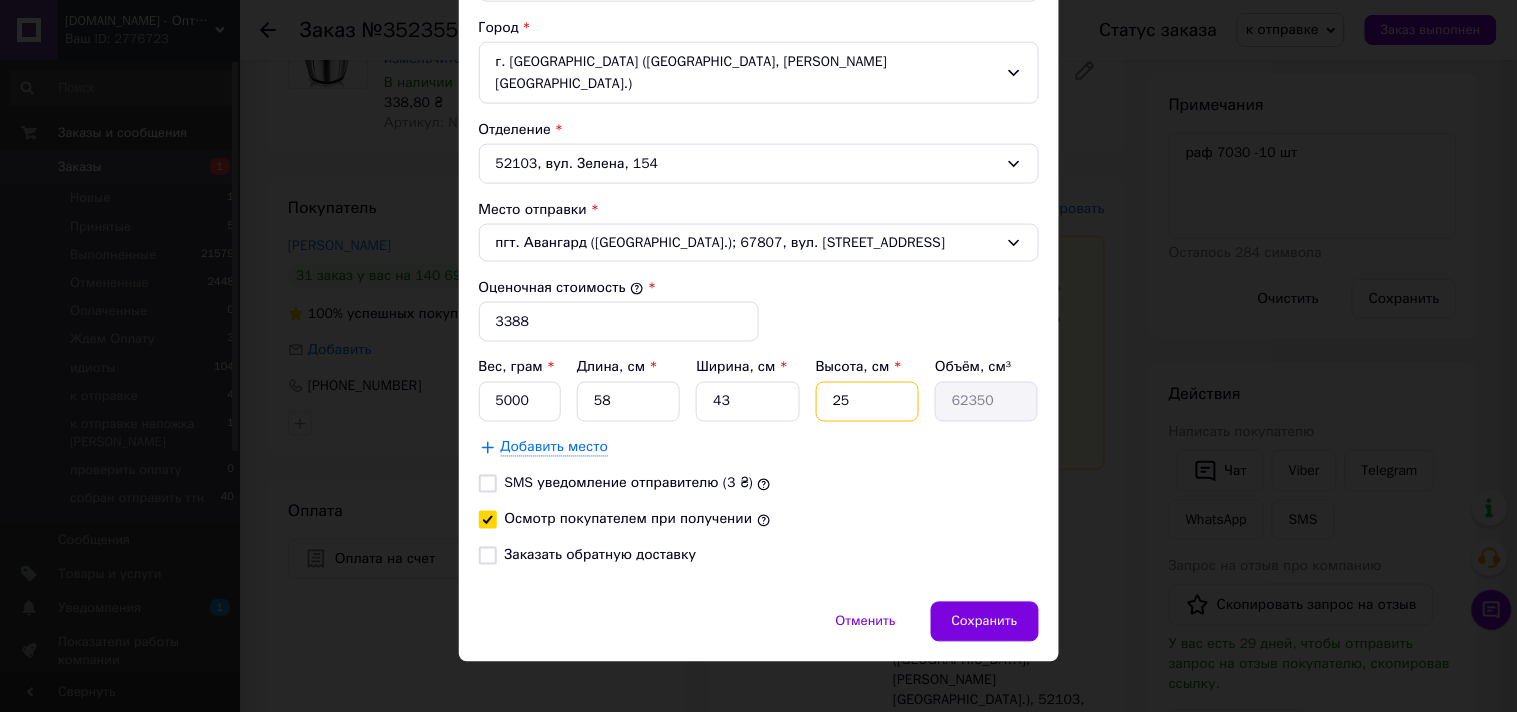click on "25" at bounding box center [867, 402] 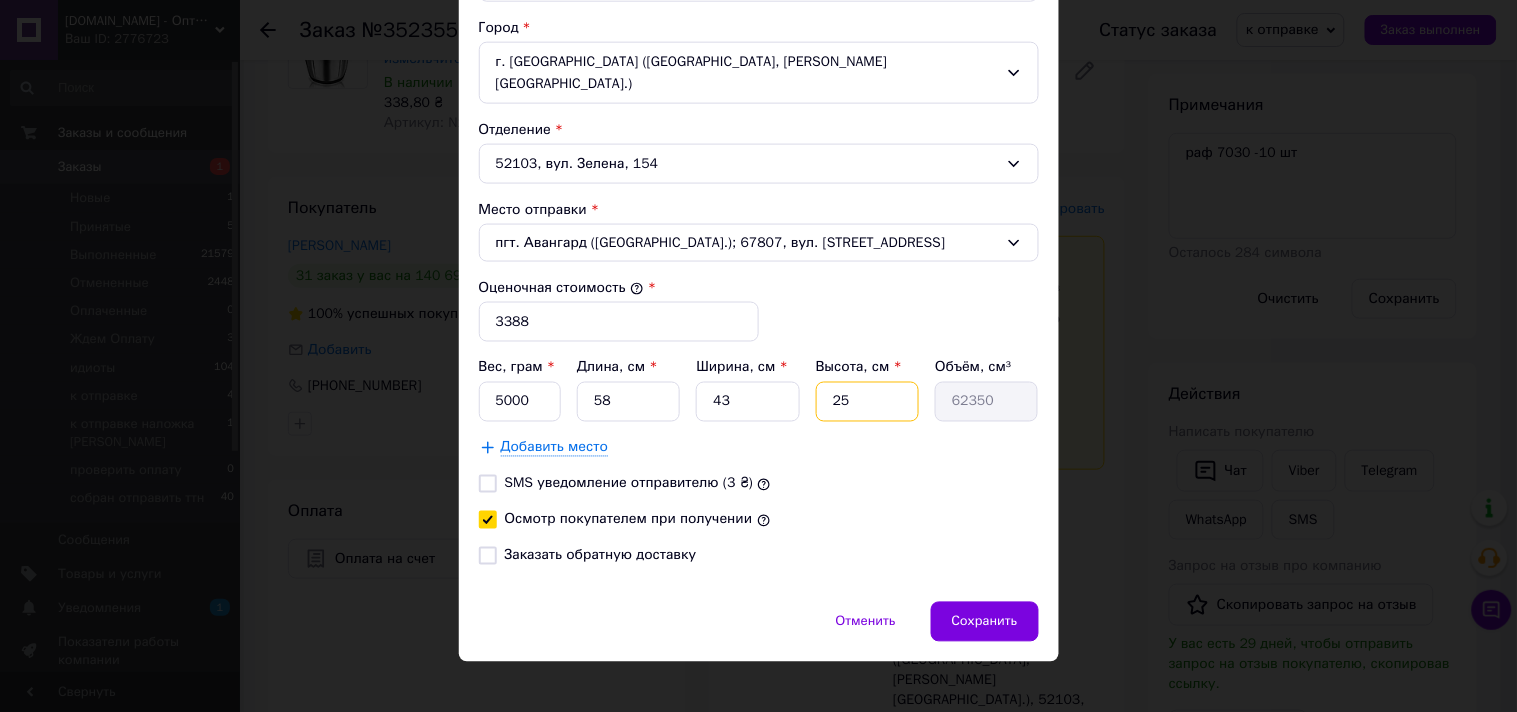 type on "3" 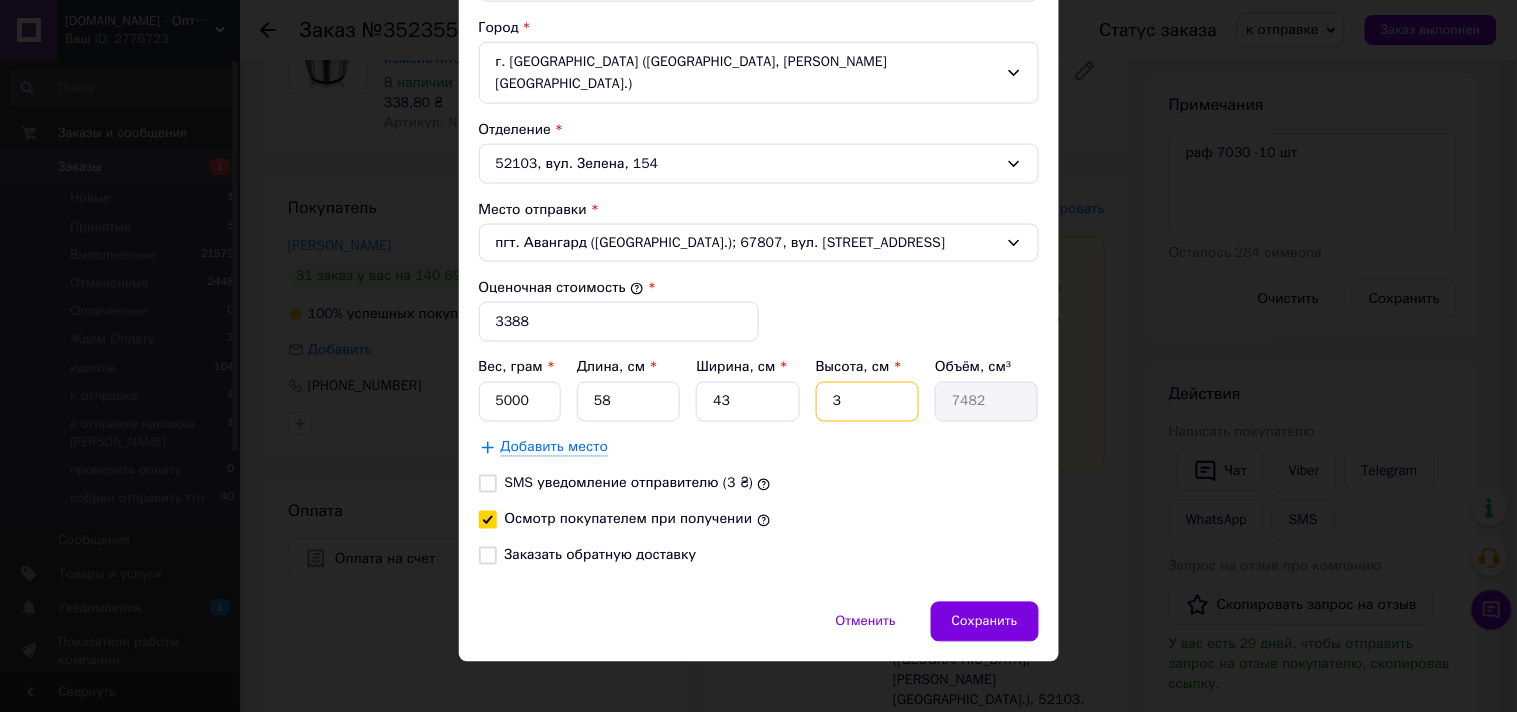 type on "35" 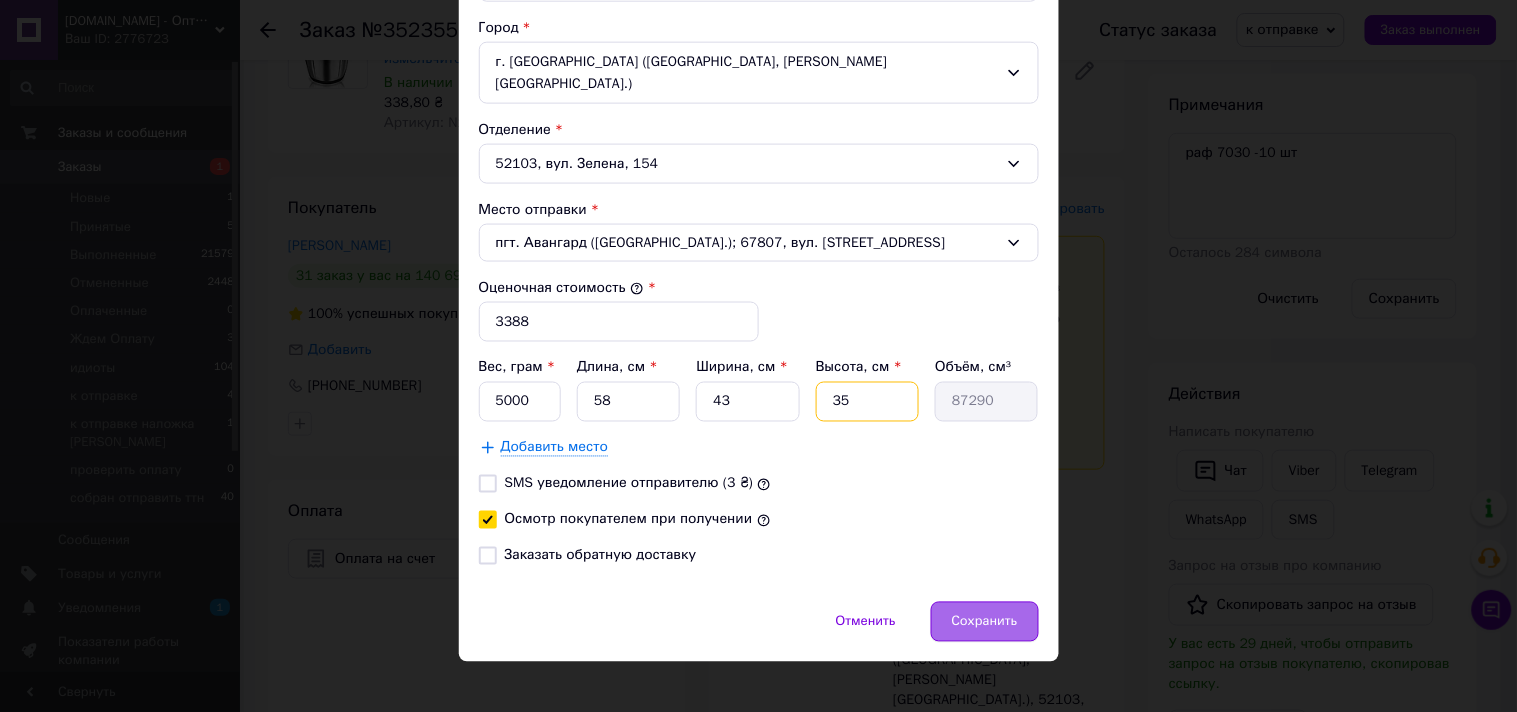type on "35" 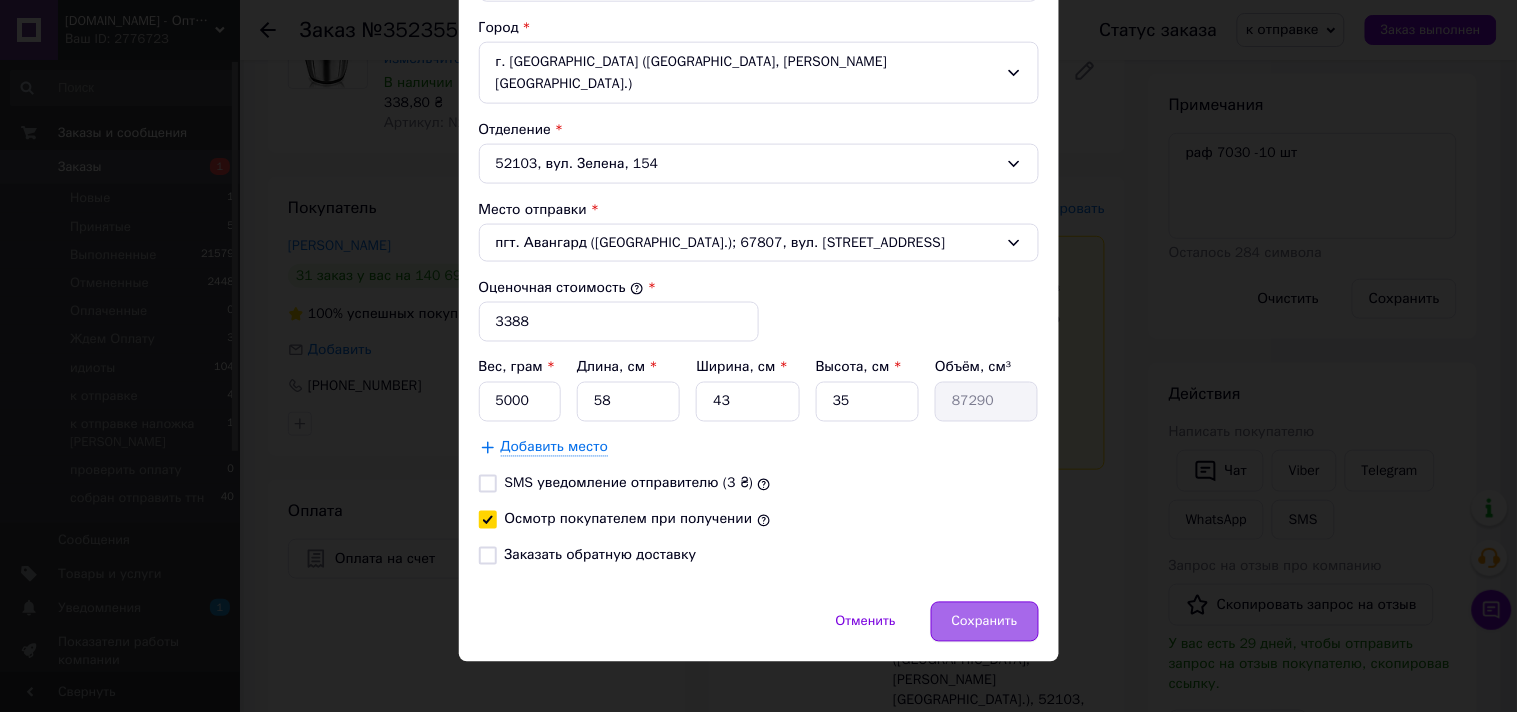 click on "Сохранить" at bounding box center [985, 622] 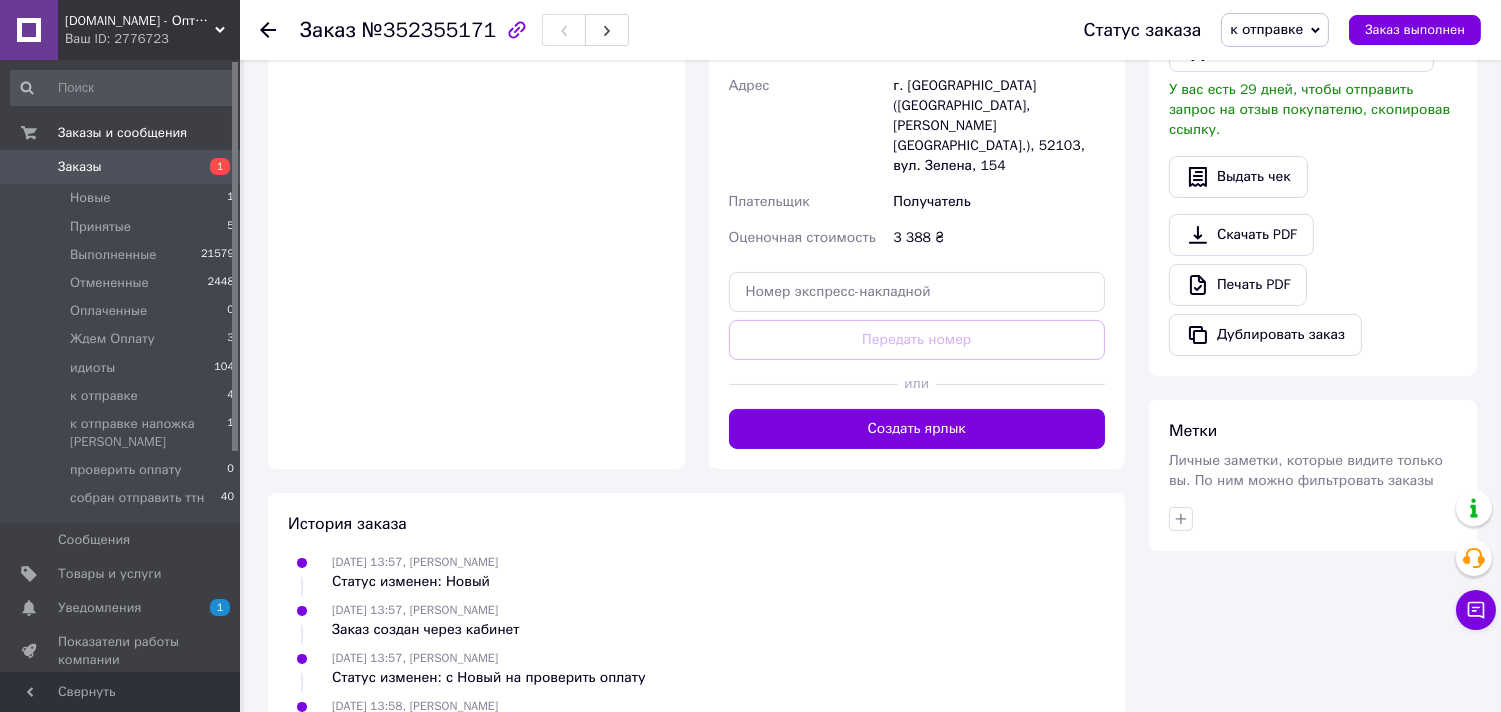 scroll, scrollTop: 777, scrollLeft: 0, axis: vertical 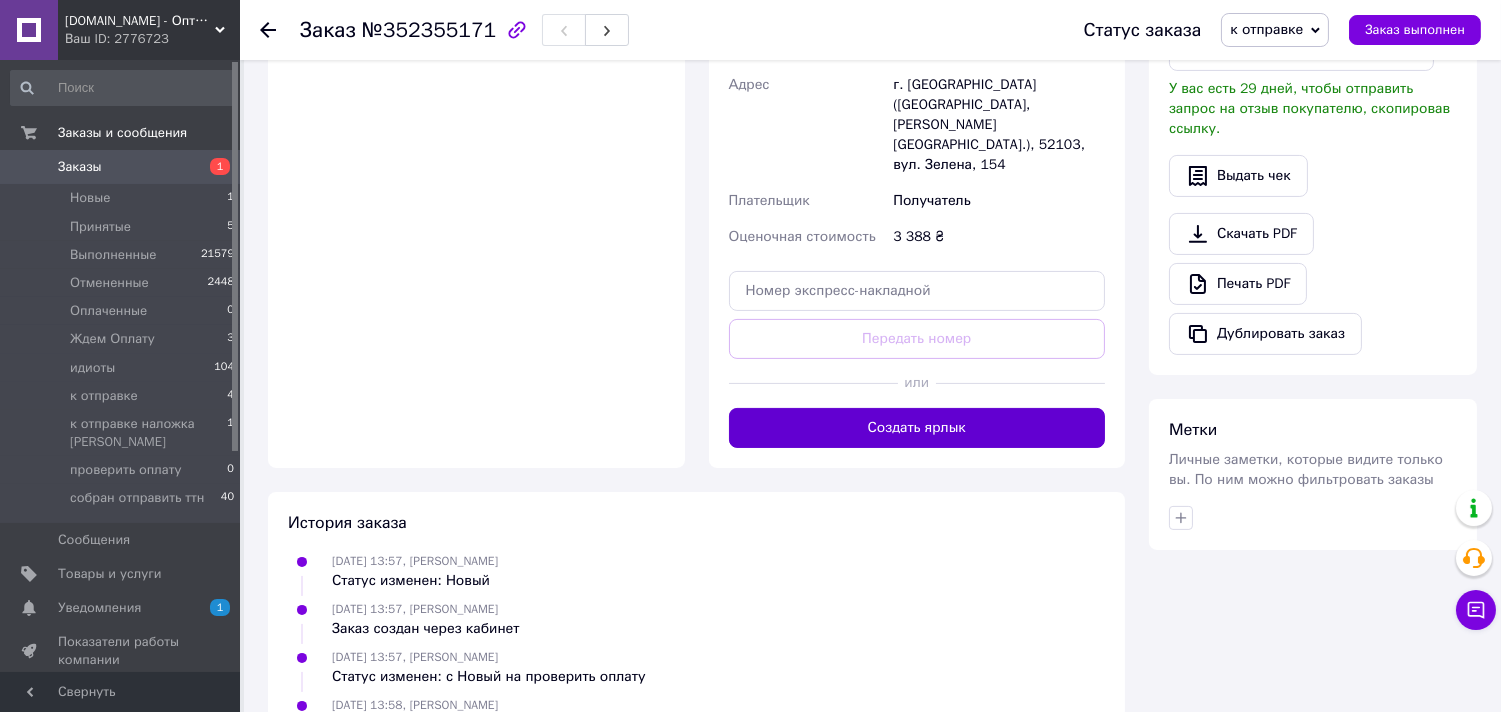 click on "Создать ярлык" at bounding box center (917, 428) 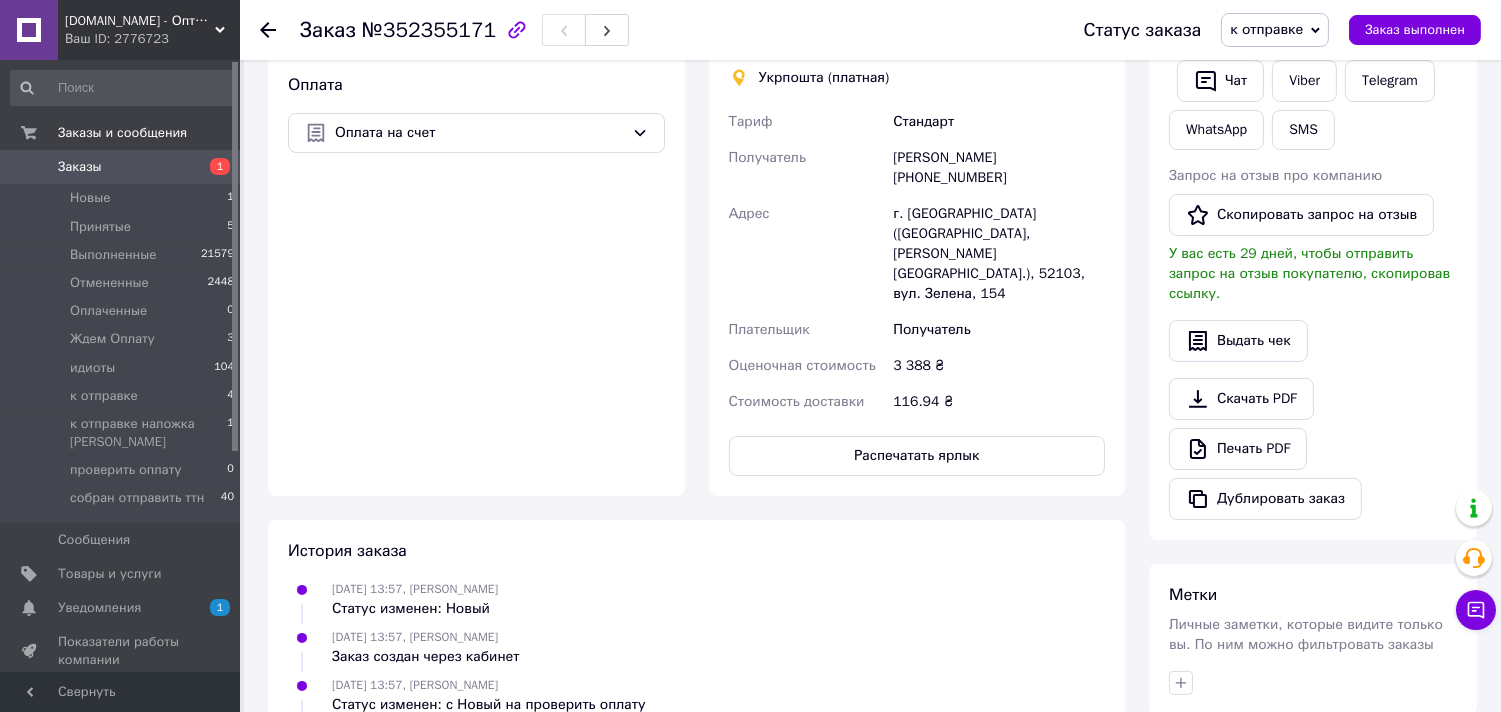scroll, scrollTop: 555, scrollLeft: 0, axis: vertical 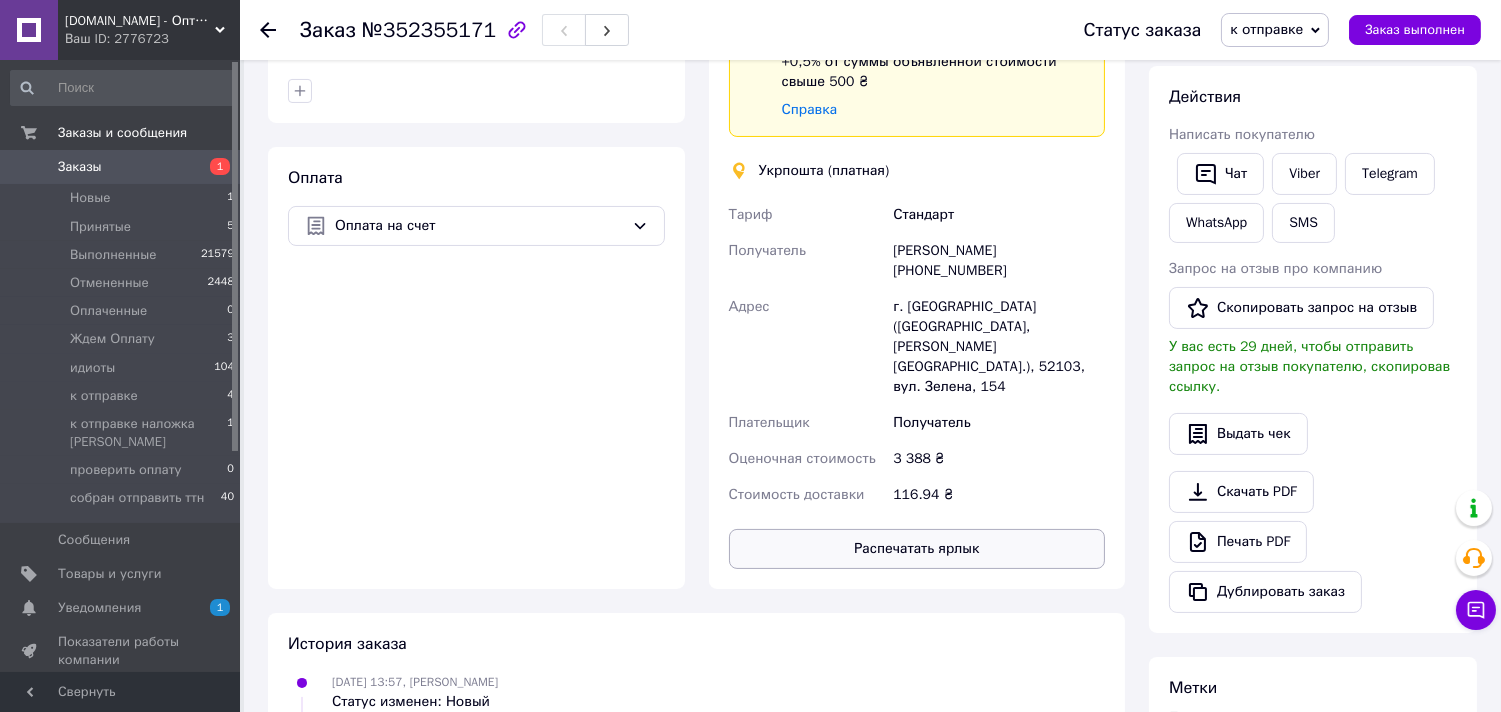 click on "Распечатать ярлык" at bounding box center (917, 549) 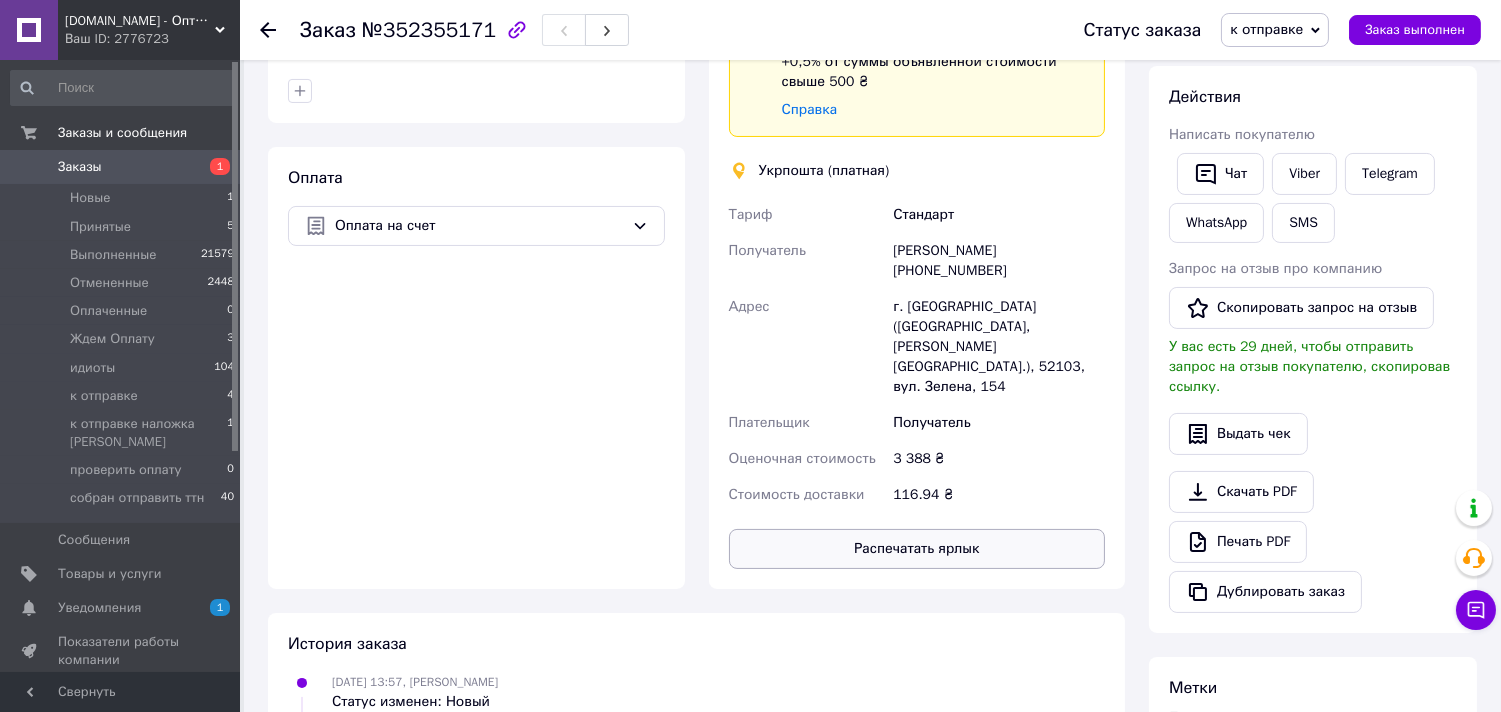 click on "Распечатать ярлык" at bounding box center [917, 549] 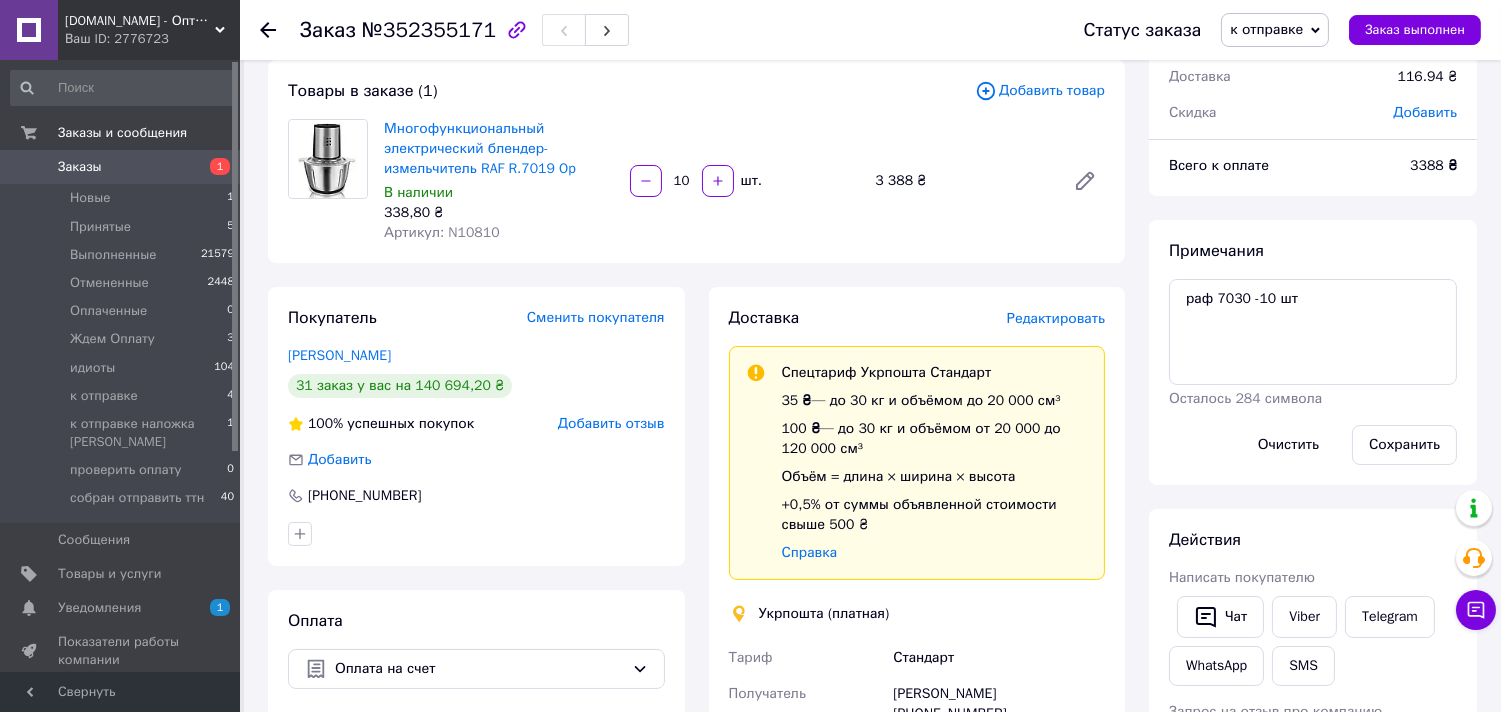 scroll, scrollTop: 111, scrollLeft: 0, axis: vertical 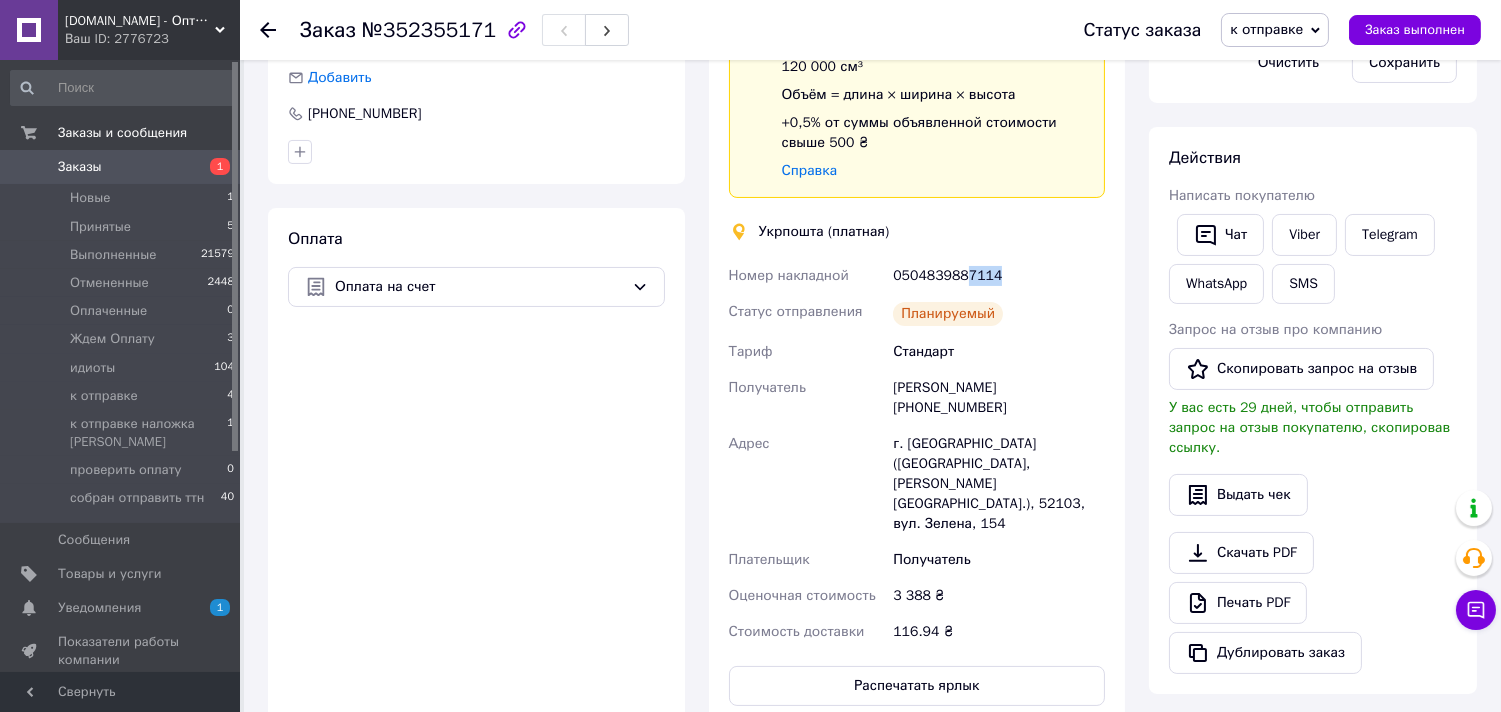 drag, startPoint x: 962, startPoint y: 271, endPoint x: 1038, endPoint y: 281, distance: 76.655075 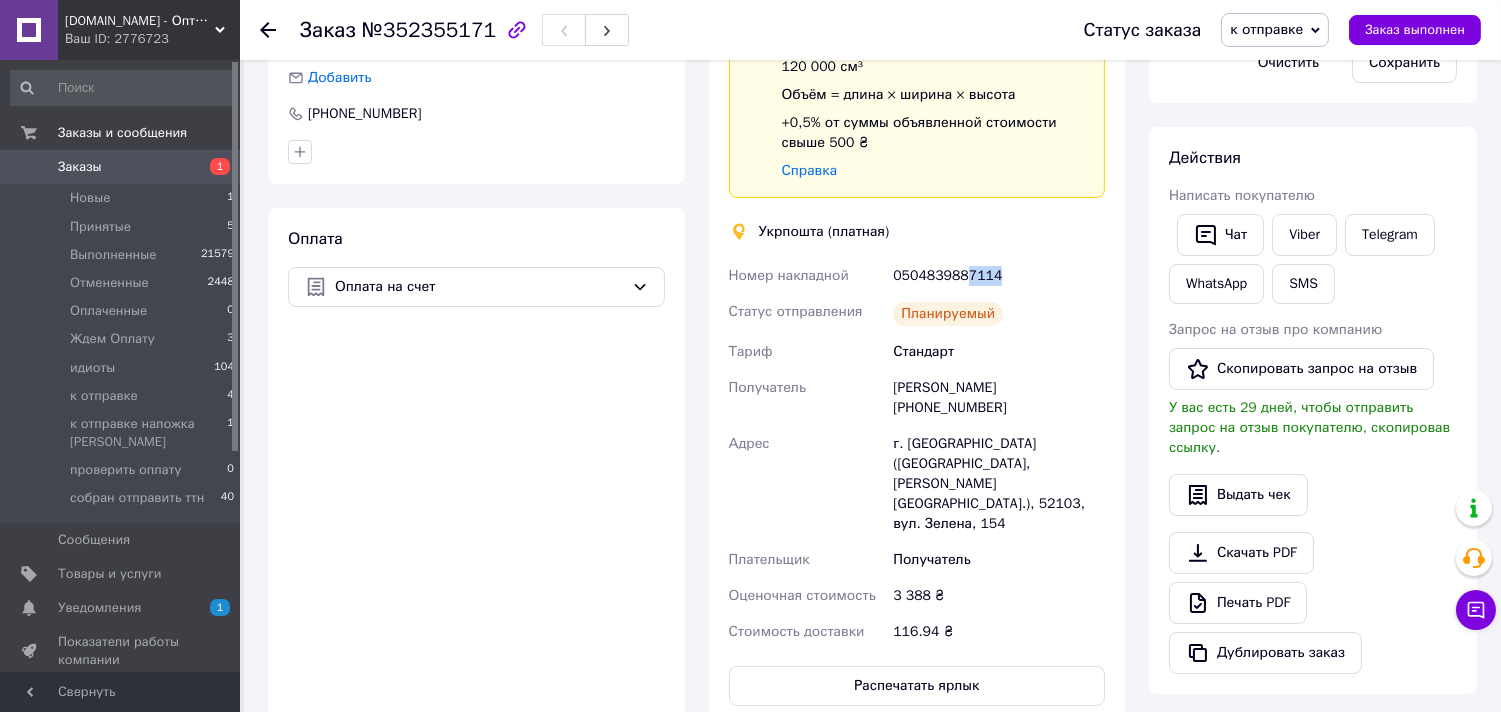 click on "0504839887114" at bounding box center (999, 276) 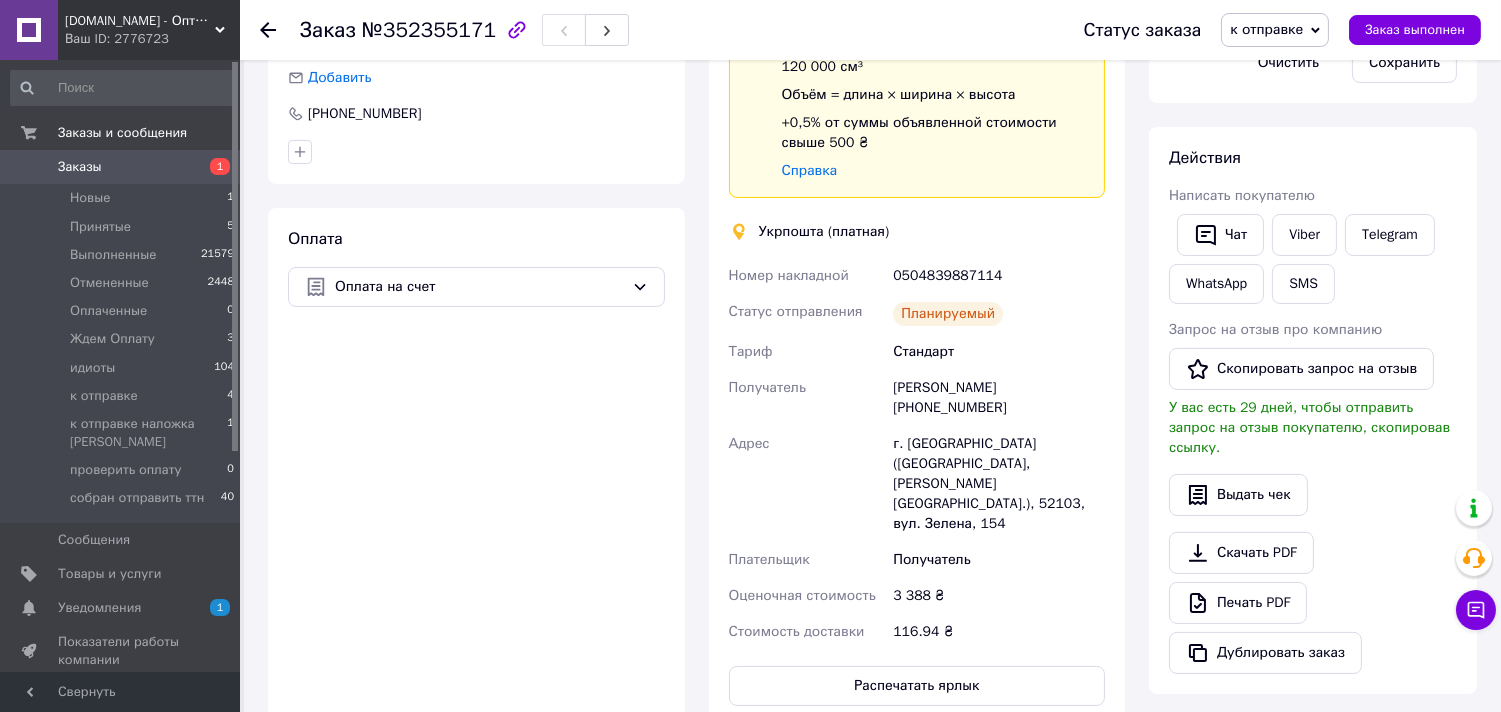 click on "к отправке" at bounding box center [1266, 29] 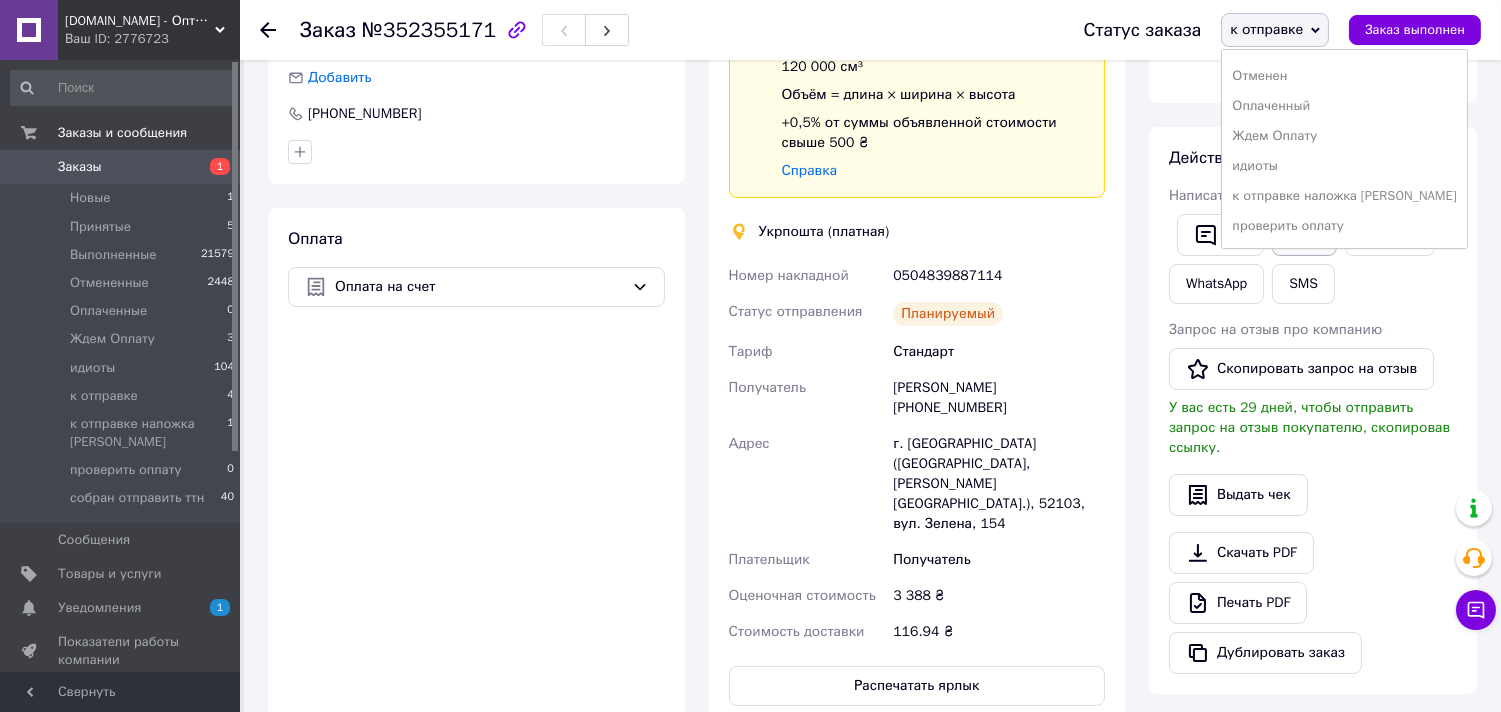 scroll, scrollTop: 82, scrollLeft: 0, axis: vertical 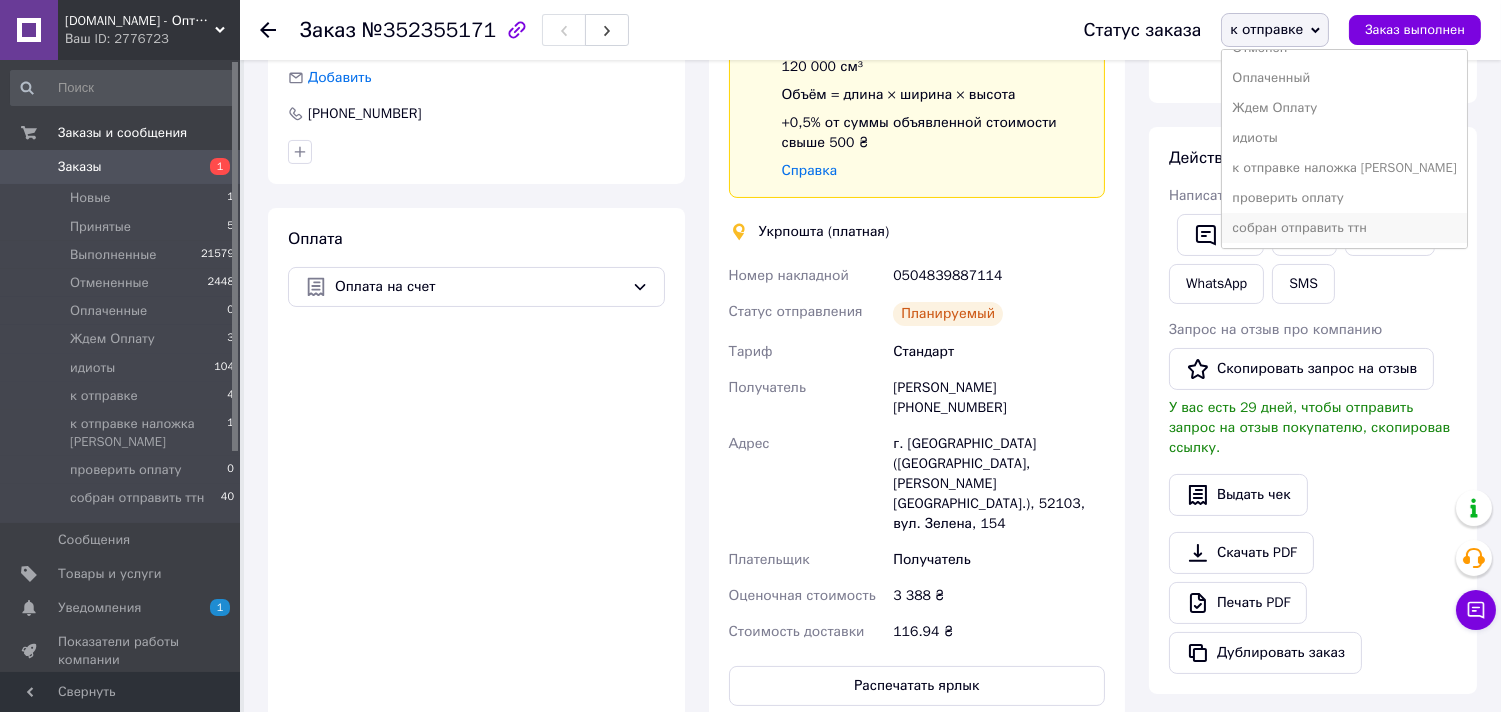 click on "собран отправить ттн" at bounding box center [1344, 228] 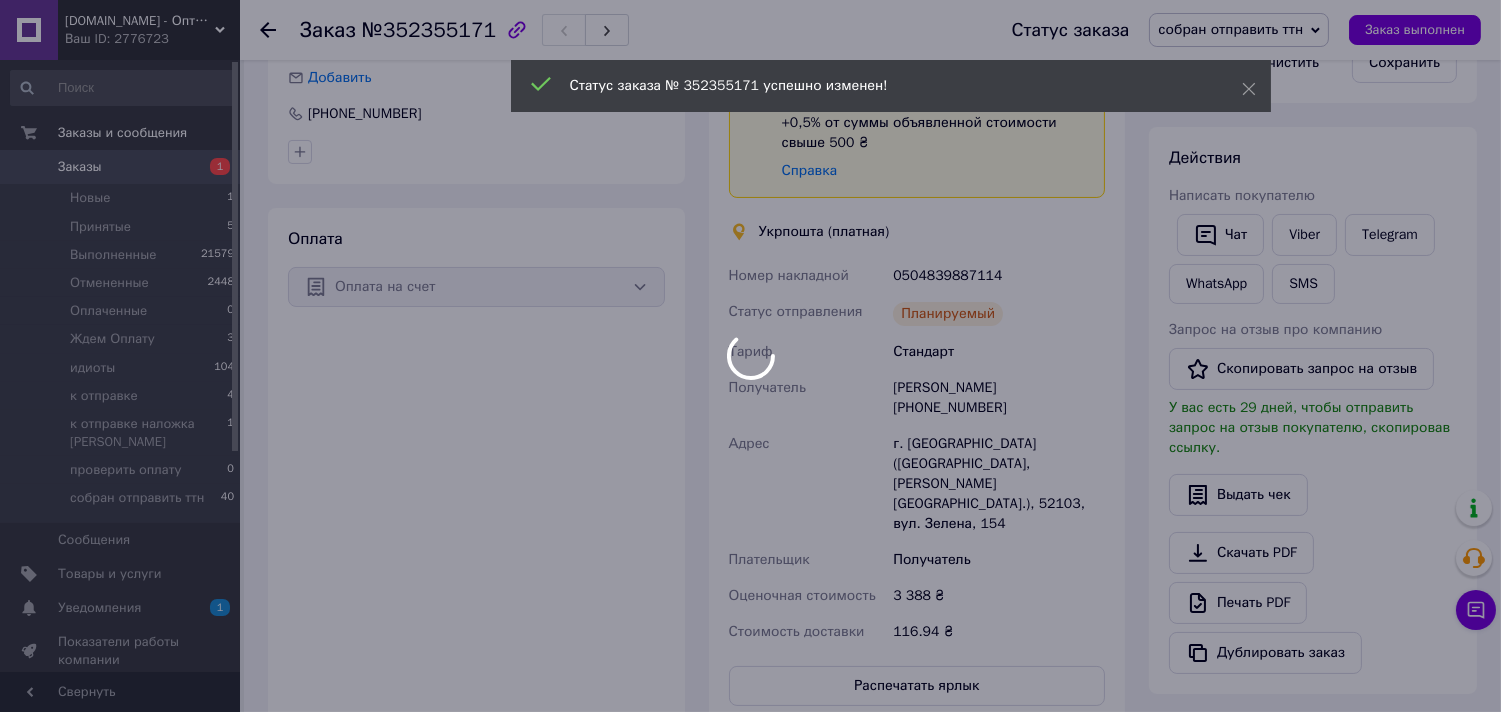 scroll, scrollTop: 67, scrollLeft: 0, axis: vertical 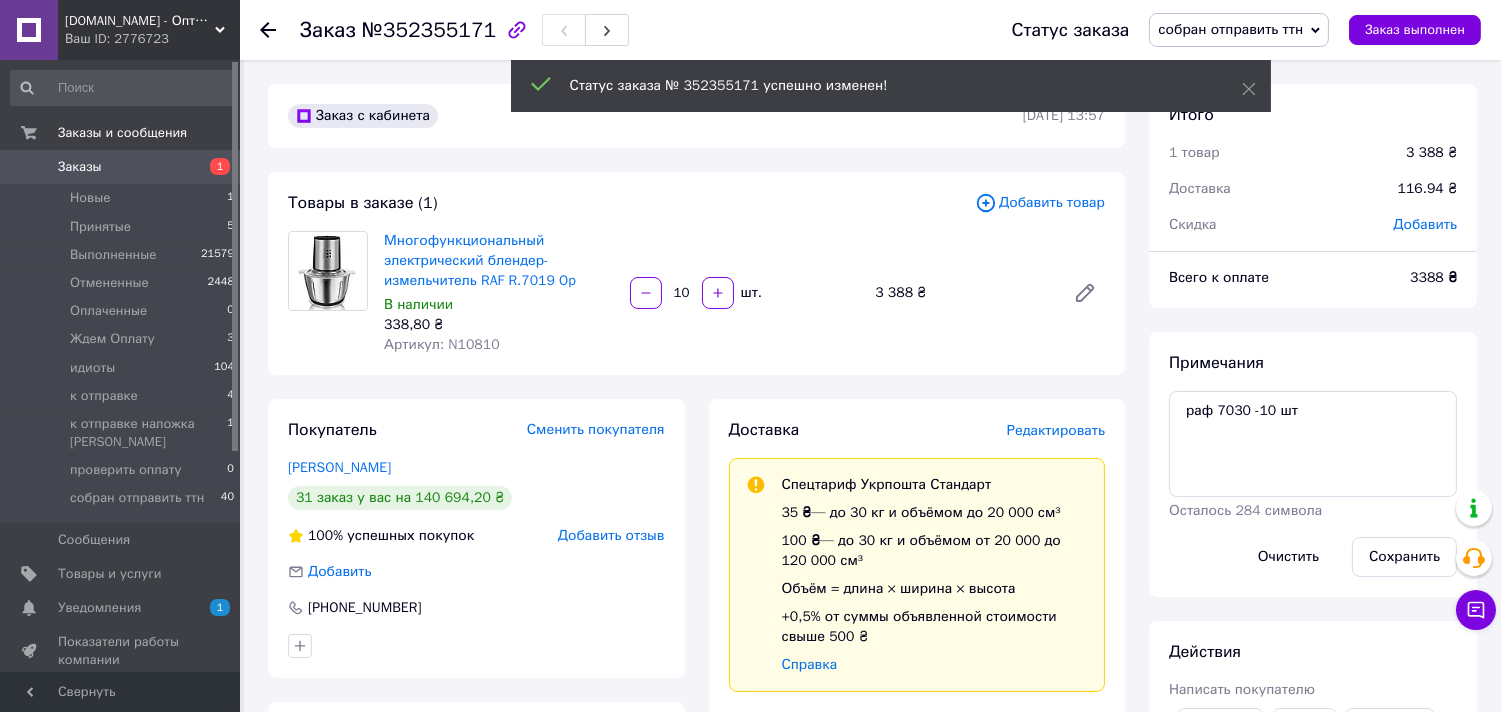click 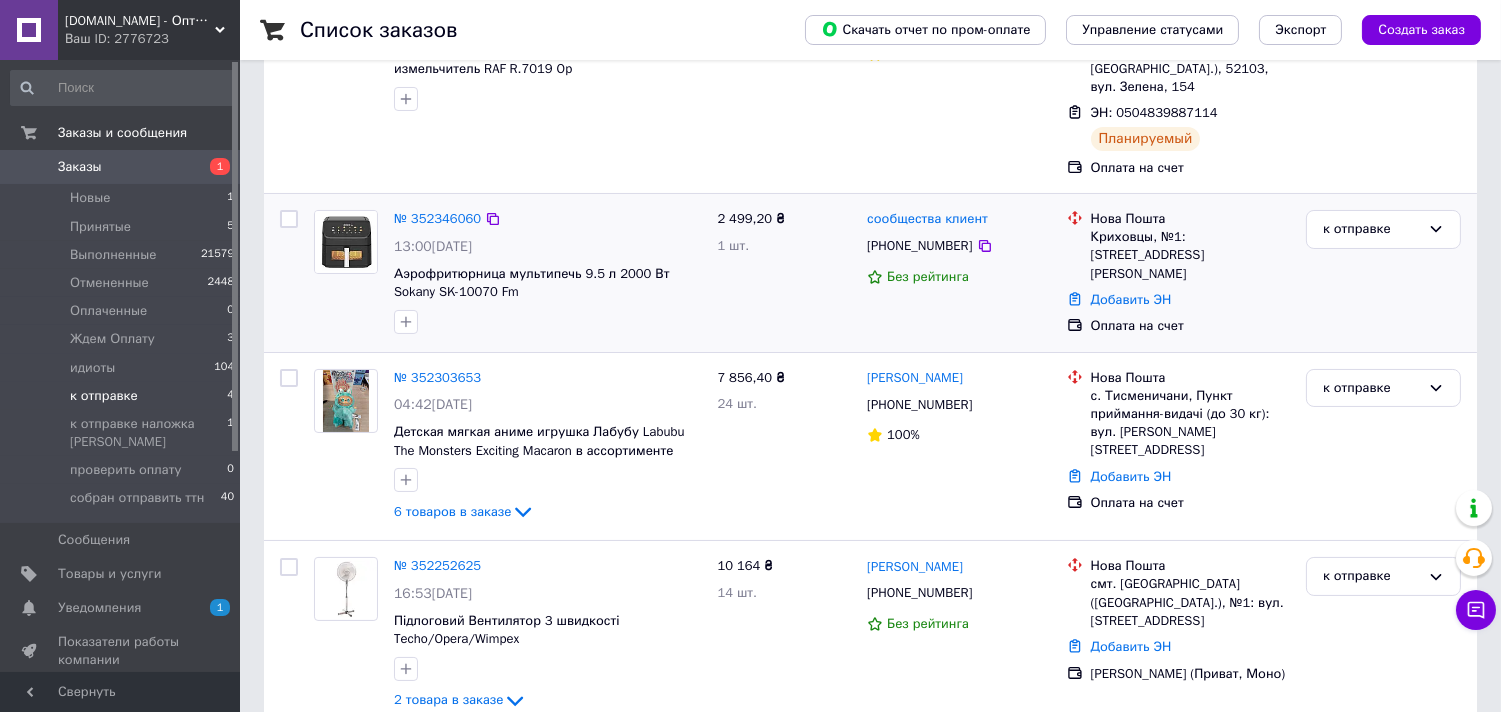 scroll, scrollTop: 318, scrollLeft: 0, axis: vertical 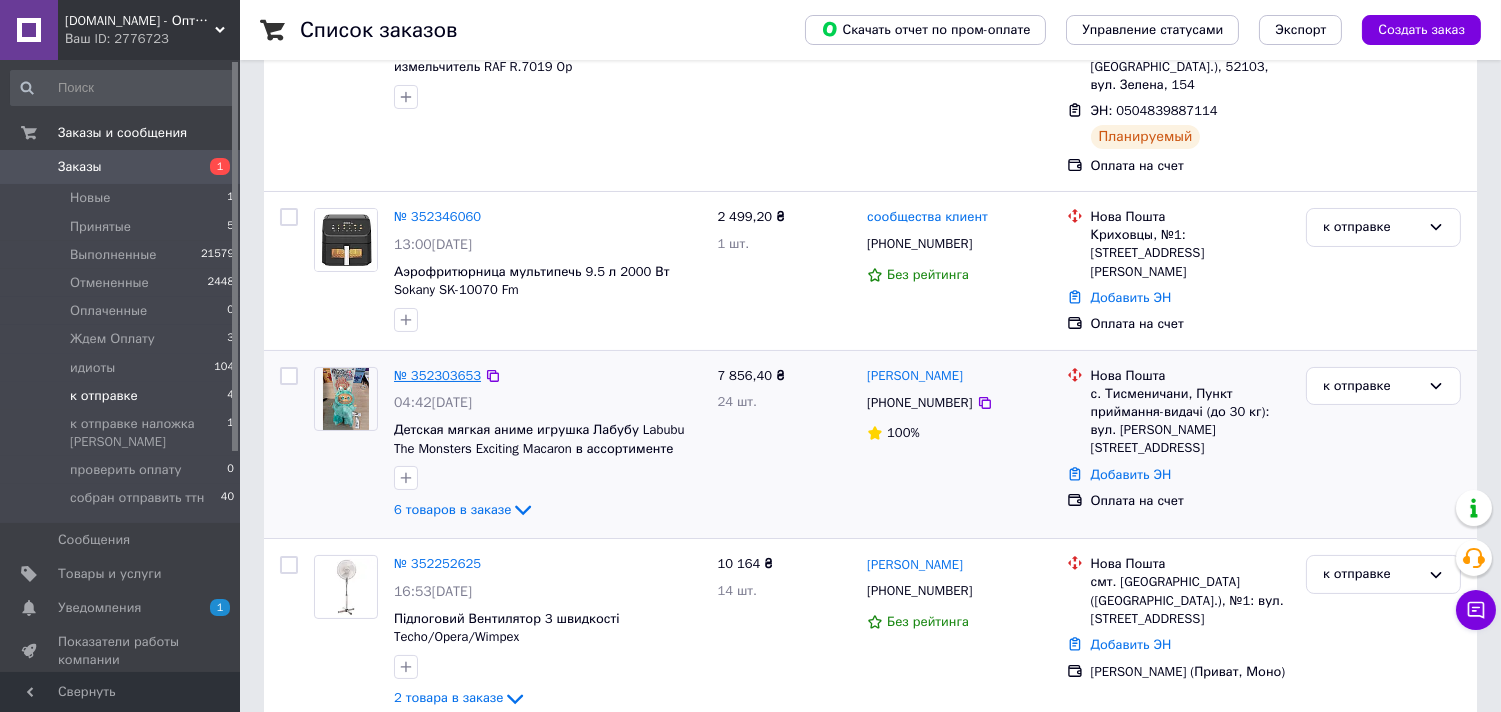 click on "№ 352303653" at bounding box center [437, 375] 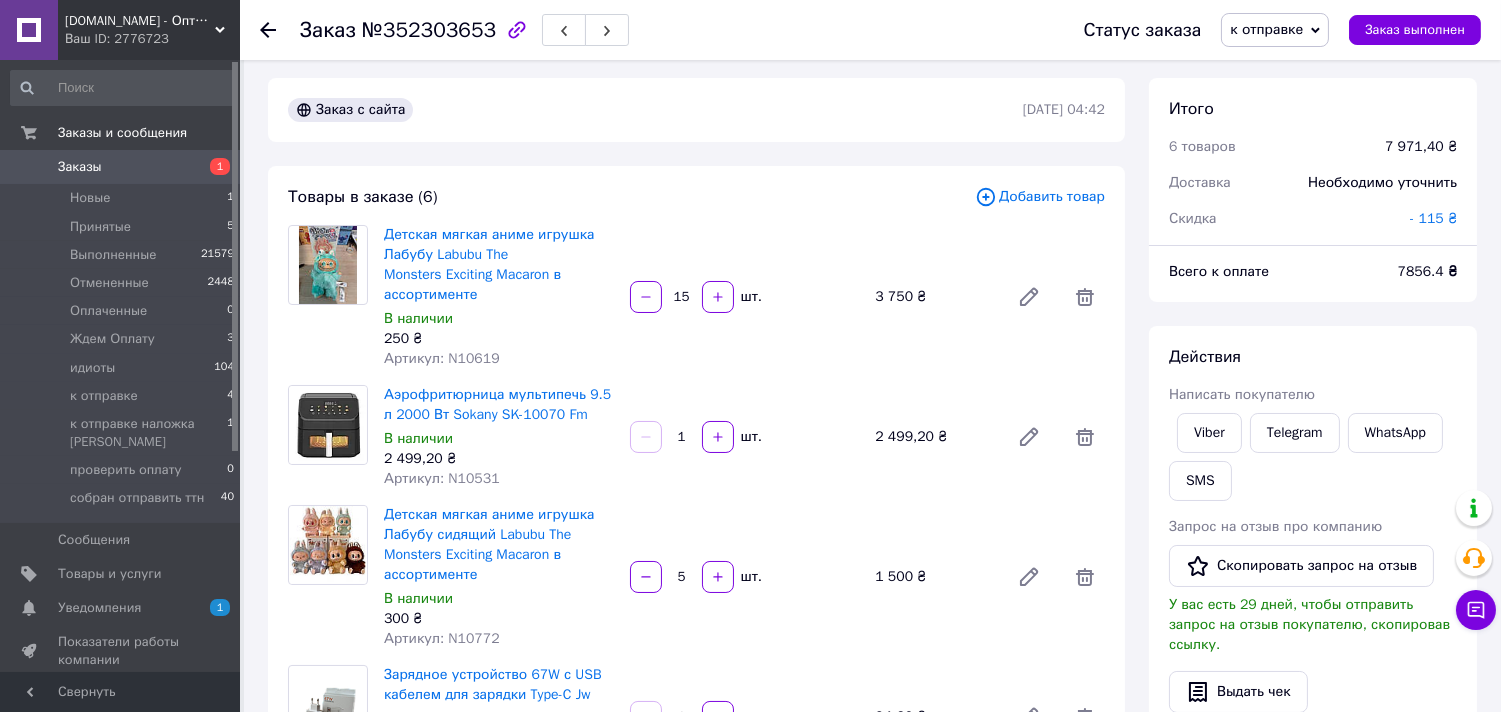 scroll, scrollTop: 0, scrollLeft: 0, axis: both 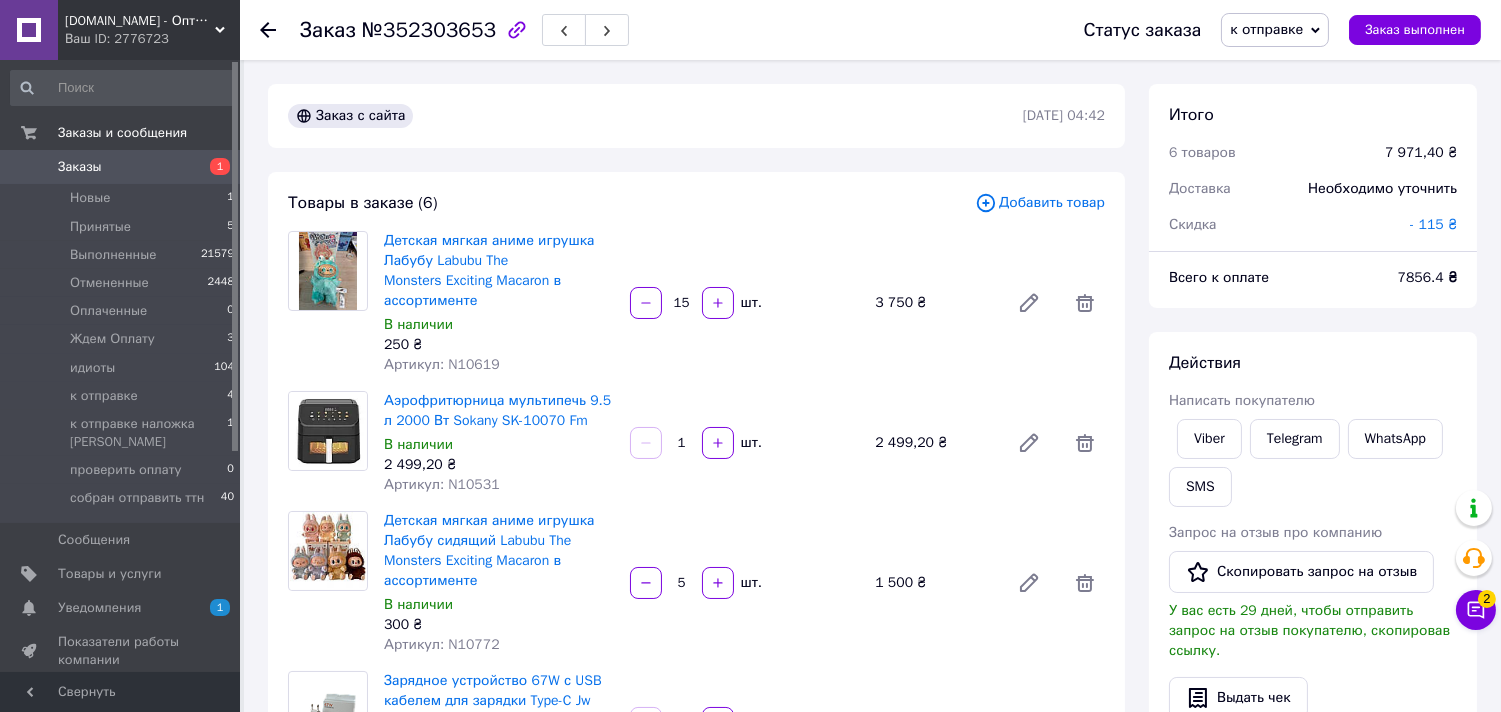 click on "Заказ №352303653 Статус заказа к отправке Принят Выполнен Отменен Оплаченный Ждем Оплату идиоты к отправке наложка Вова проверить оплату собран отправить ттн Заказ выполнен" at bounding box center (870, 30) 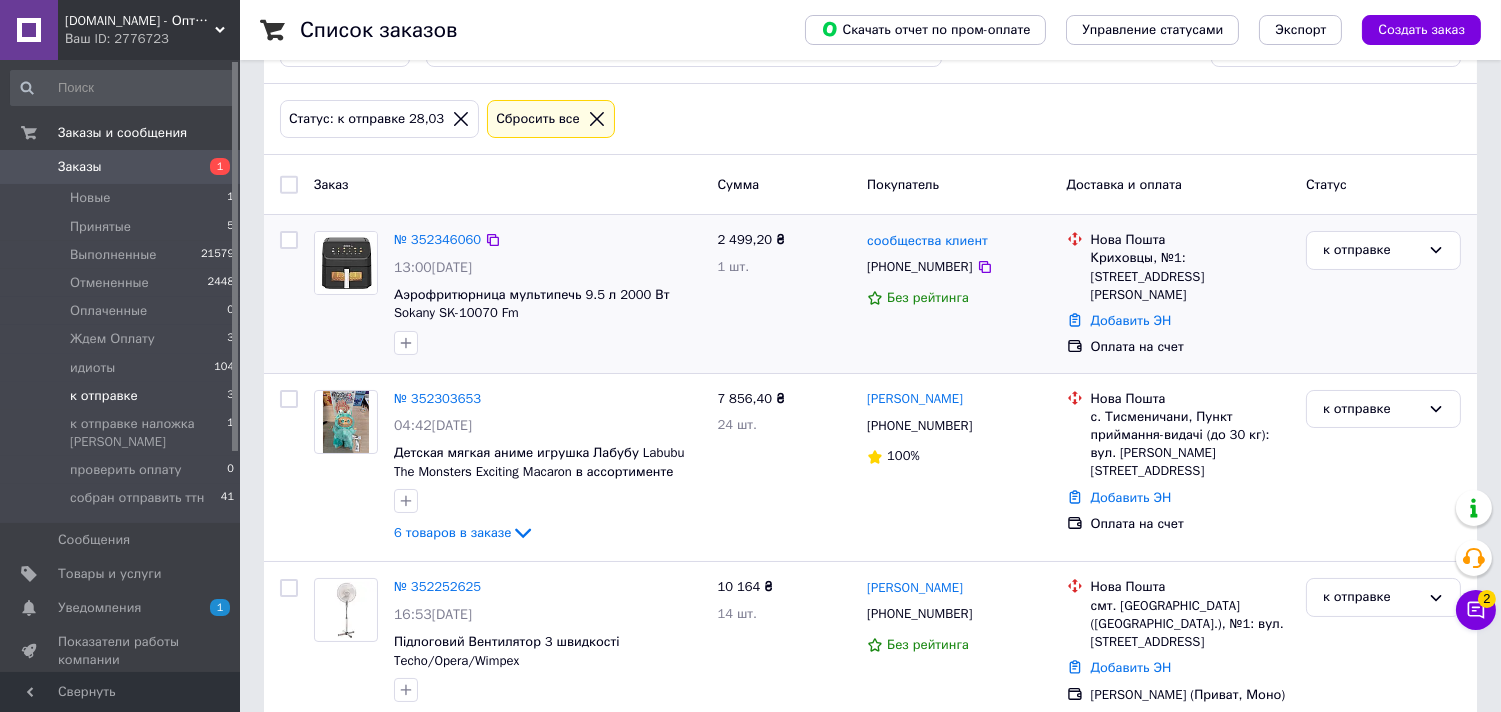 scroll, scrollTop: 111, scrollLeft: 0, axis: vertical 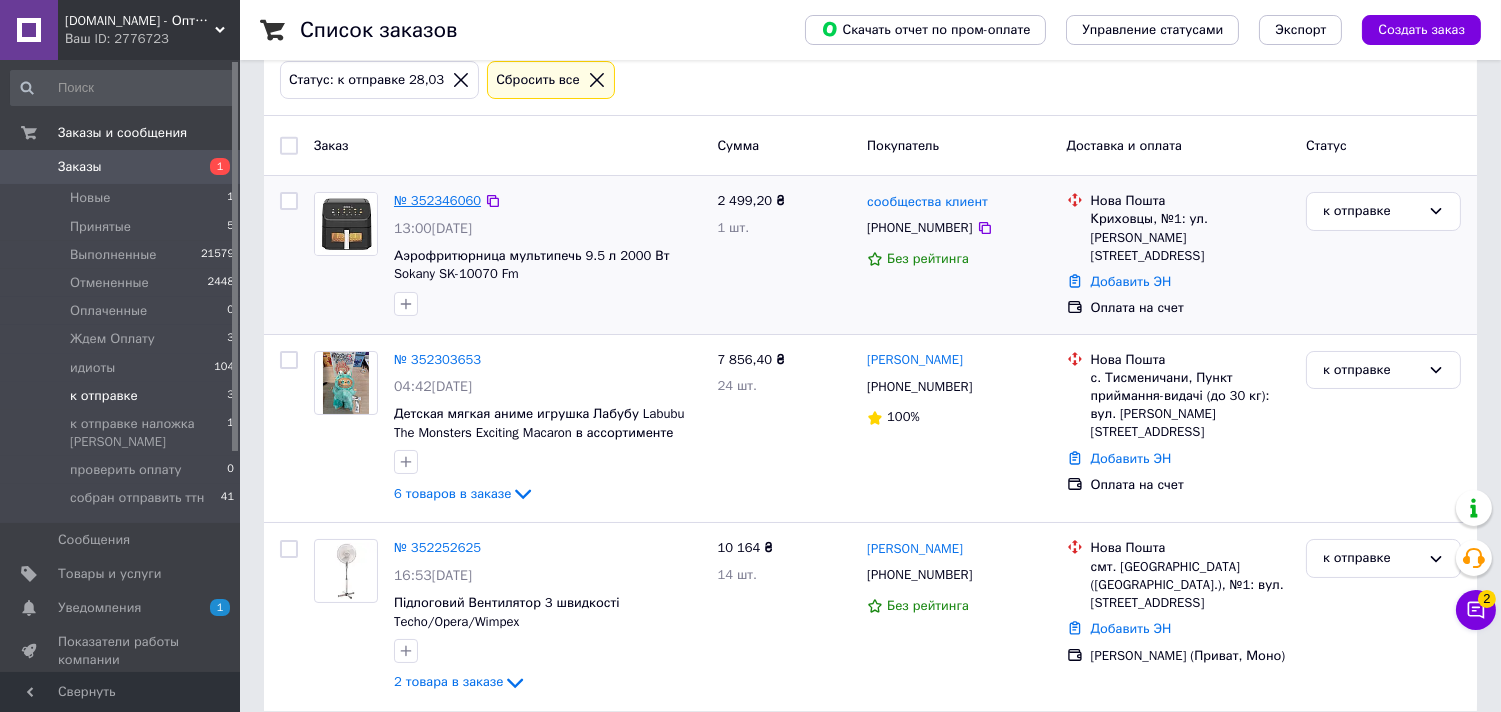 click on "№ 352346060" at bounding box center [437, 200] 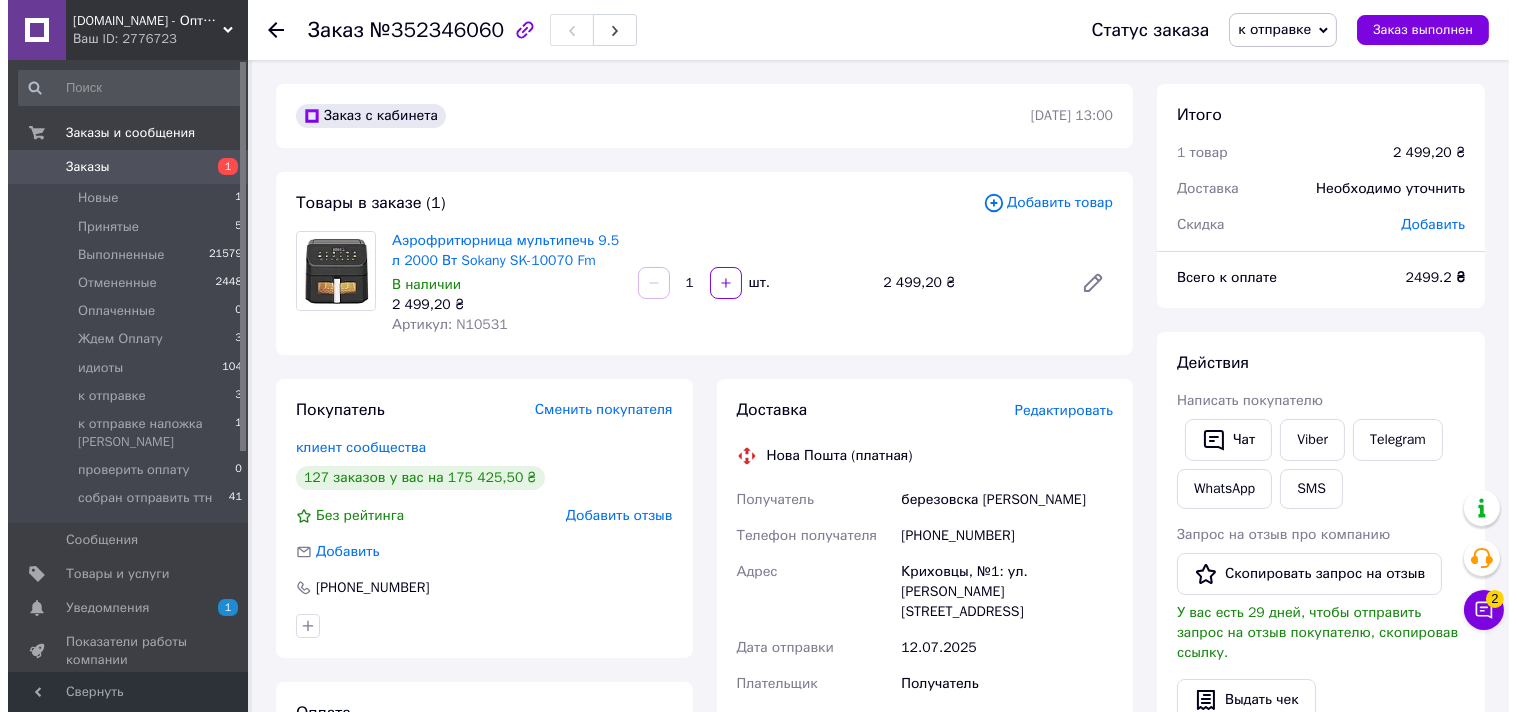 scroll, scrollTop: 222, scrollLeft: 0, axis: vertical 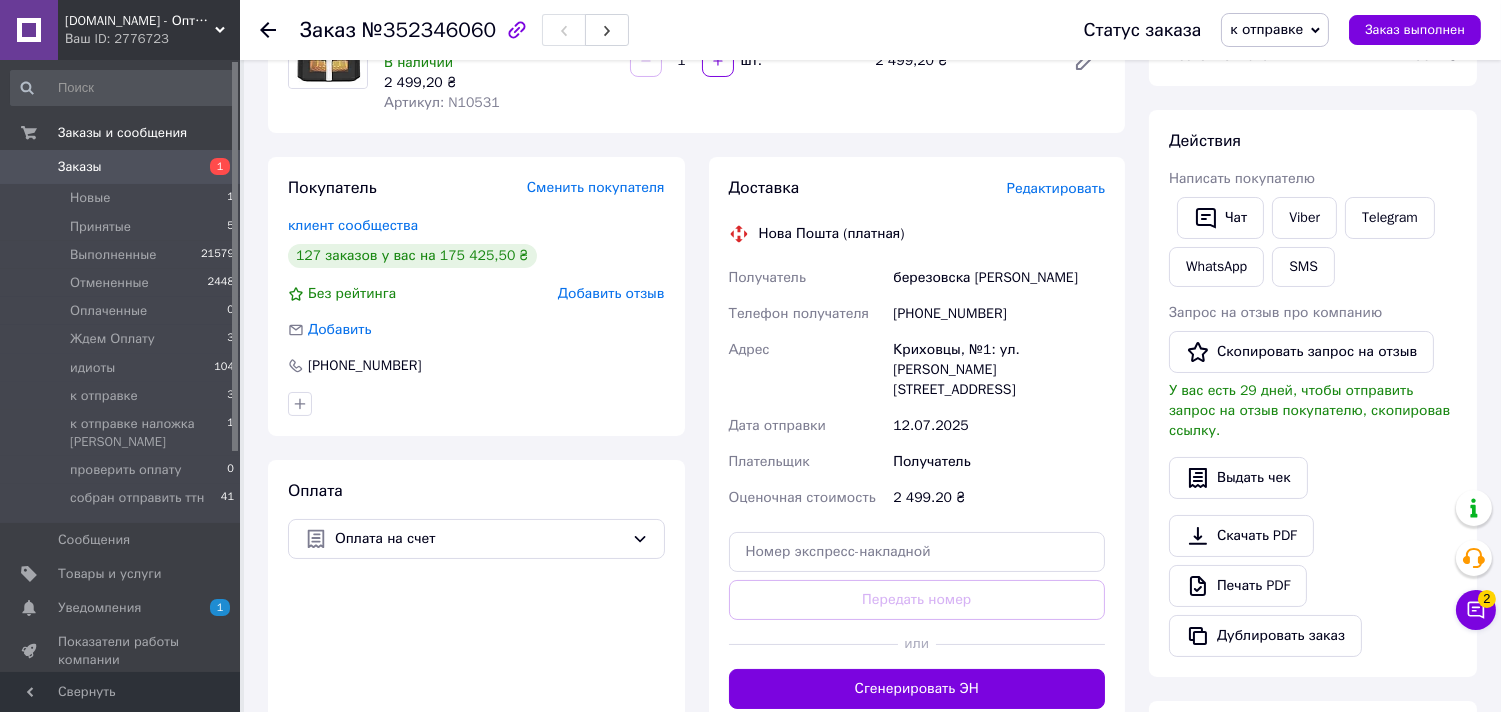 click on "Редактировать" at bounding box center (1056, 188) 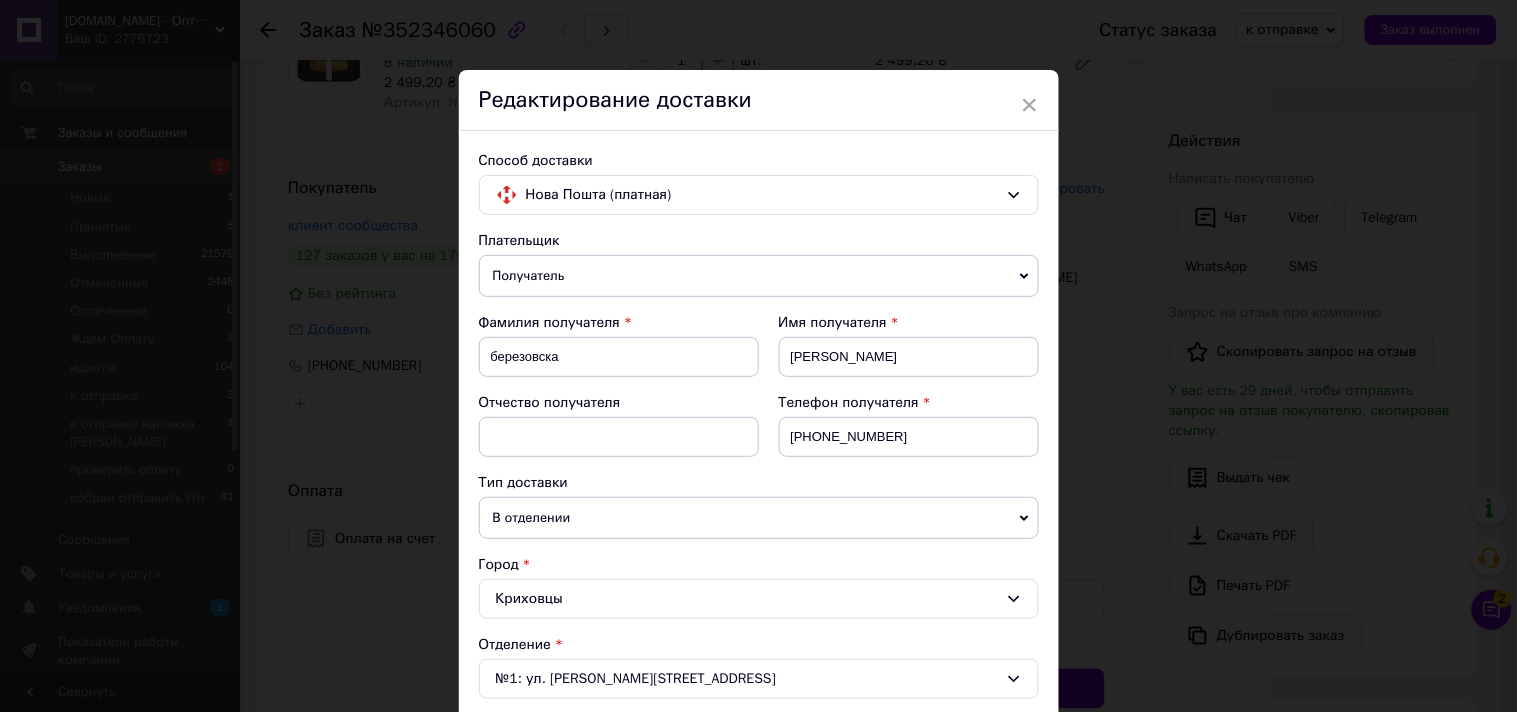 scroll, scrollTop: 654, scrollLeft: 0, axis: vertical 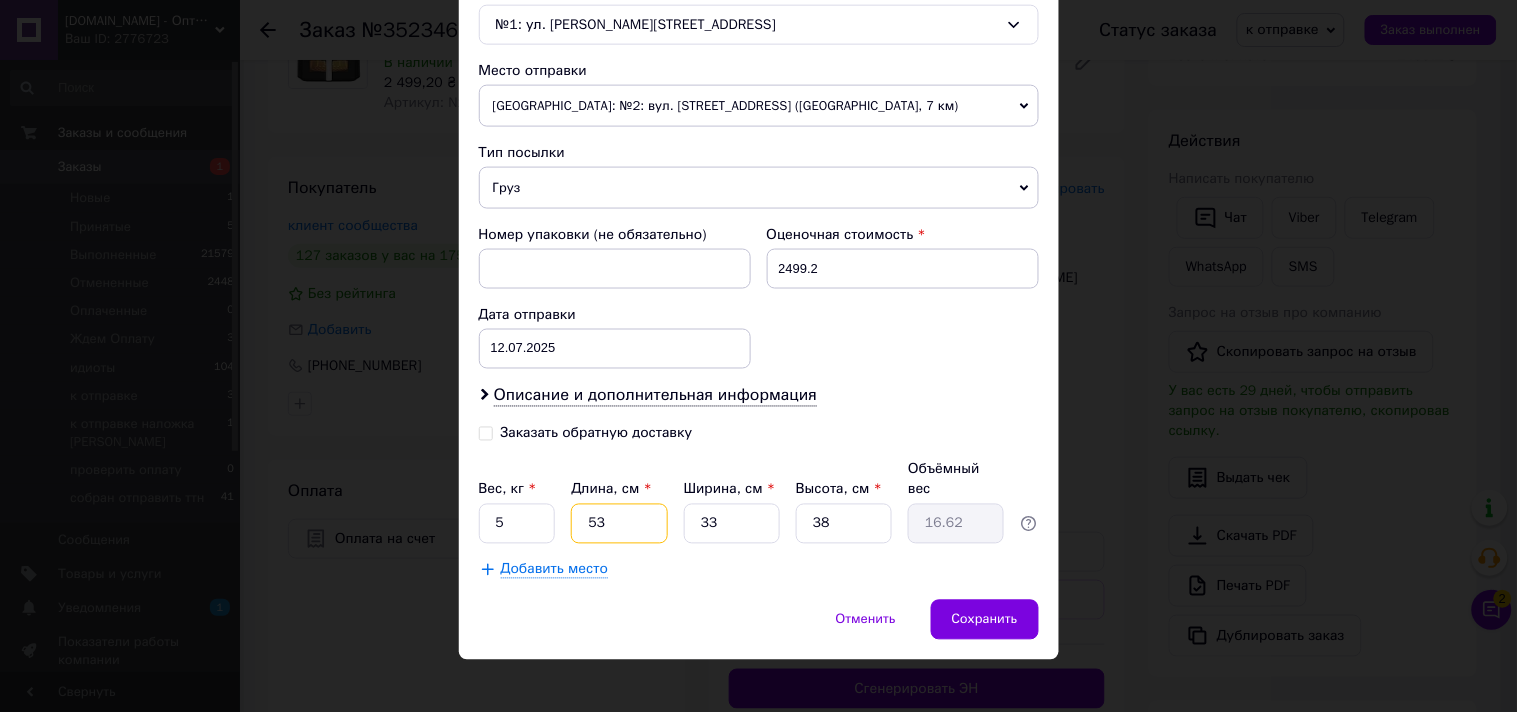 click on "53" at bounding box center (619, 524) 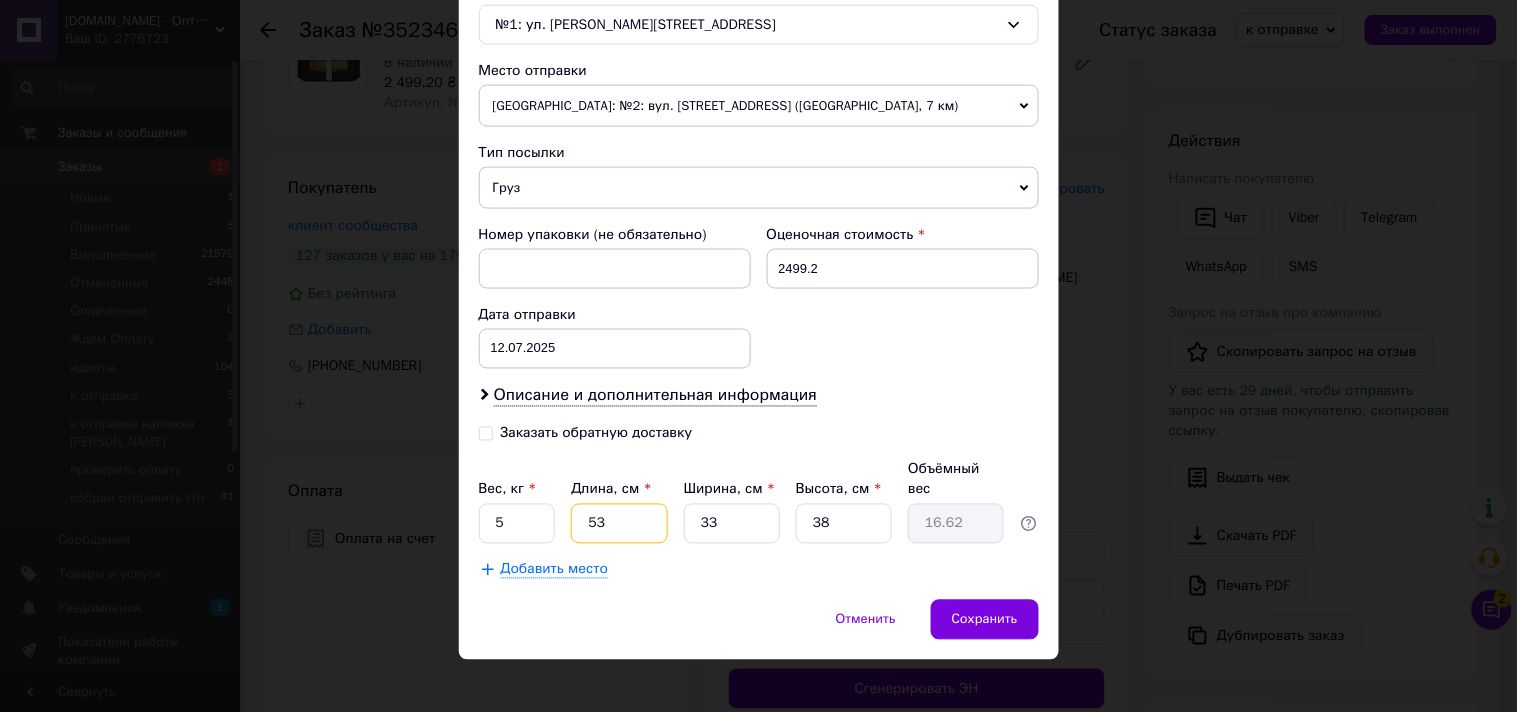 type on "5" 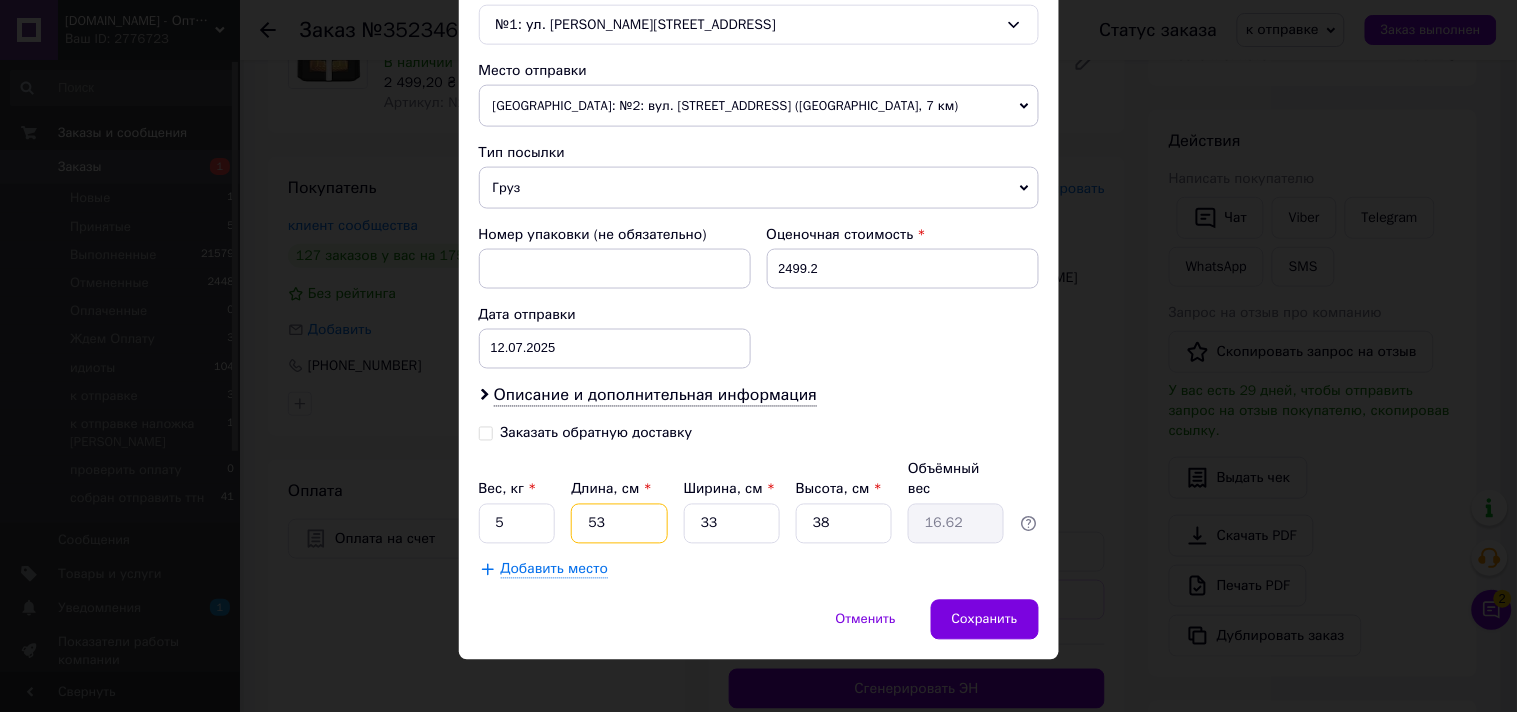 type on "1.57" 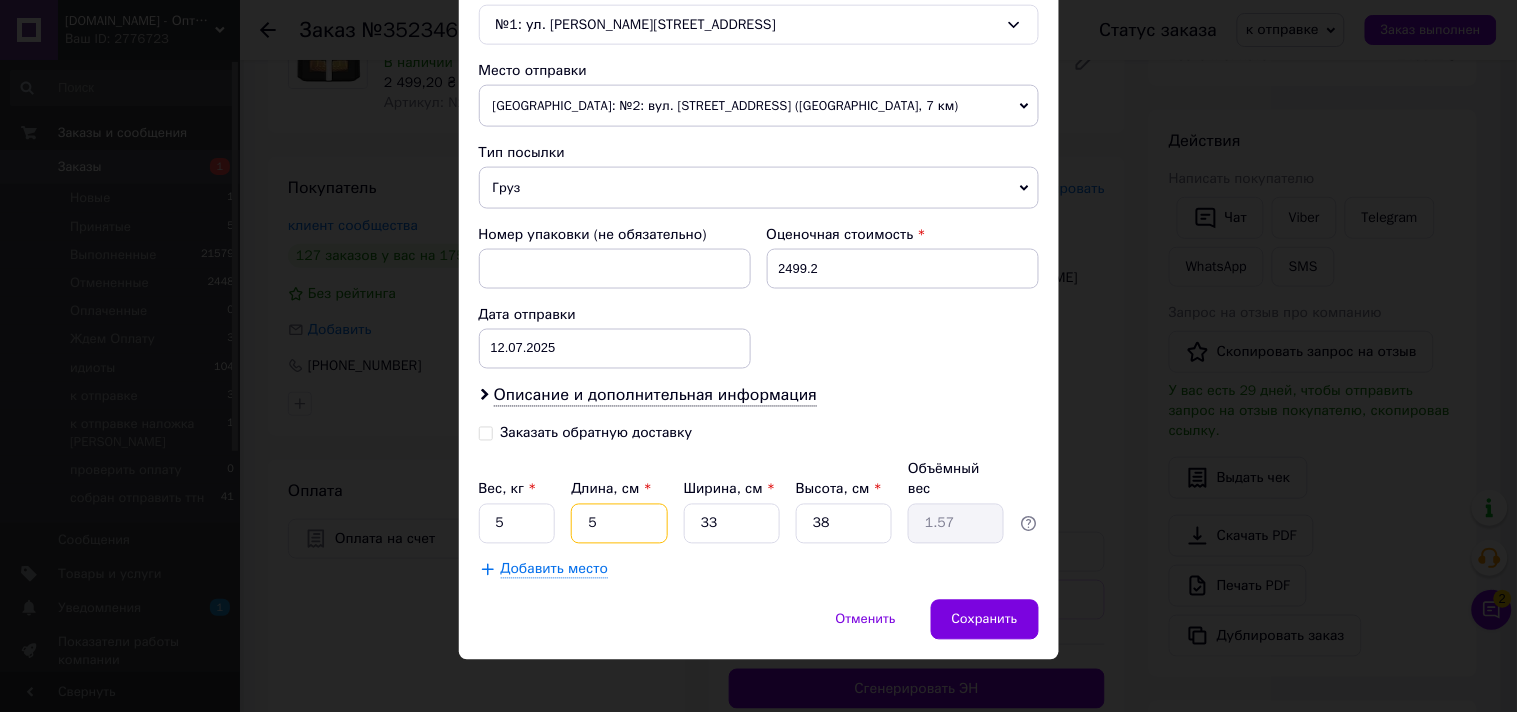 type on "50" 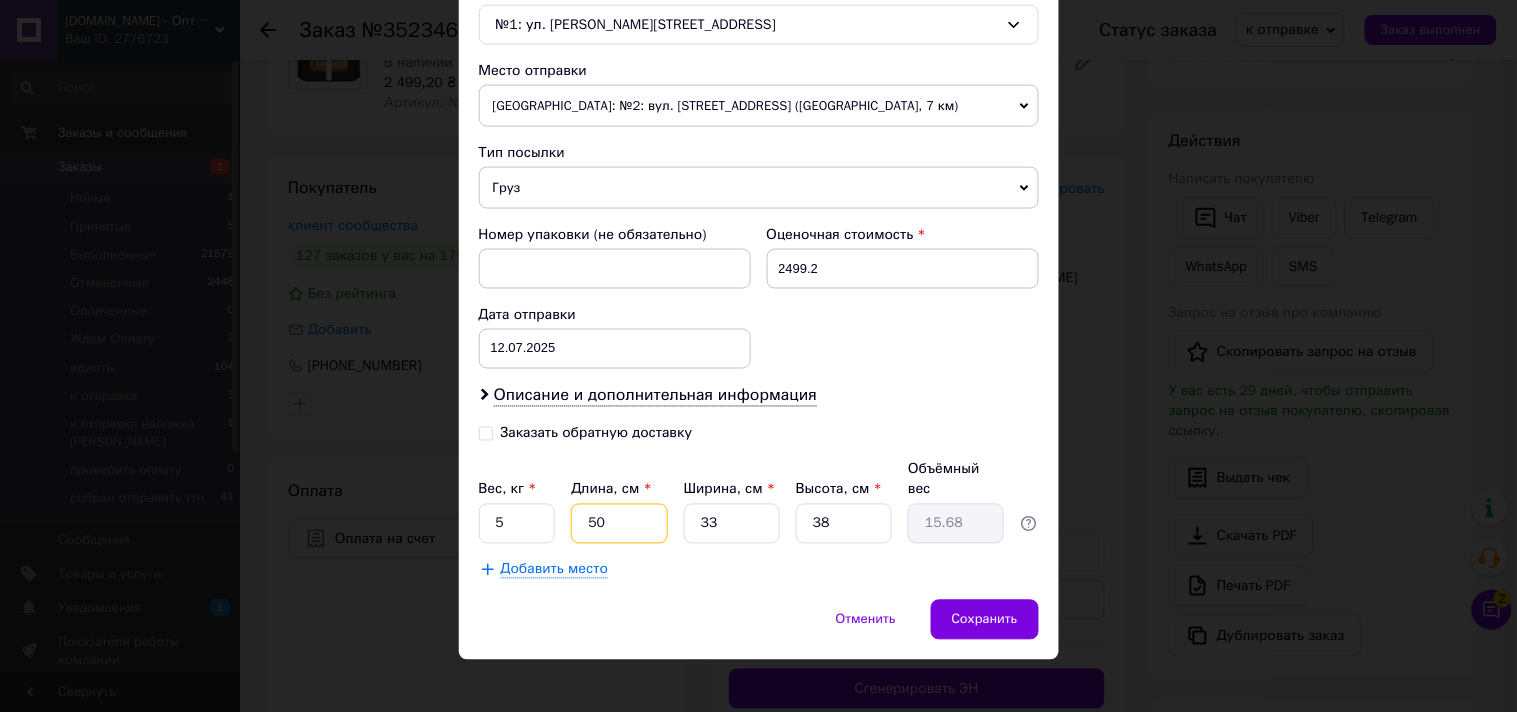 type on "50" 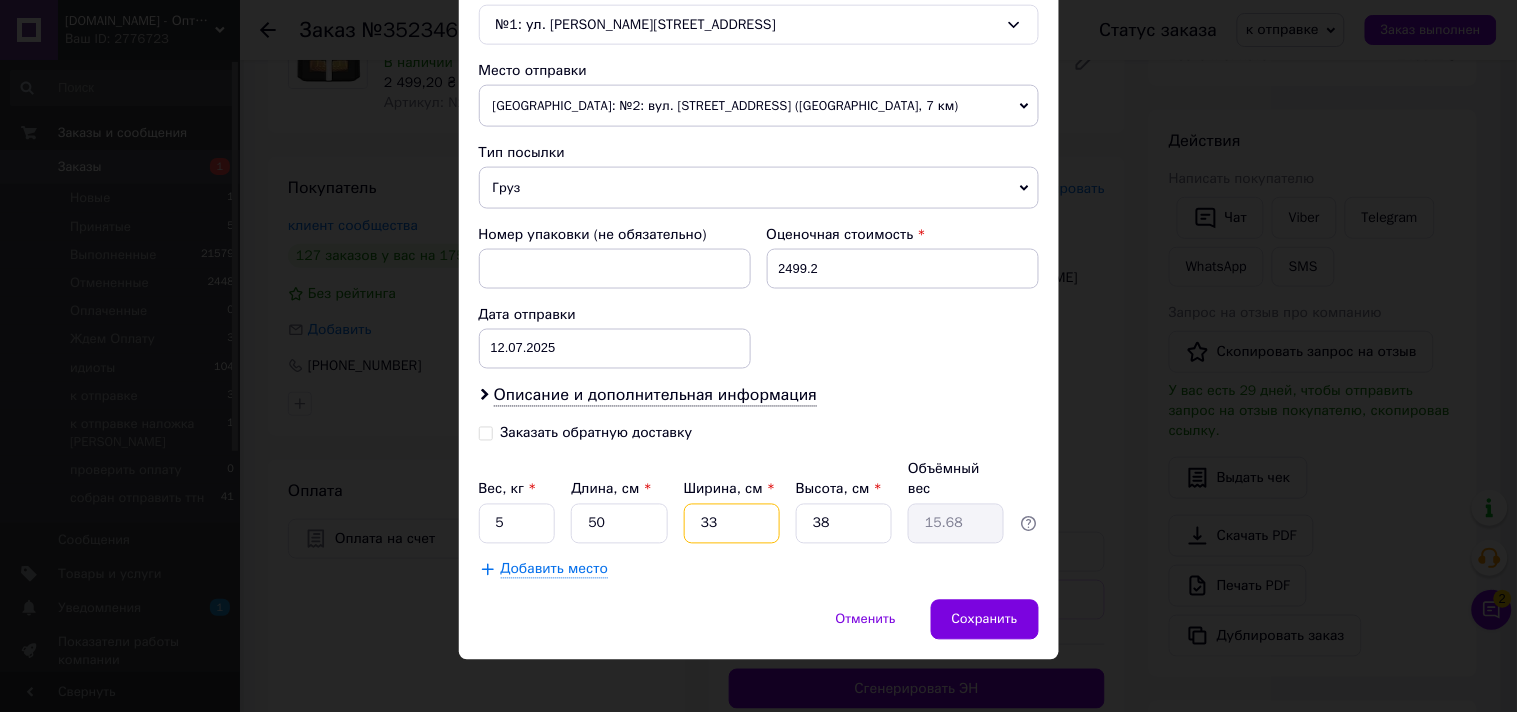 click on "33" at bounding box center [732, 524] 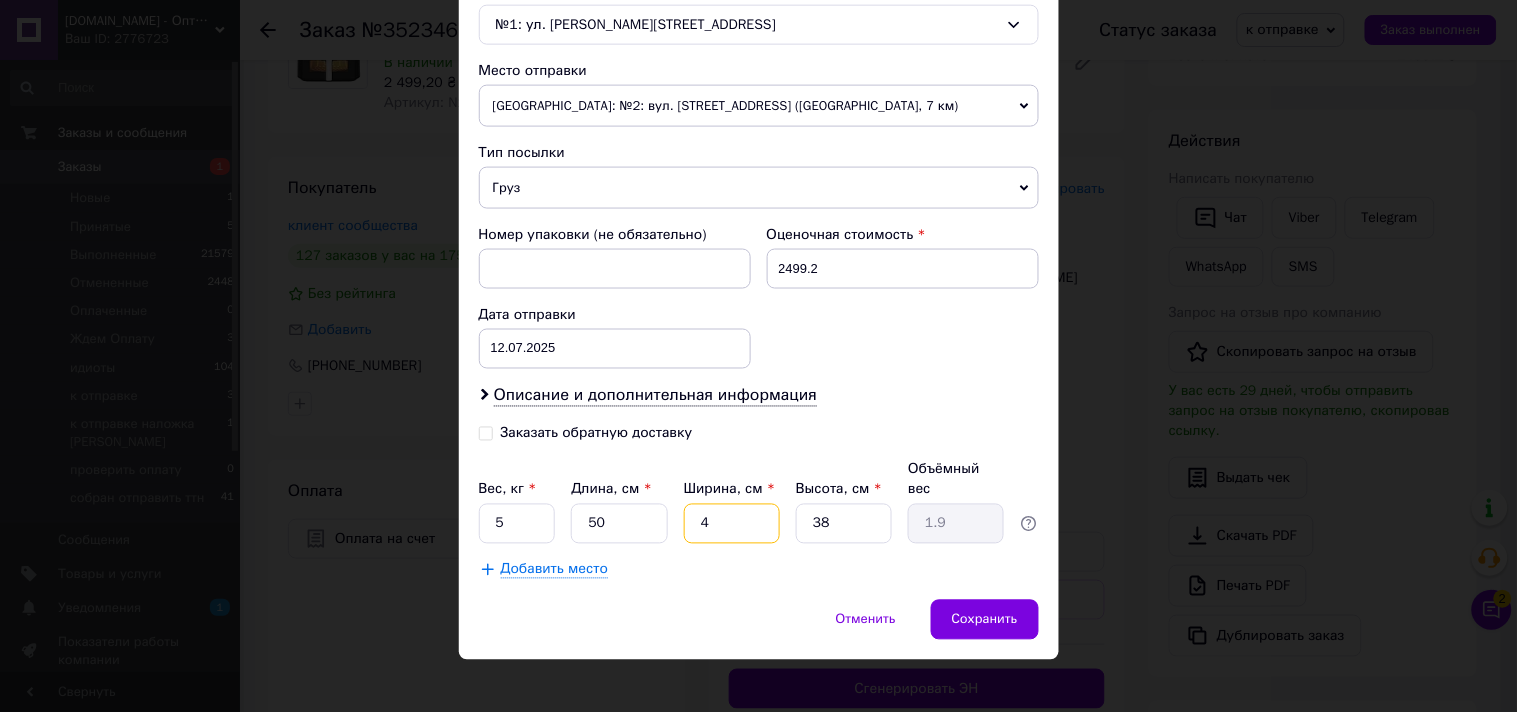 type on "40" 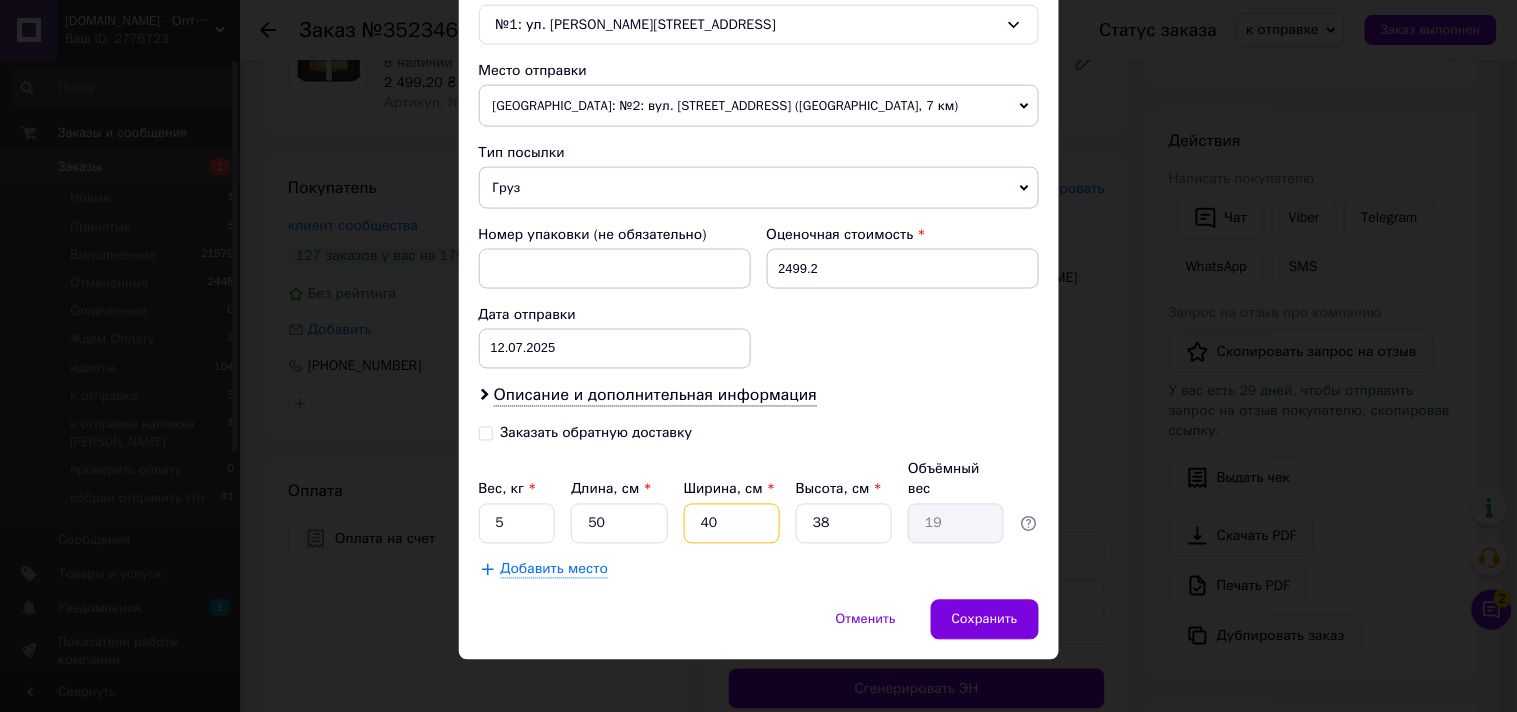 type on "40" 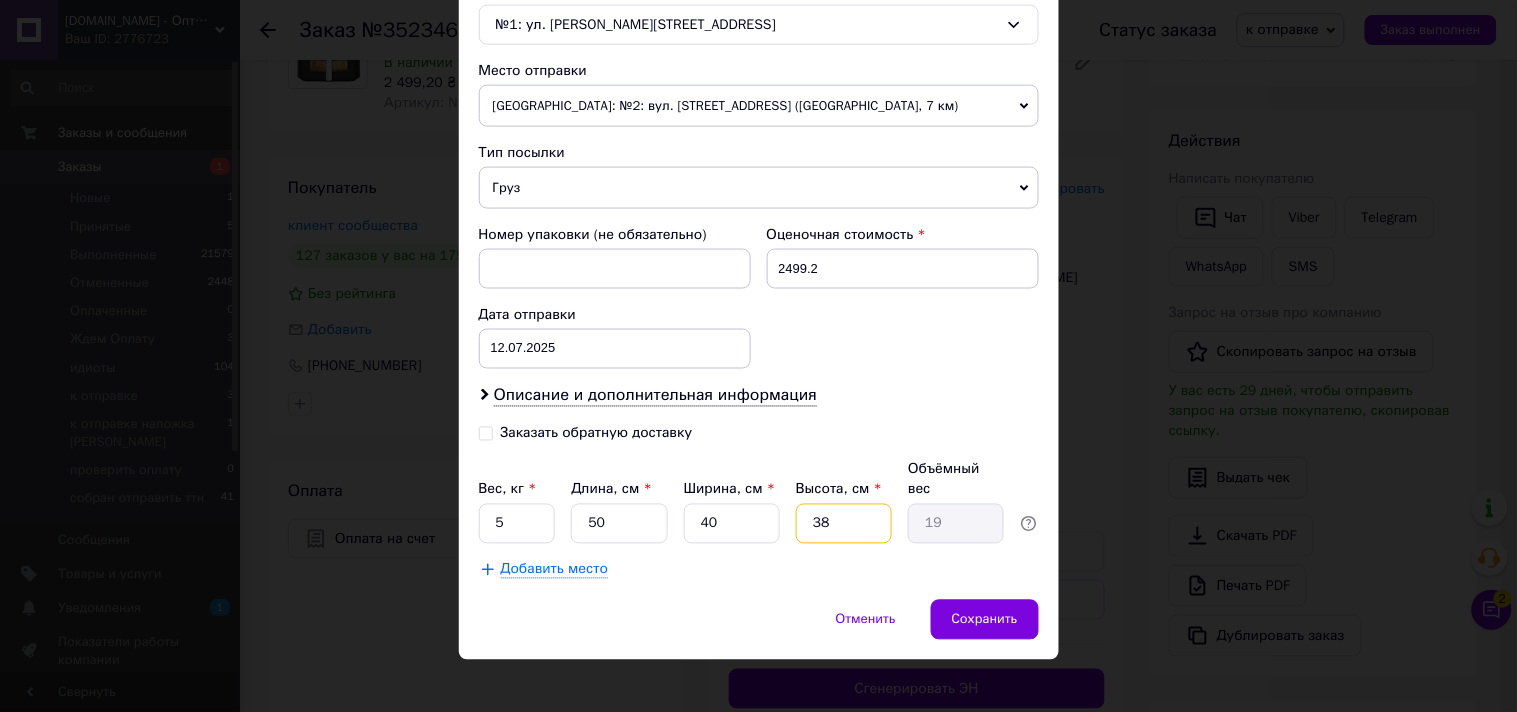 click on "38" at bounding box center [844, 524] 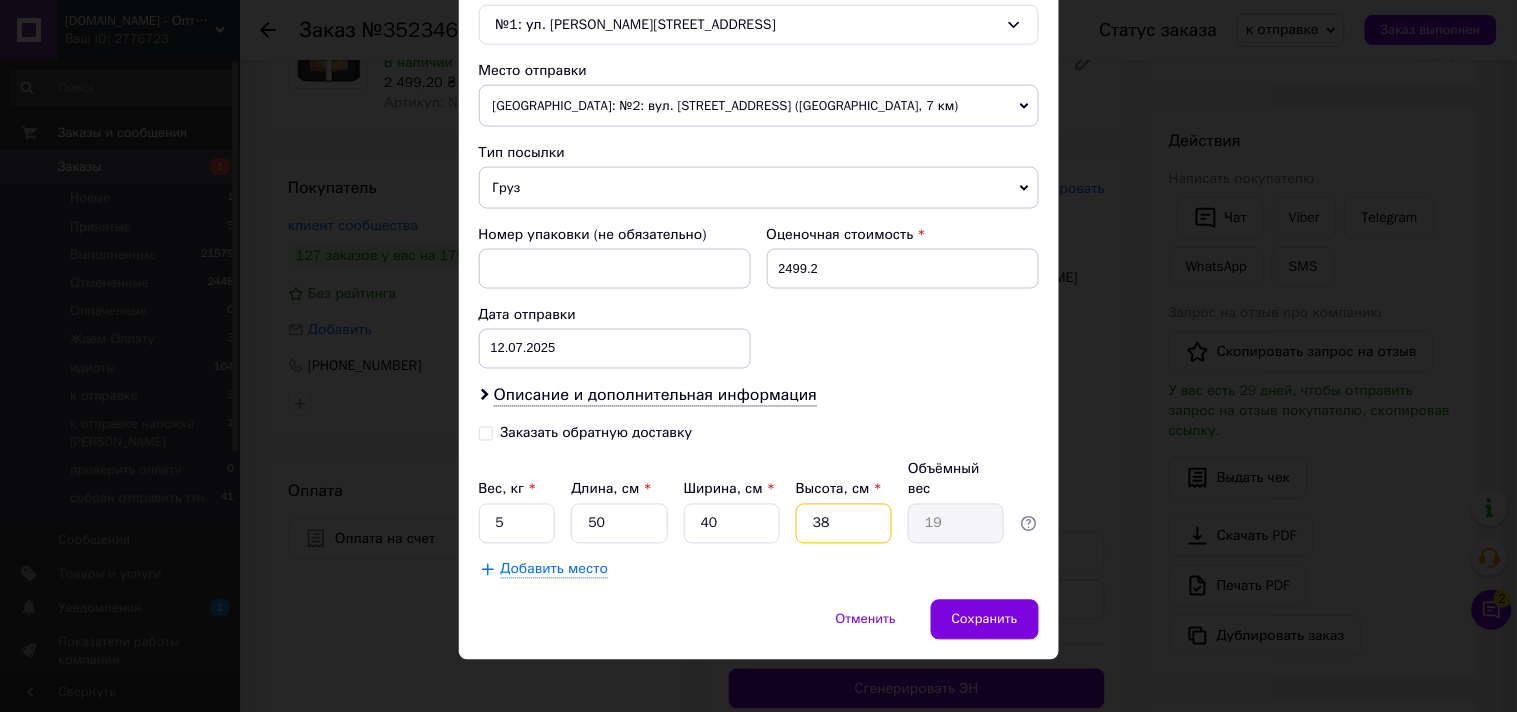 type on "3" 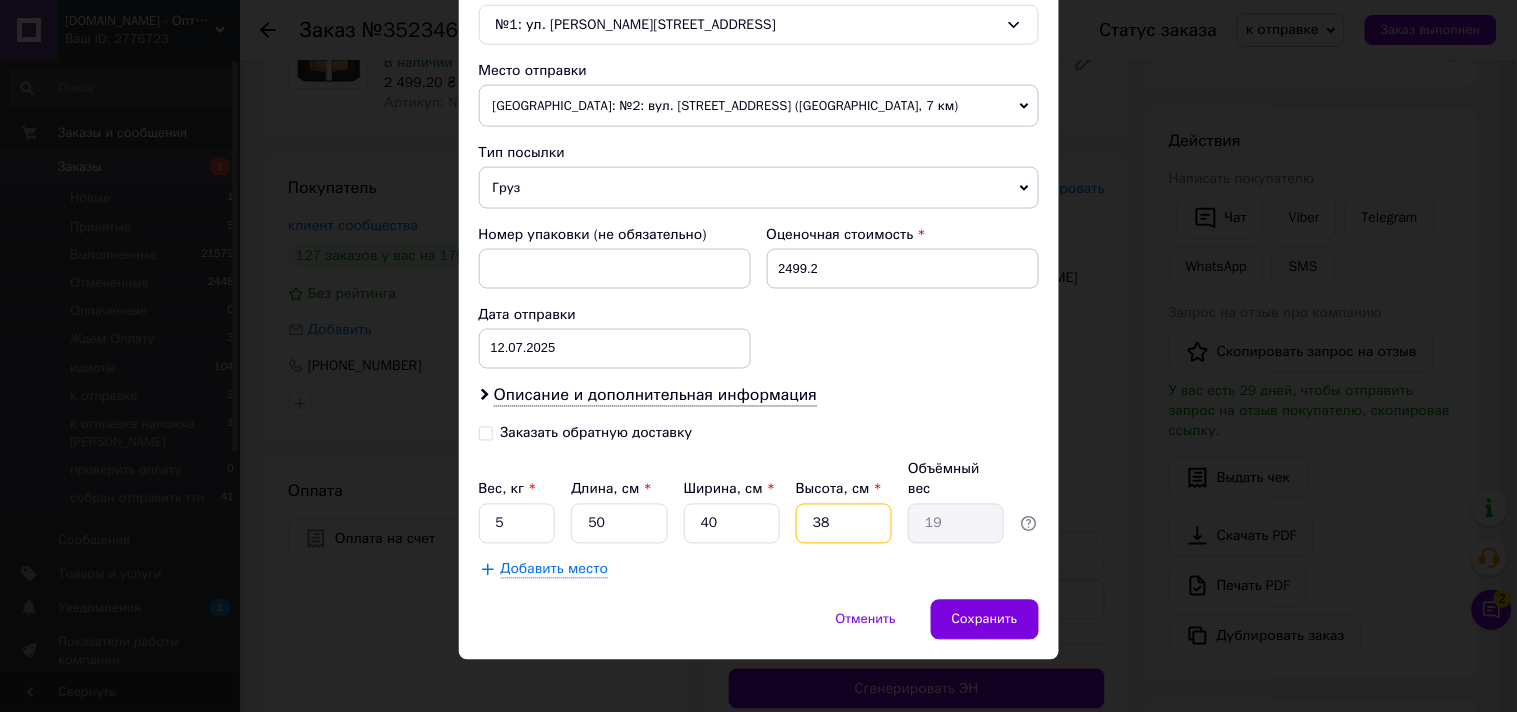 type on "1.5" 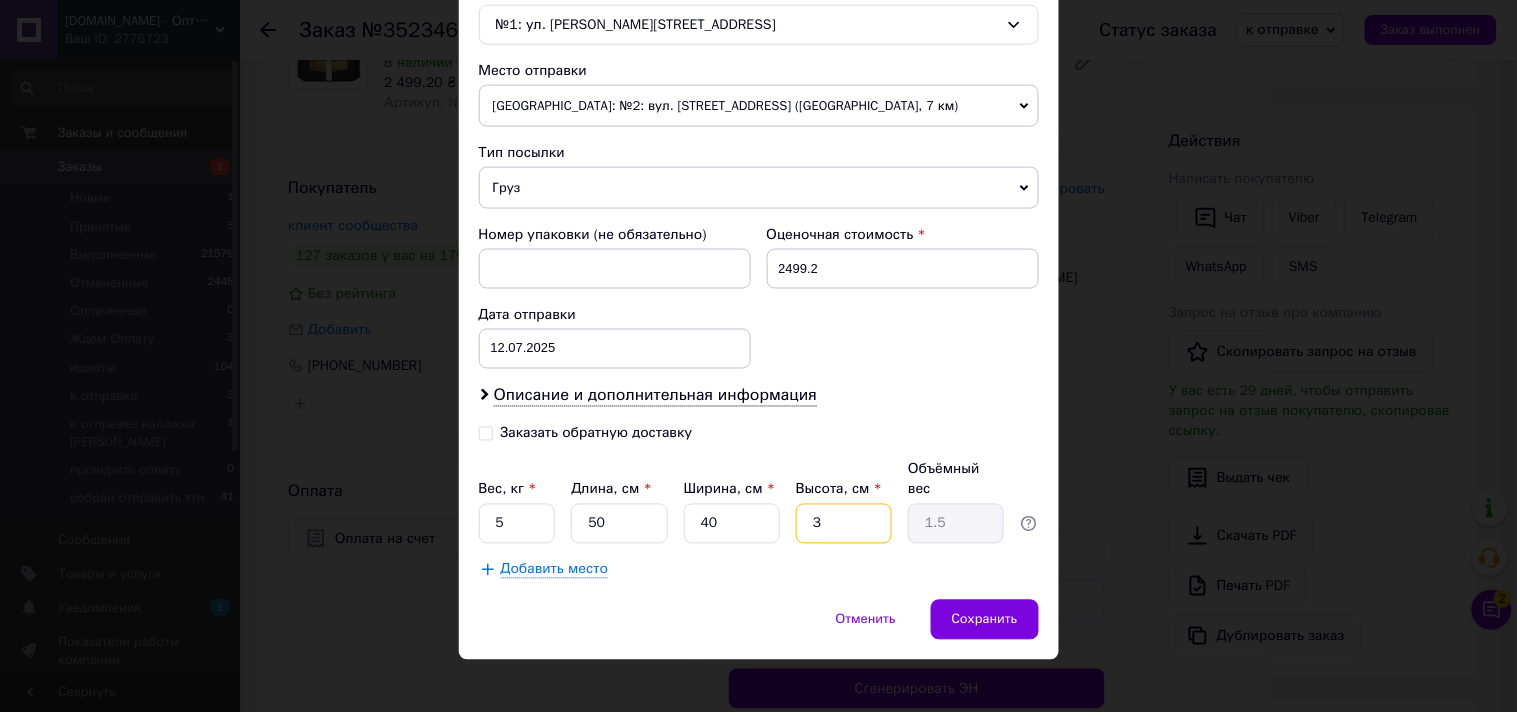 type on "37" 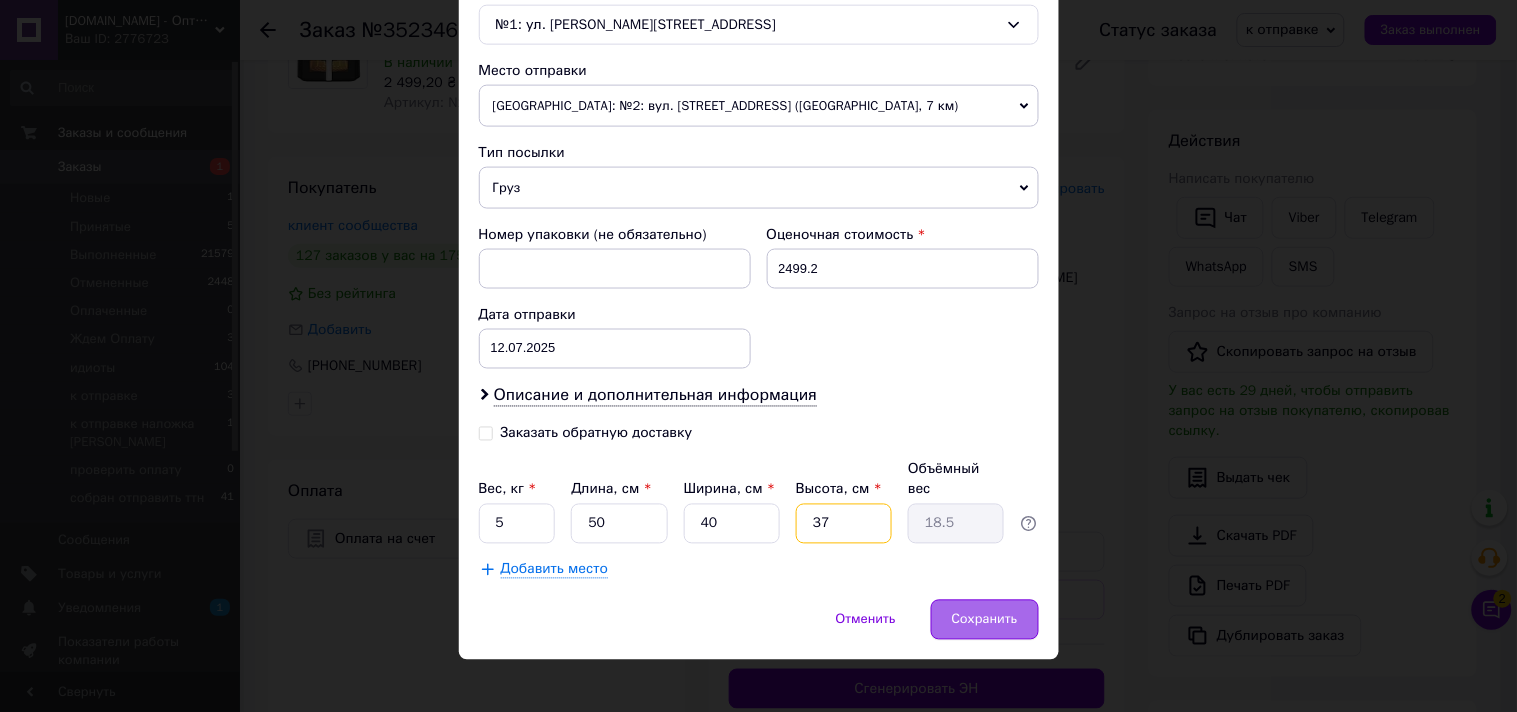 type on "37" 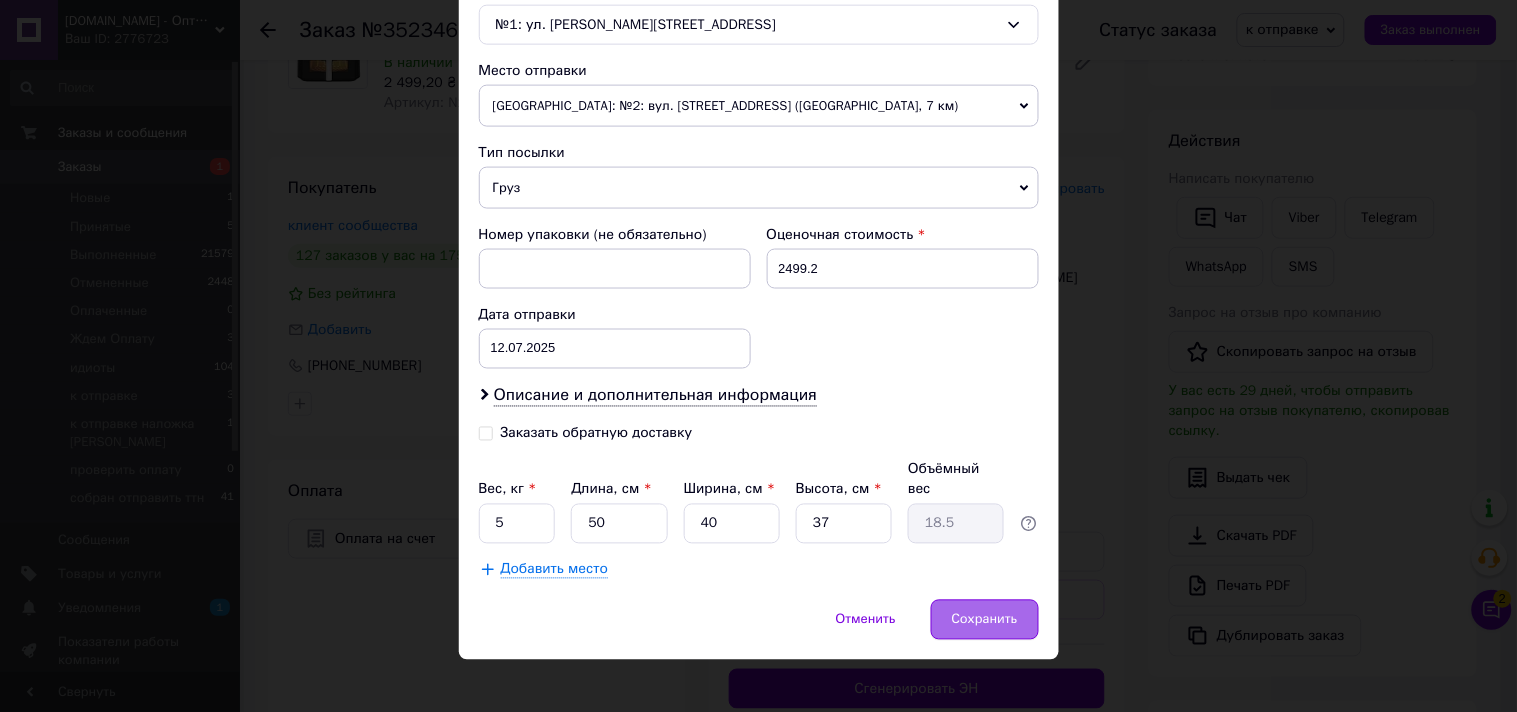 click on "Сохранить" at bounding box center (985, 620) 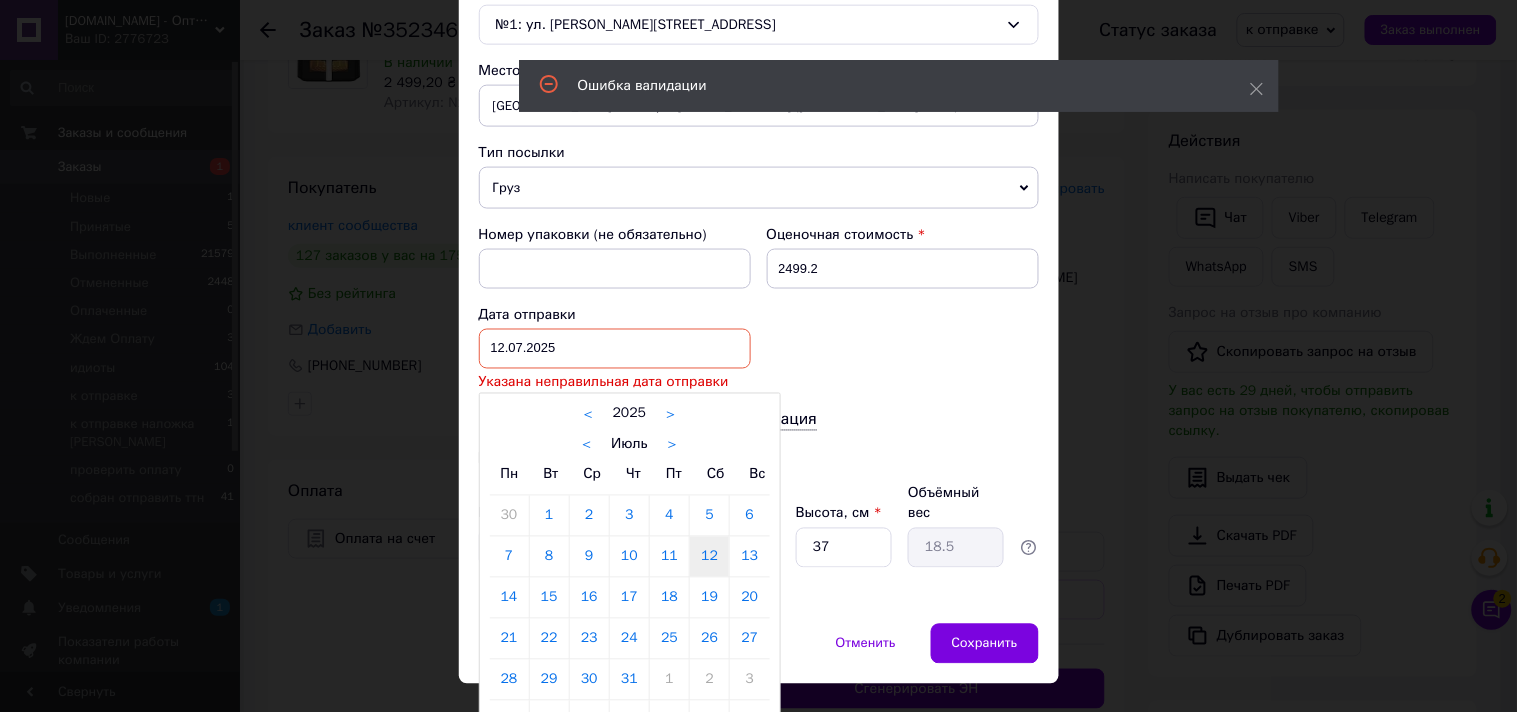 click on "12.07.2025 < 2025 > < Июль > Пн Вт Ср Чт Пт Сб Вс 30 1 2 3 4 5 6 7 8 9 10 11 12 13 14 15 16 17 18 19 20 21 22 23 24 25 26 27 28 29 30 31 1 2 3 4 5 6 7 8 9 10" at bounding box center [615, 349] 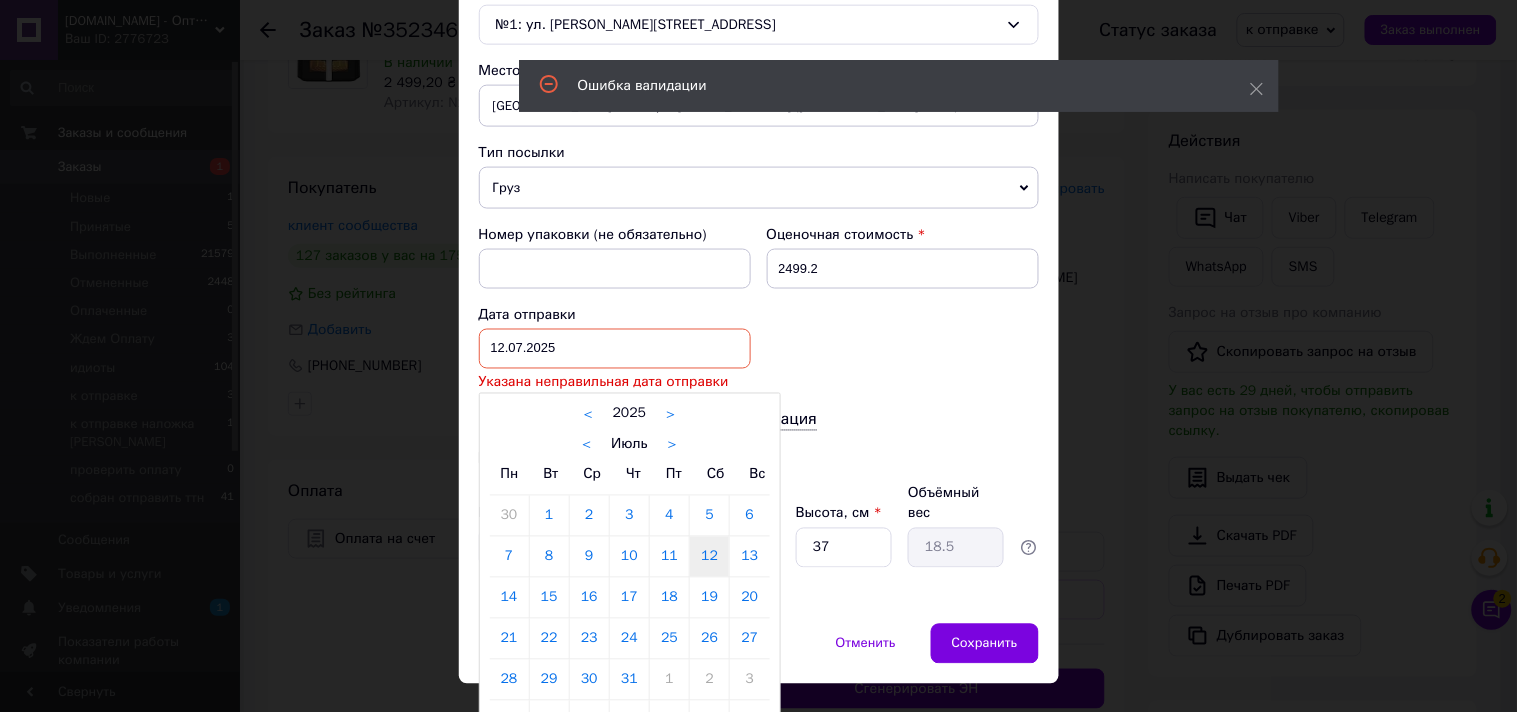 click on "13" at bounding box center [749, 557] 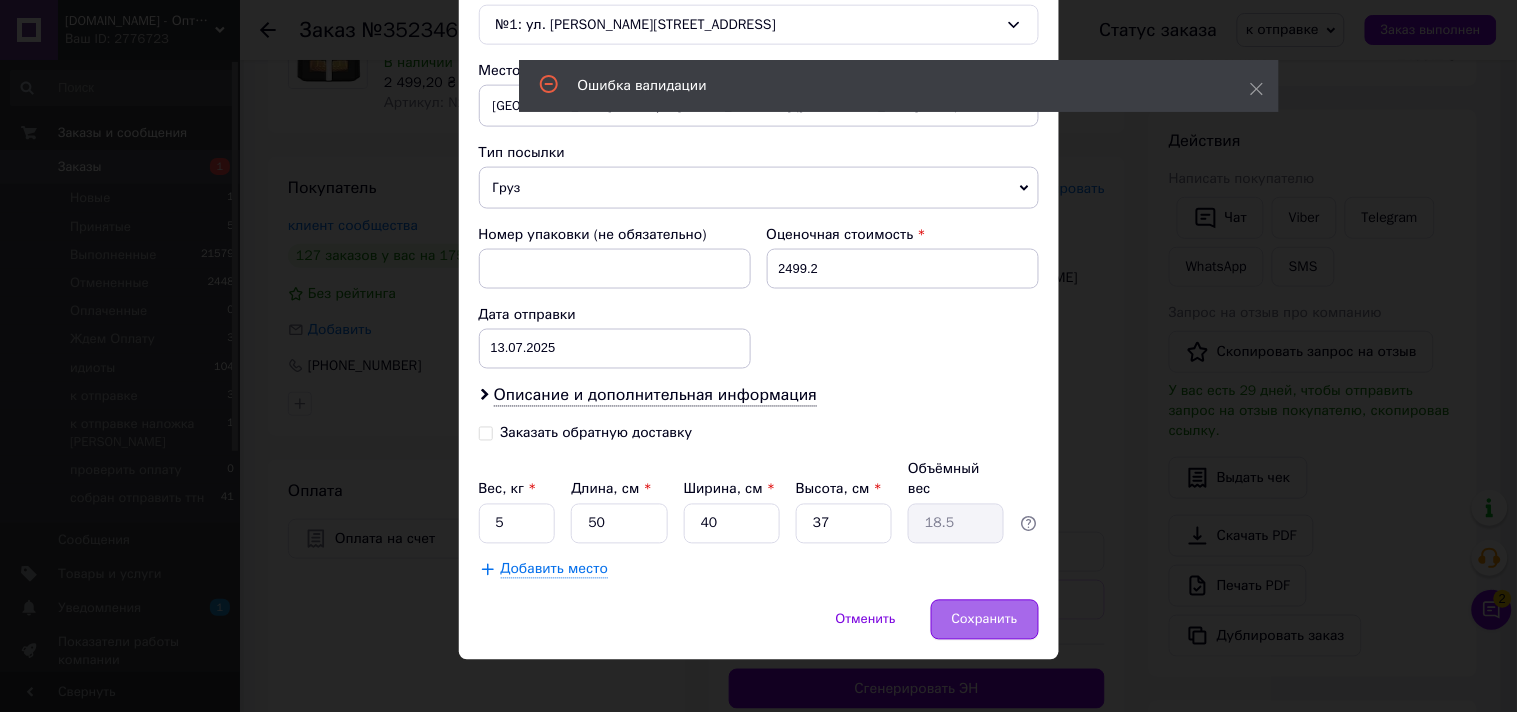 click on "Сохранить" at bounding box center [985, 620] 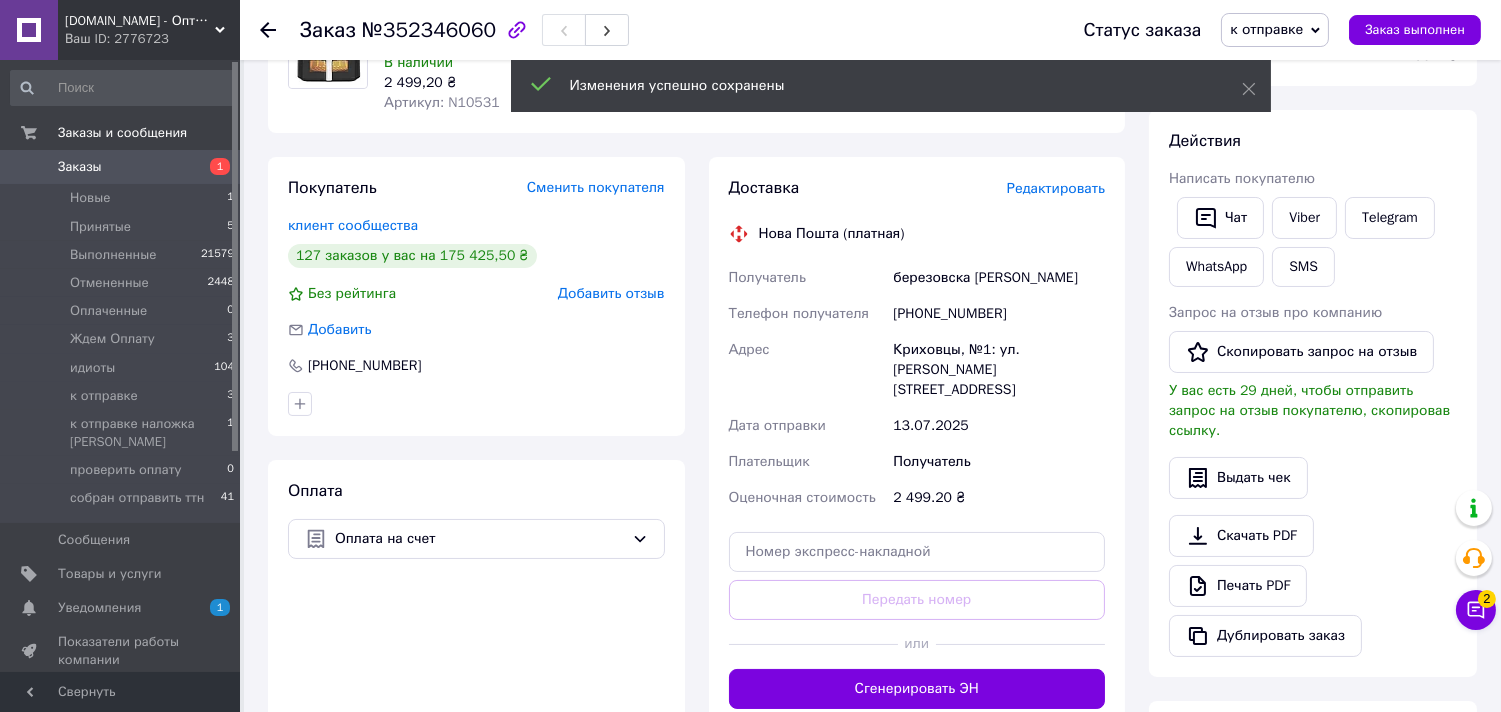 click on "Редактировать" at bounding box center (1056, 188) 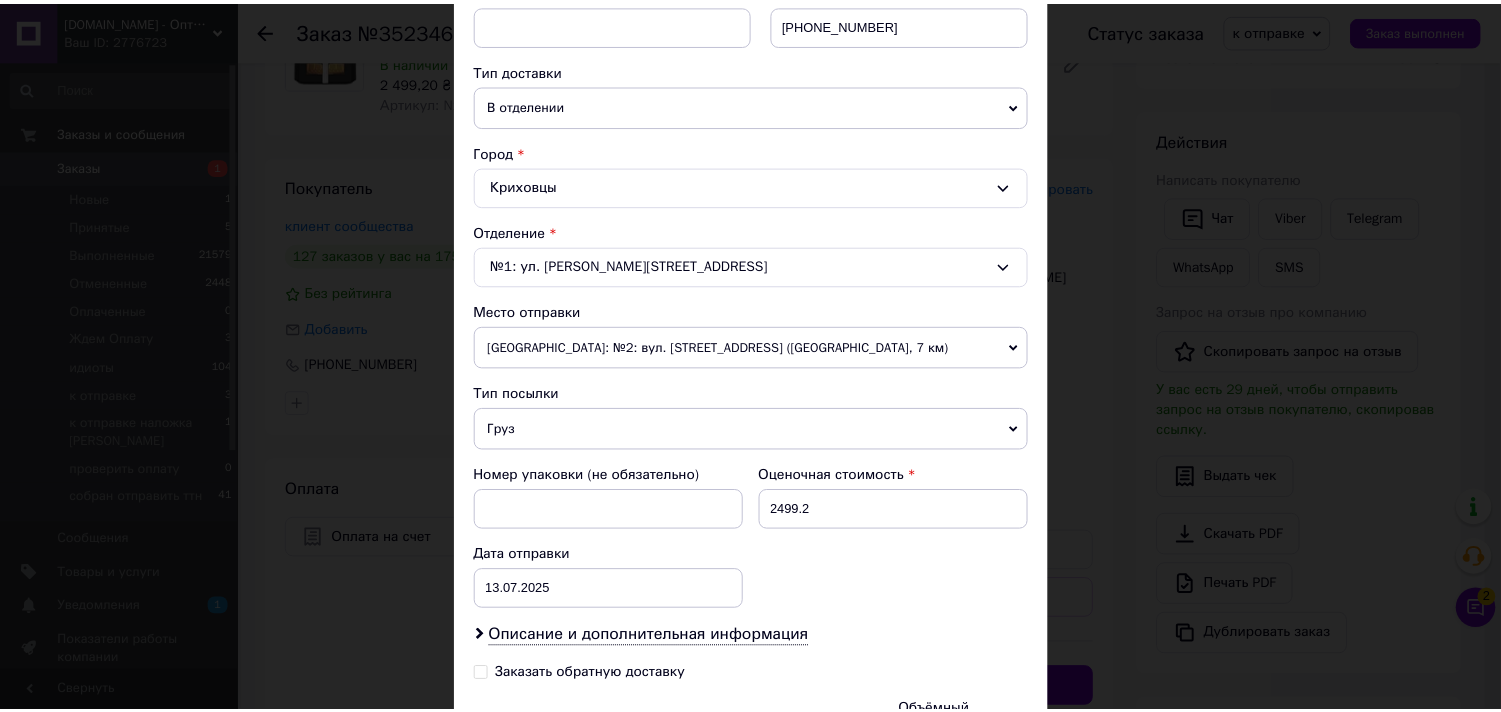scroll, scrollTop: 654, scrollLeft: 0, axis: vertical 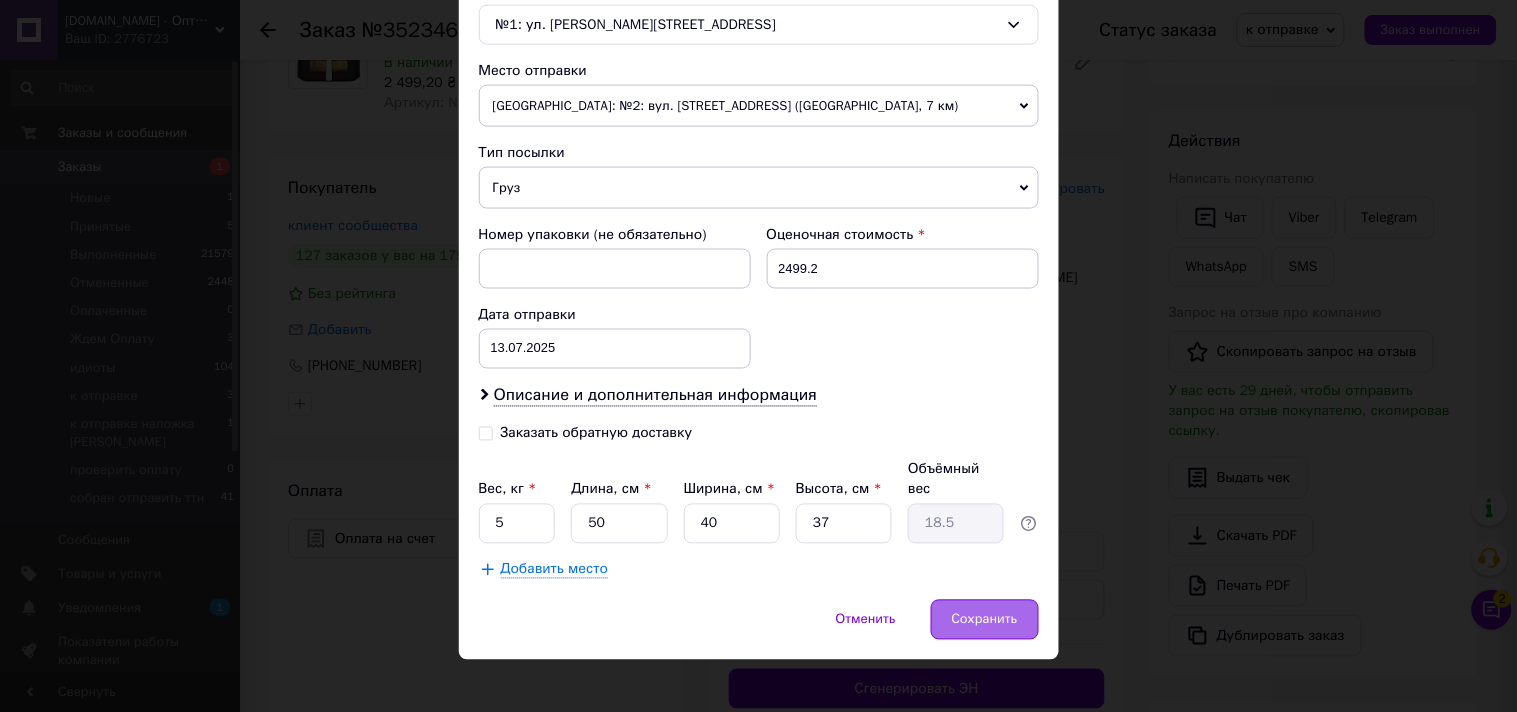 click on "Сохранить" at bounding box center (985, 620) 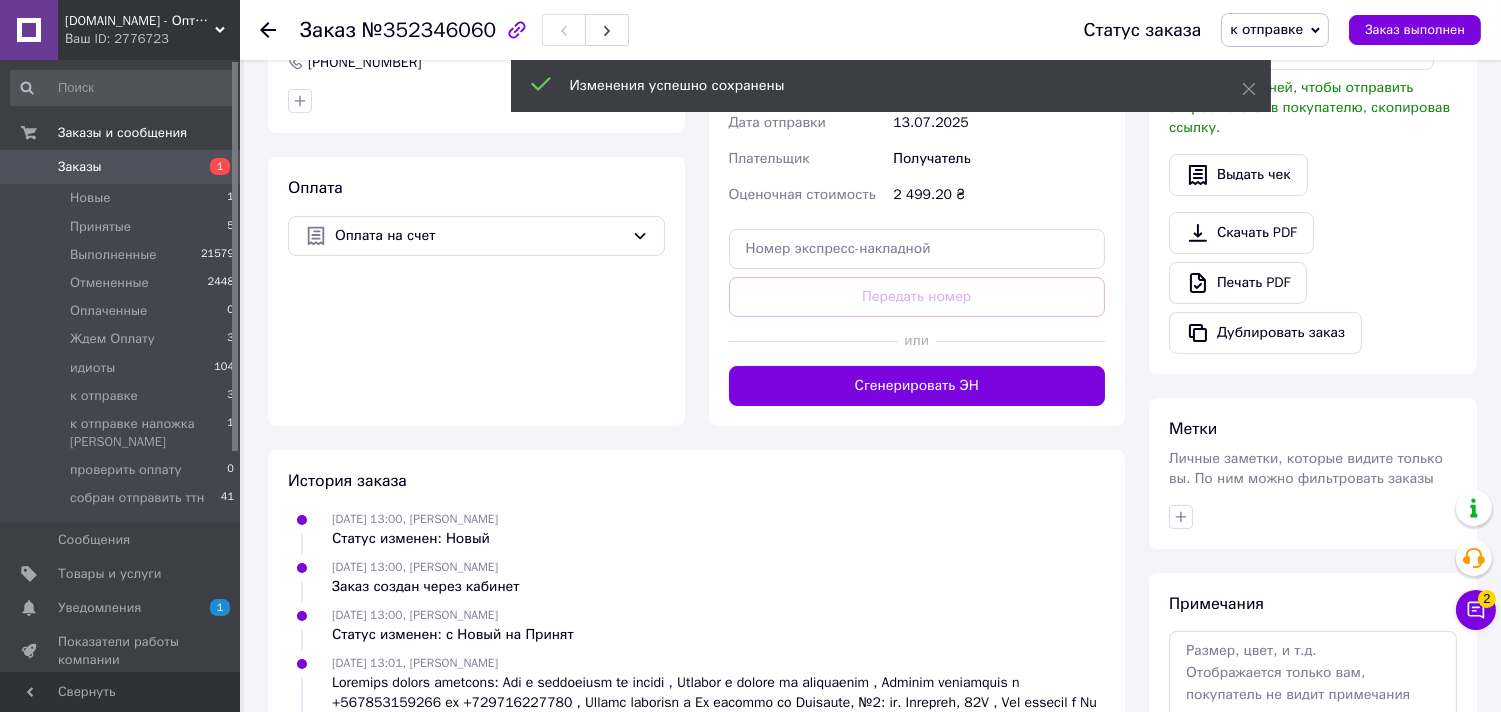 scroll, scrollTop: 555, scrollLeft: 0, axis: vertical 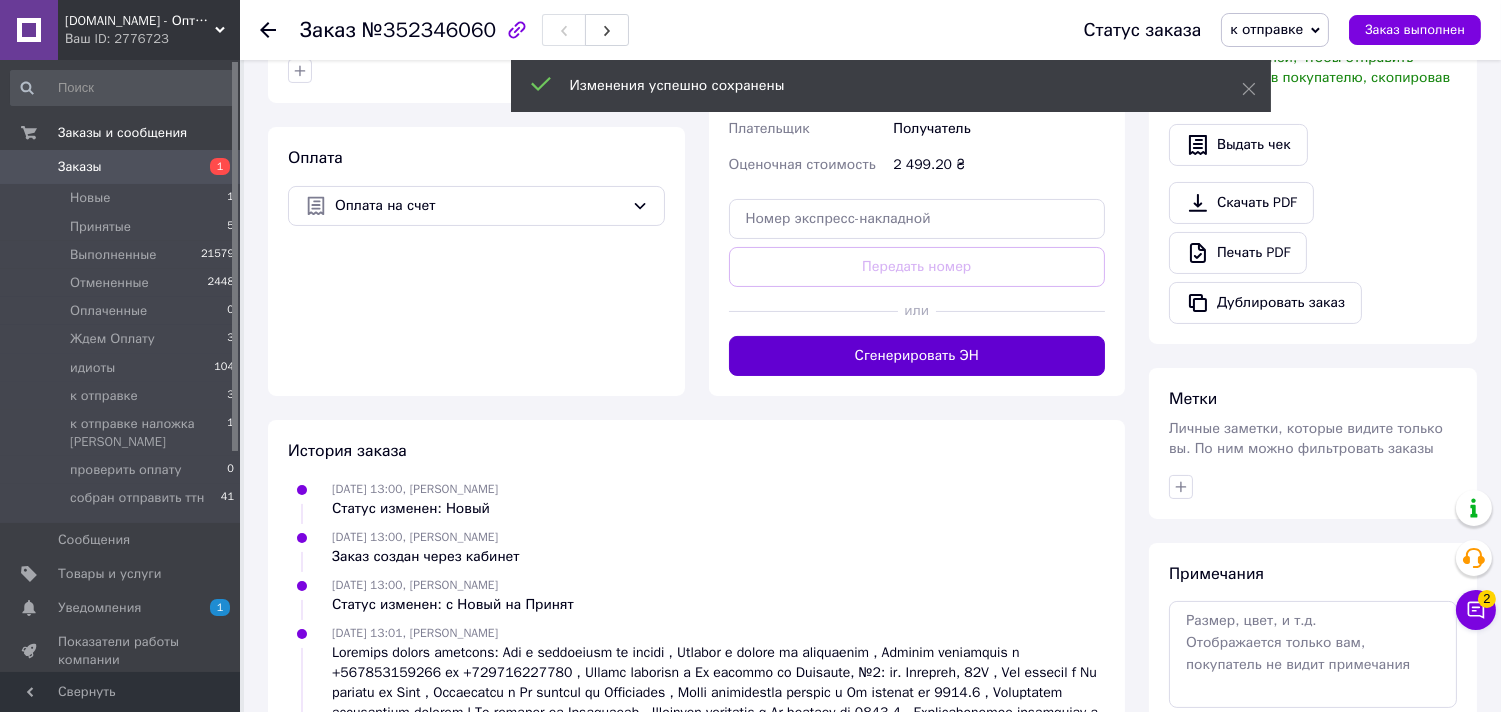 click on "Сгенерировать ЭН" at bounding box center [917, 356] 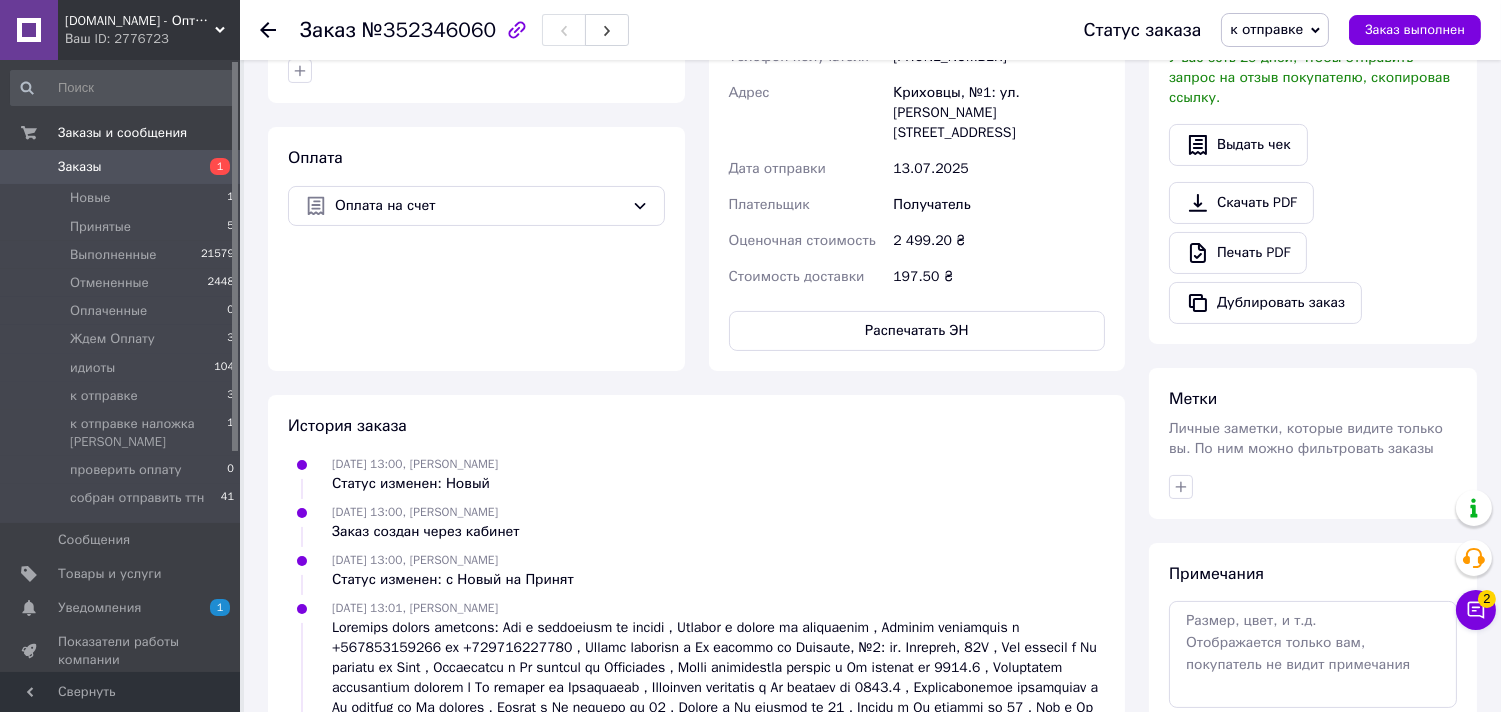 scroll, scrollTop: 333, scrollLeft: 0, axis: vertical 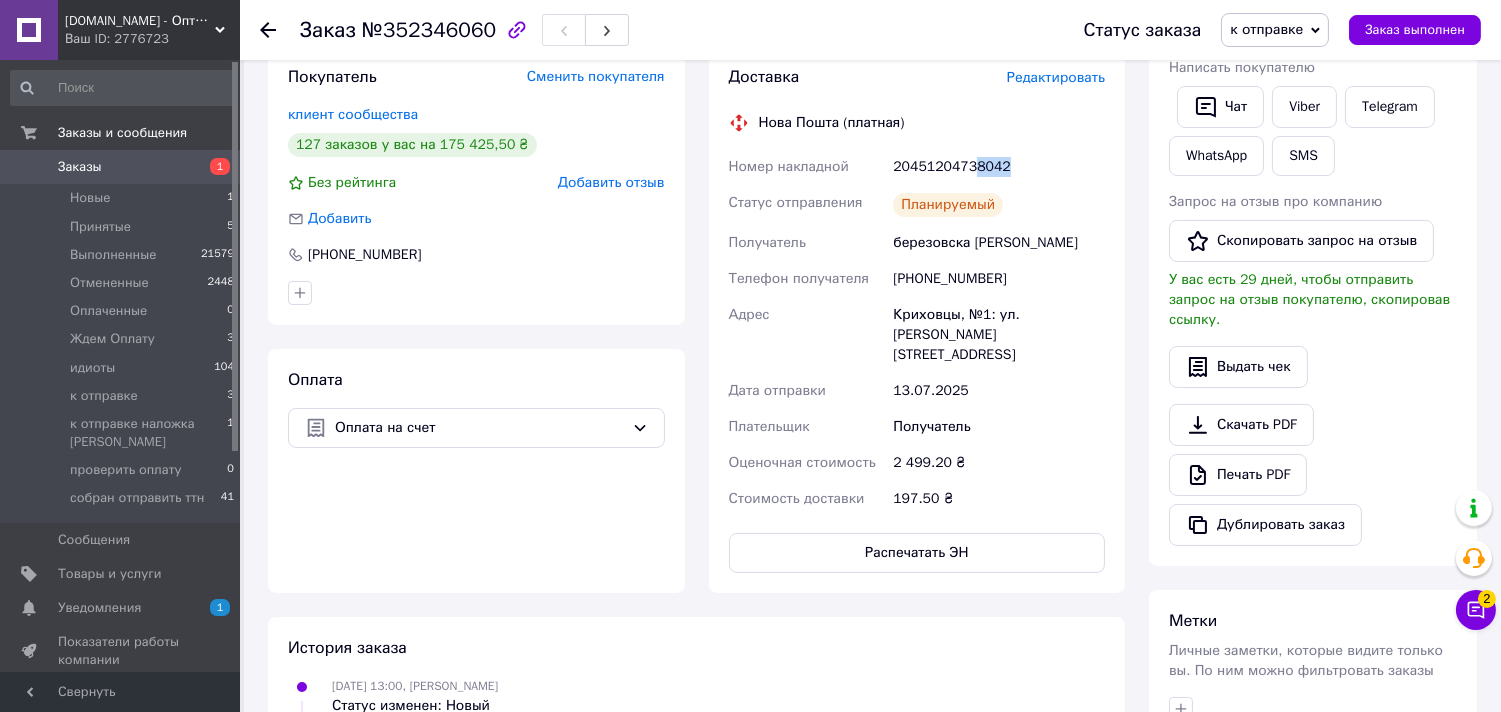 drag, startPoint x: 968, startPoint y: 161, endPoint x: 1027, endPoint y: 162, distance: 59.008472 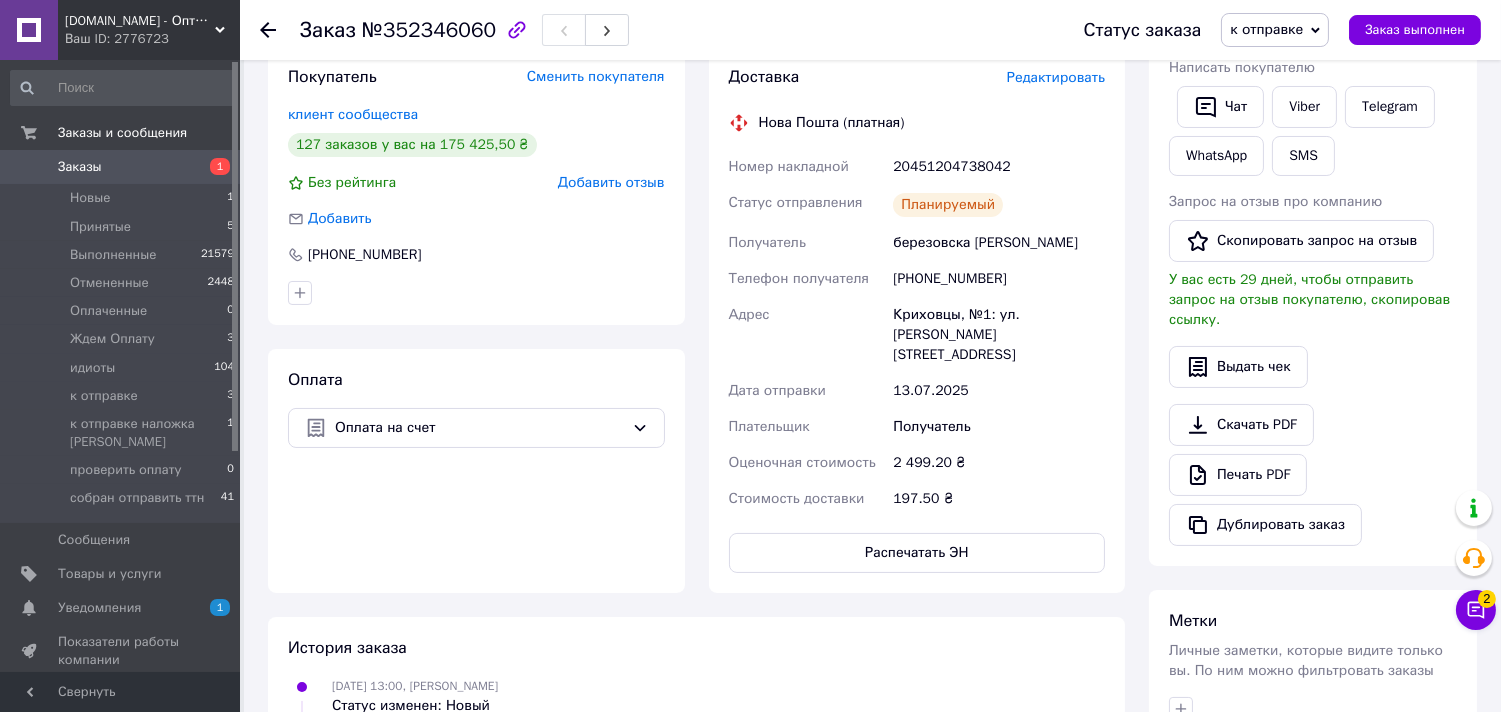 click on "к отправке" at bounding box center [1275, 30] 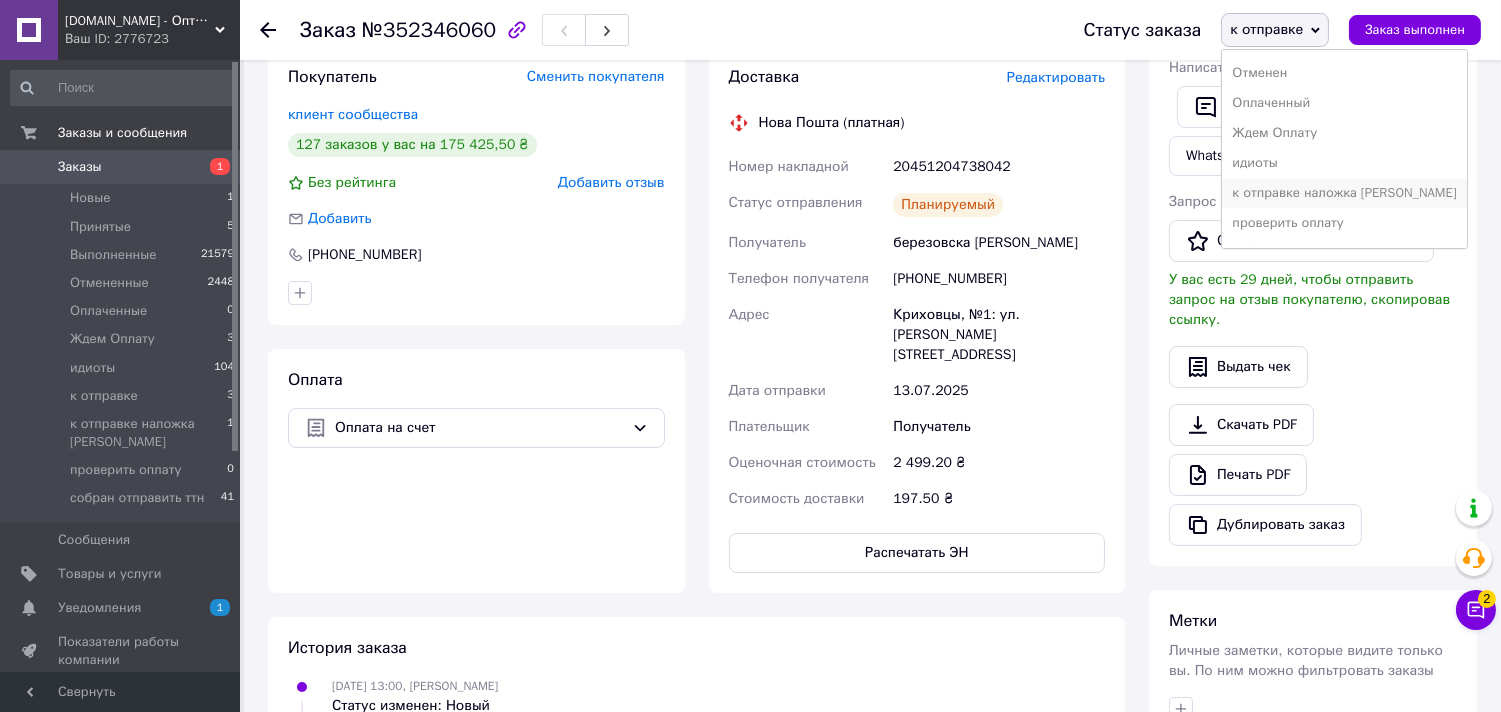 scroll, scrollTop: 82, scrollLeft: 0, axis: vertical 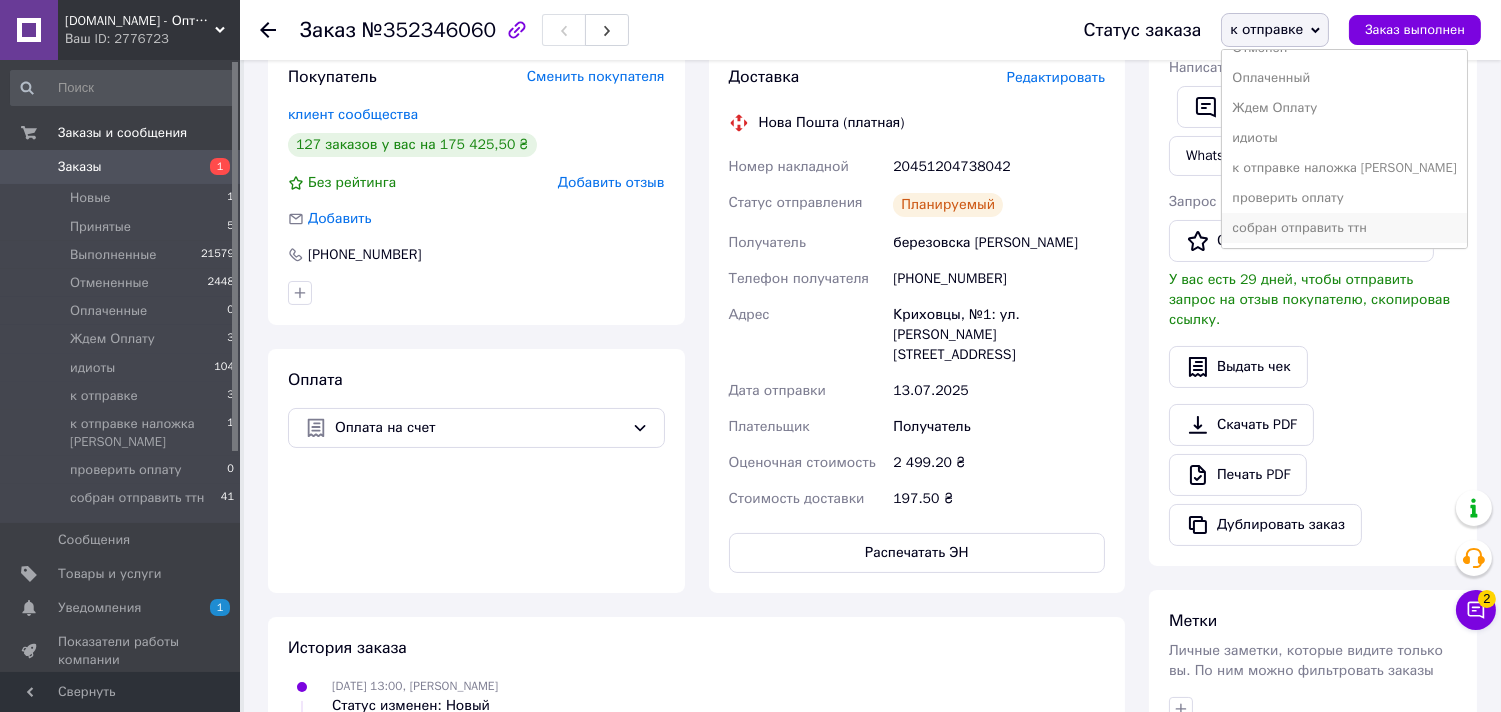 click on "собран отправить ттн" at bounding box center (1344, 228) 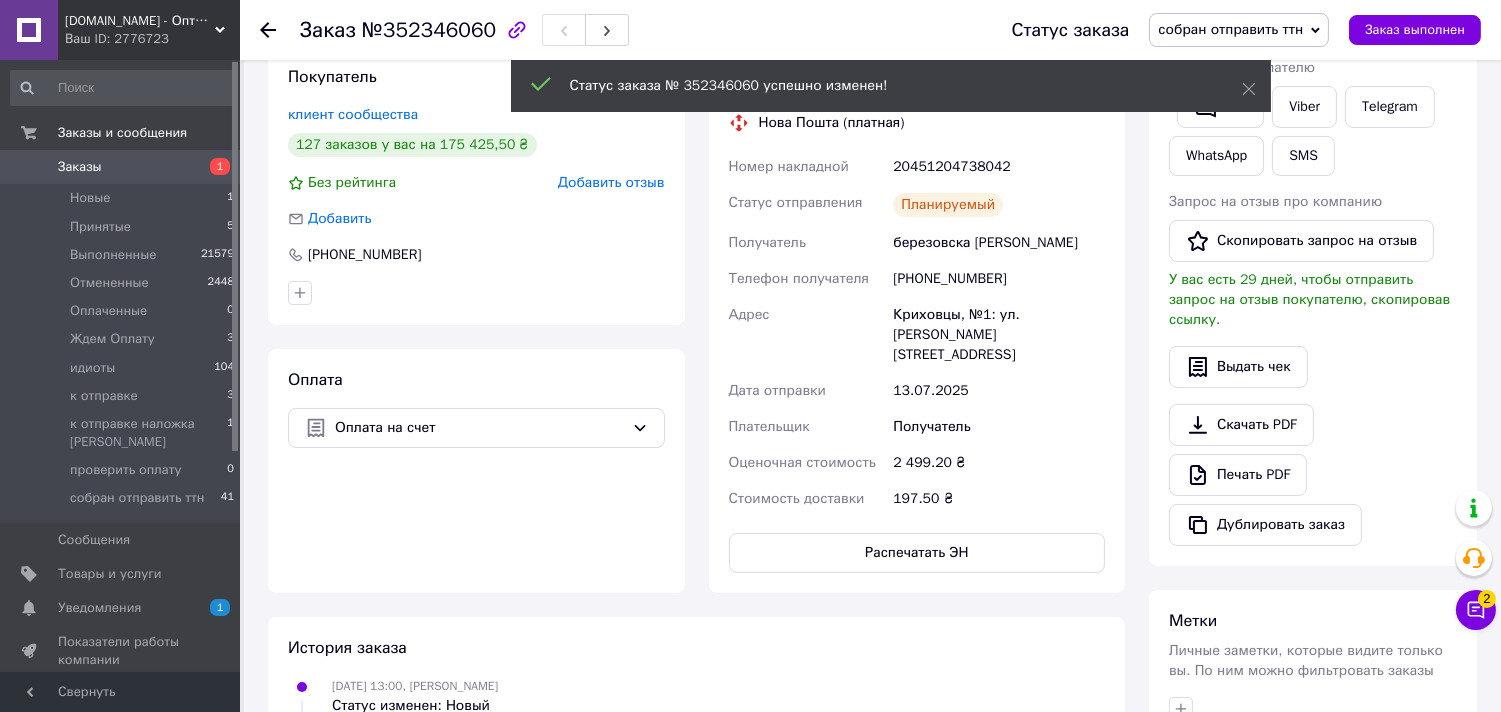 click 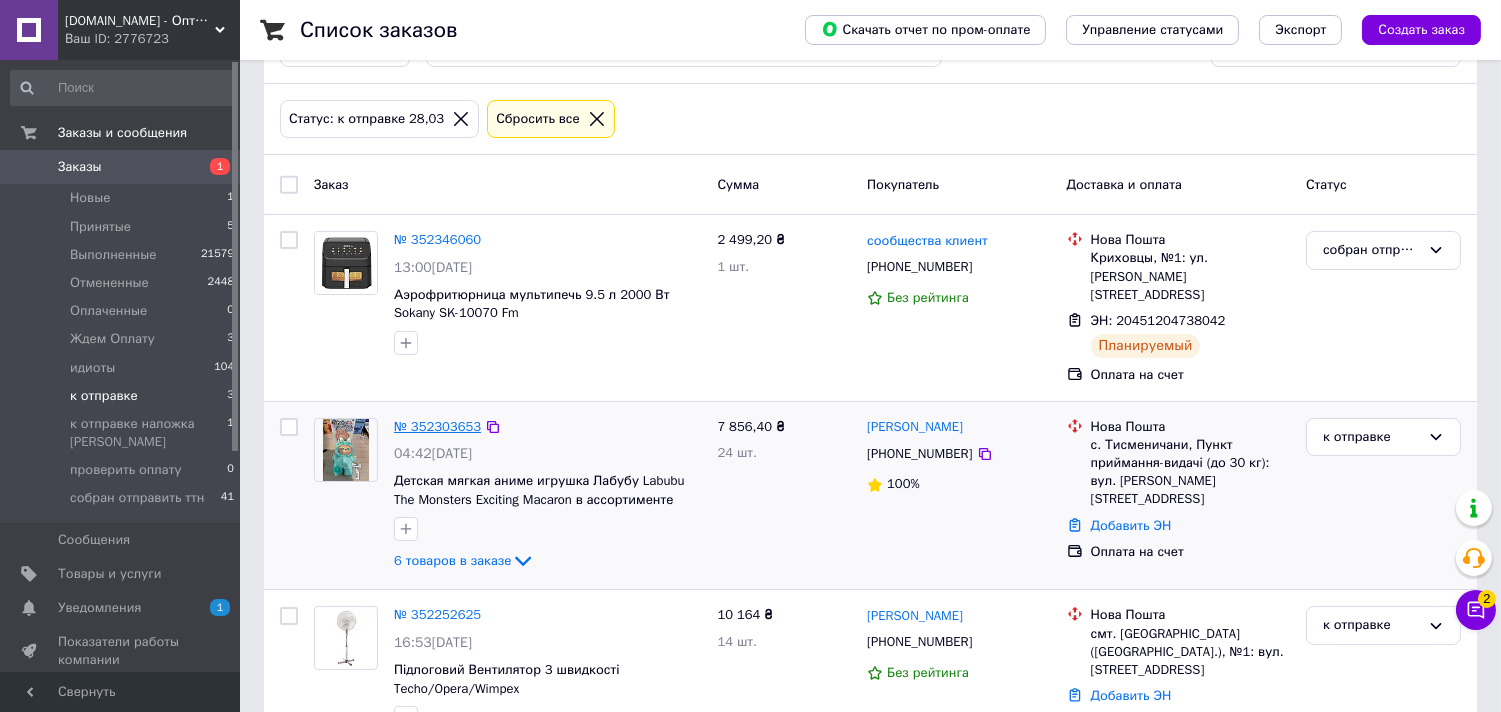 scroll, scrollTop: 144, scrollLeft: 0, axis: vertical 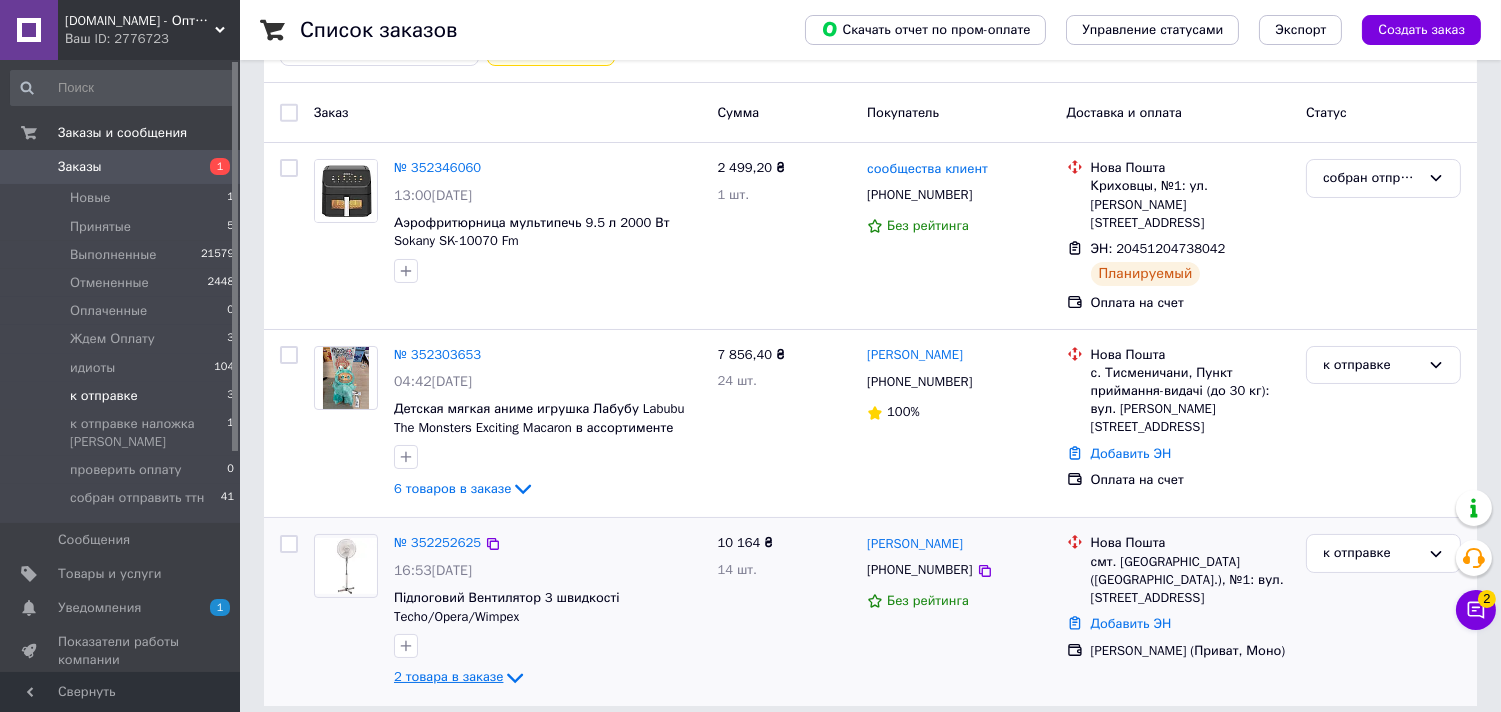 click 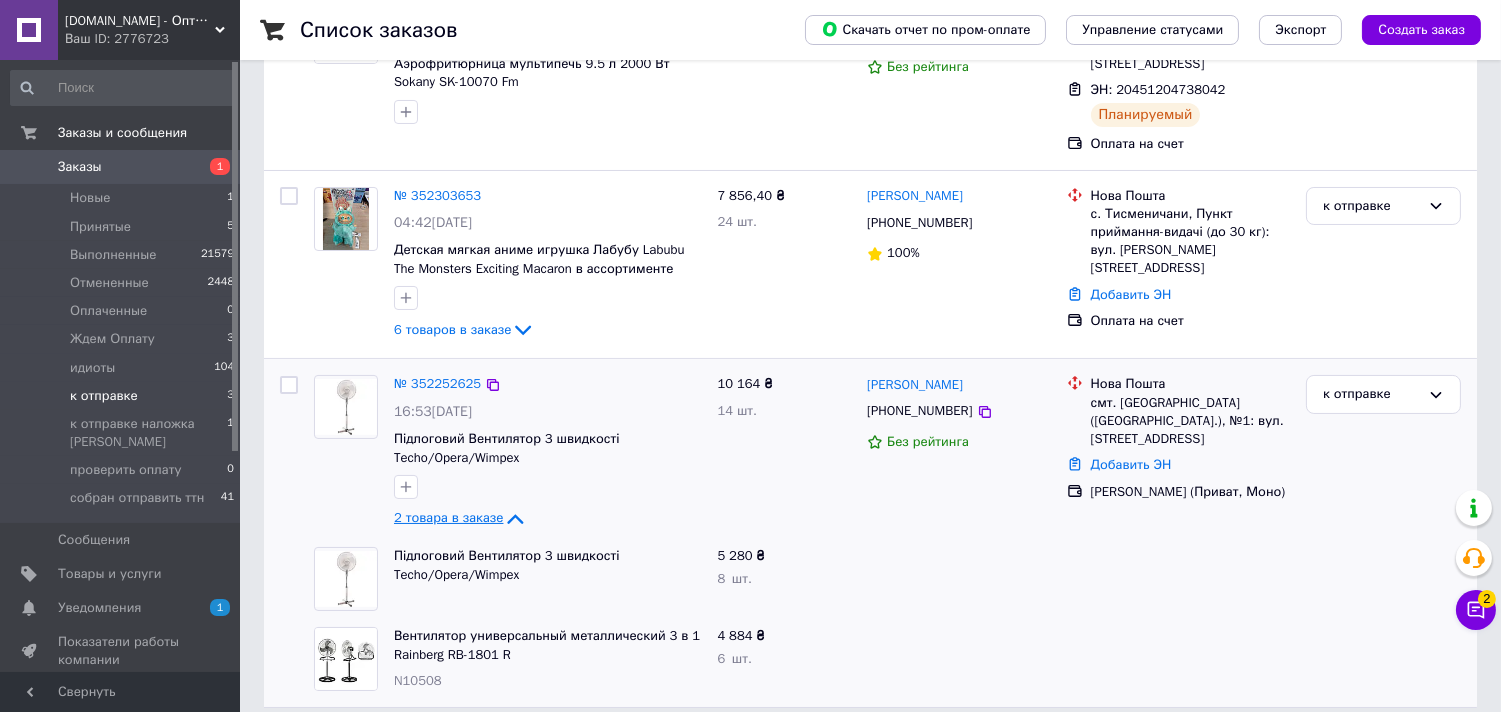 scroll, scrollTop: 305, scrollLeft: 0, axis: vertical 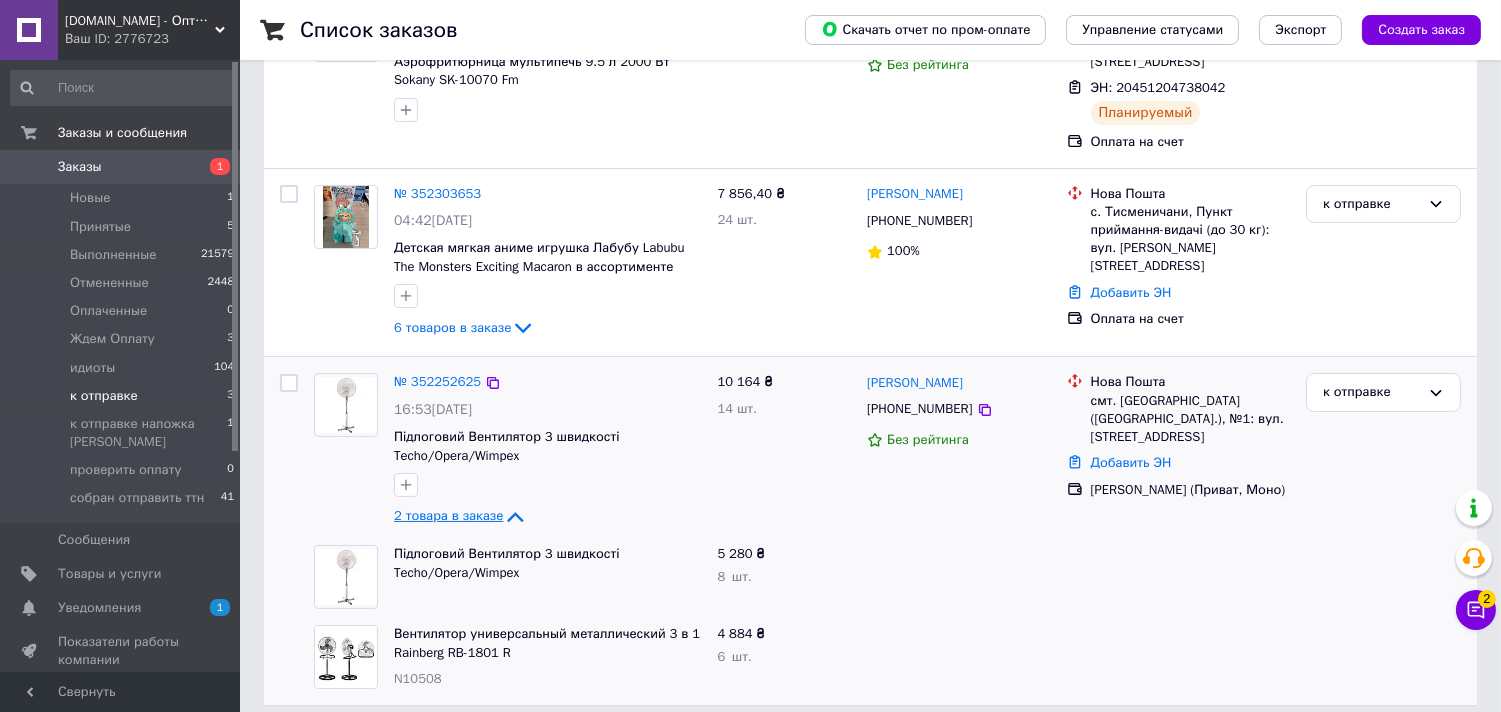 click on "2 товара в заказе" at bounding box center (448, 516) 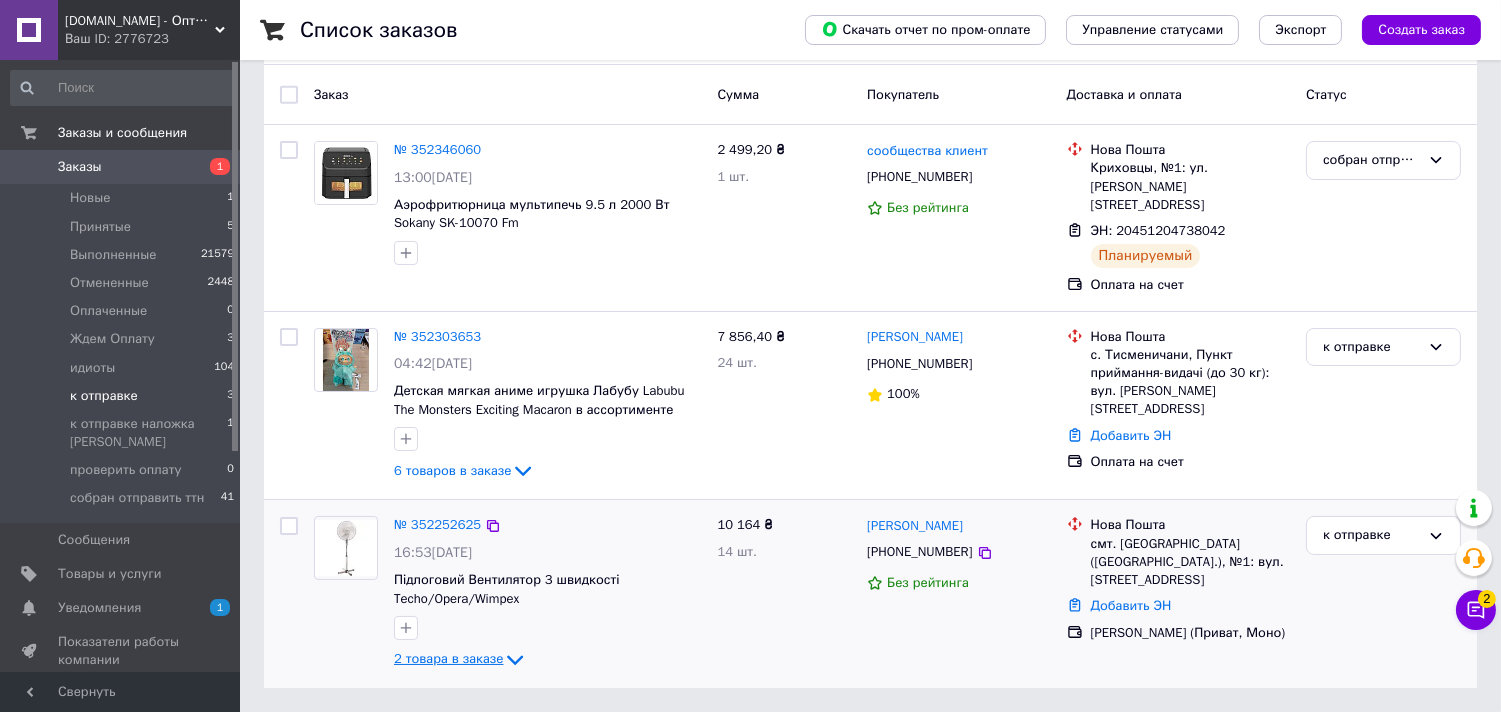 scroll, scrollTop: 144, scrollLeft: 0, axis: vertical 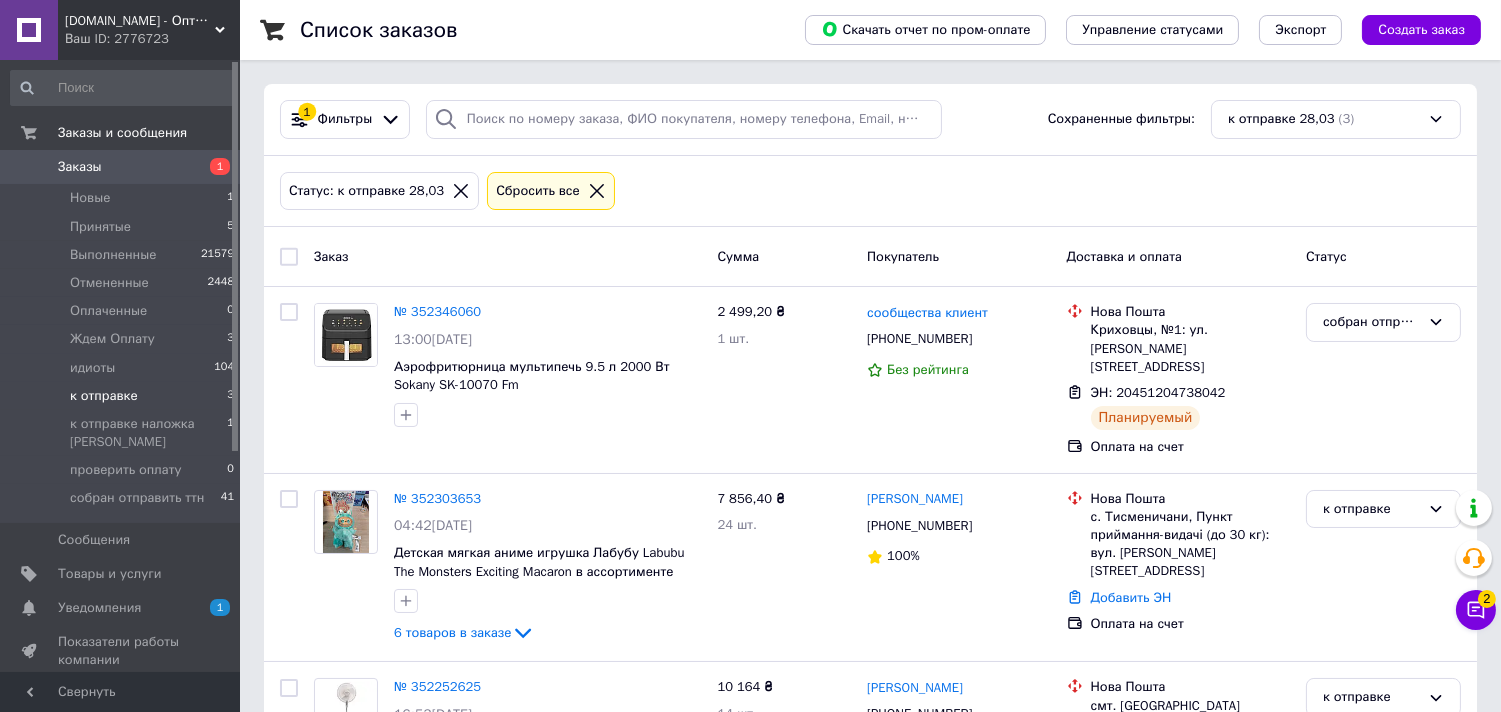 click 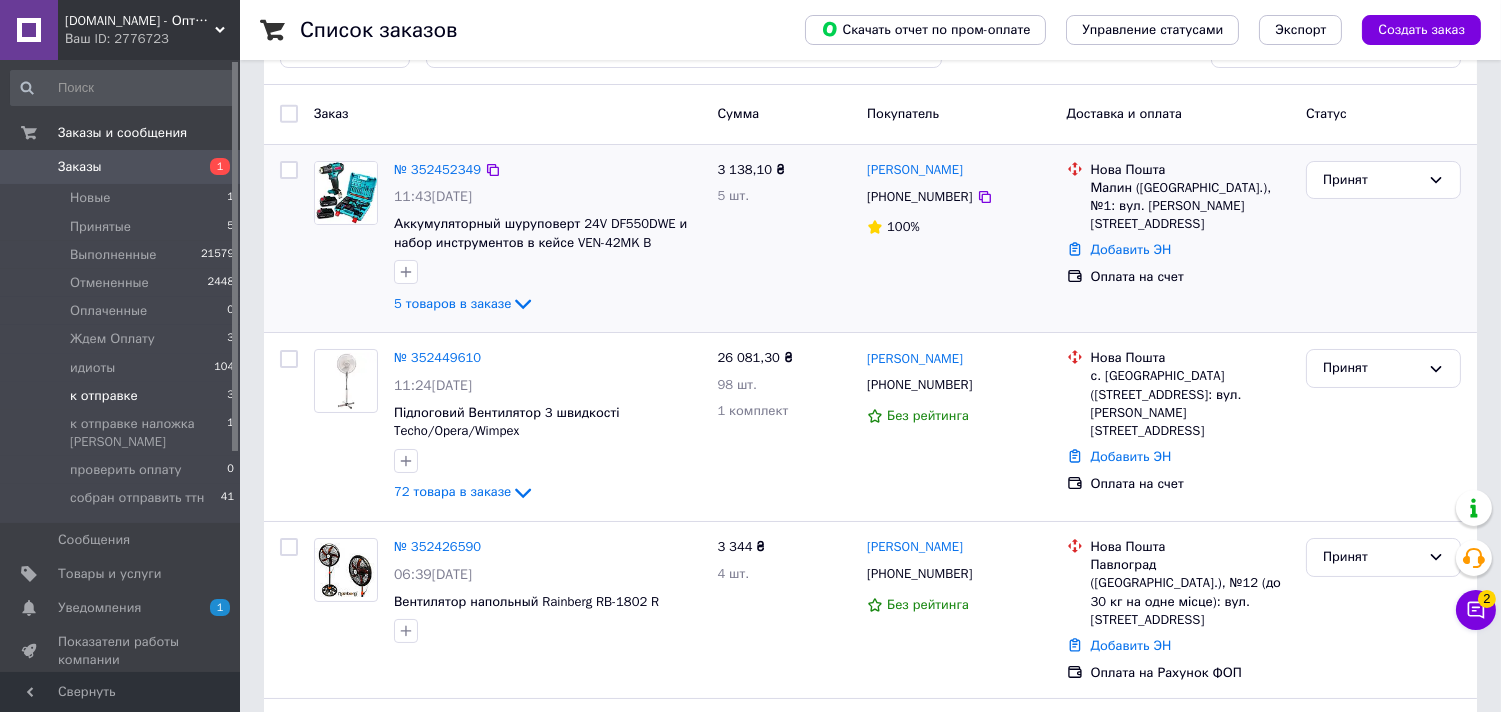 scroll, scrollTop: 111, scrollLeft: 0, axis: vertical 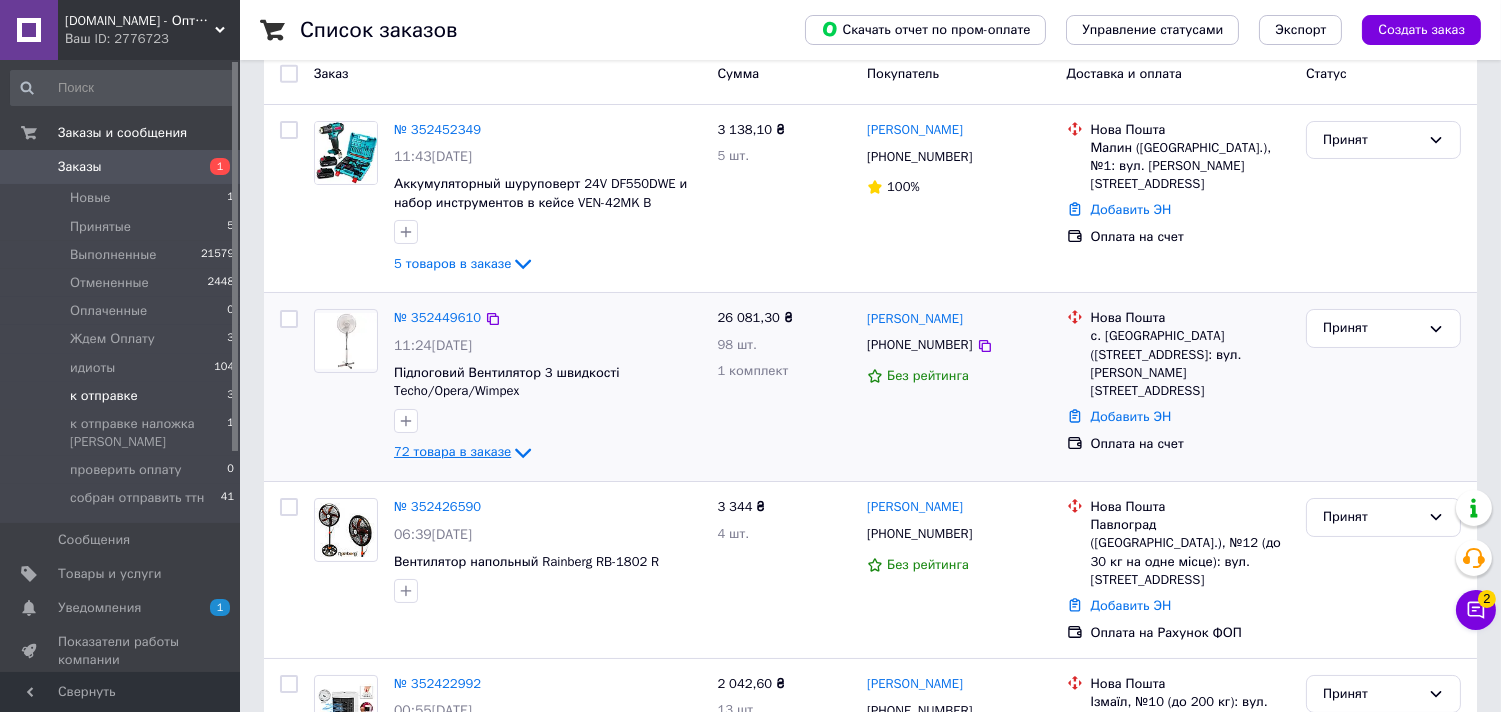 click on "72 товара в заказе" at bounding box center (452, 452) 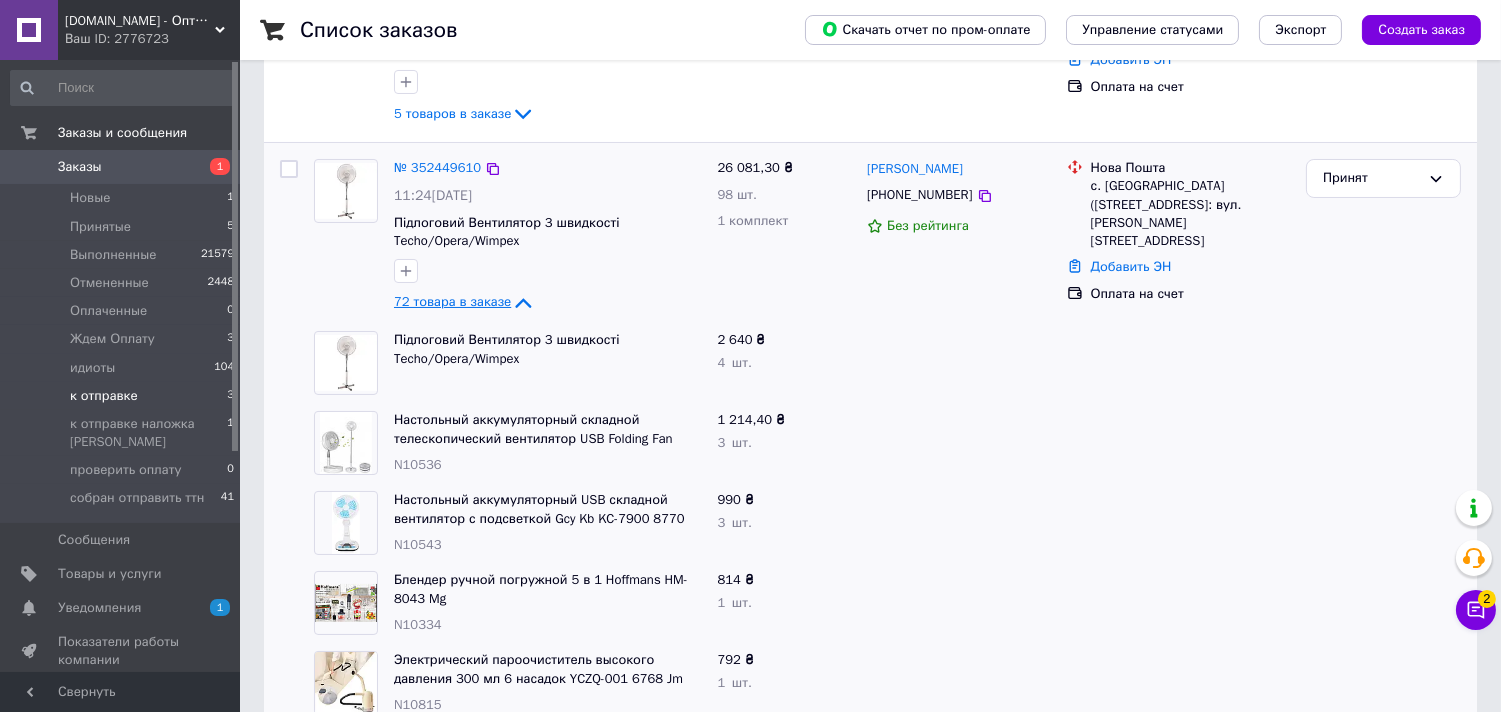 scroll, scrollTop: 222, scrollLeft: 0, axis: vertical 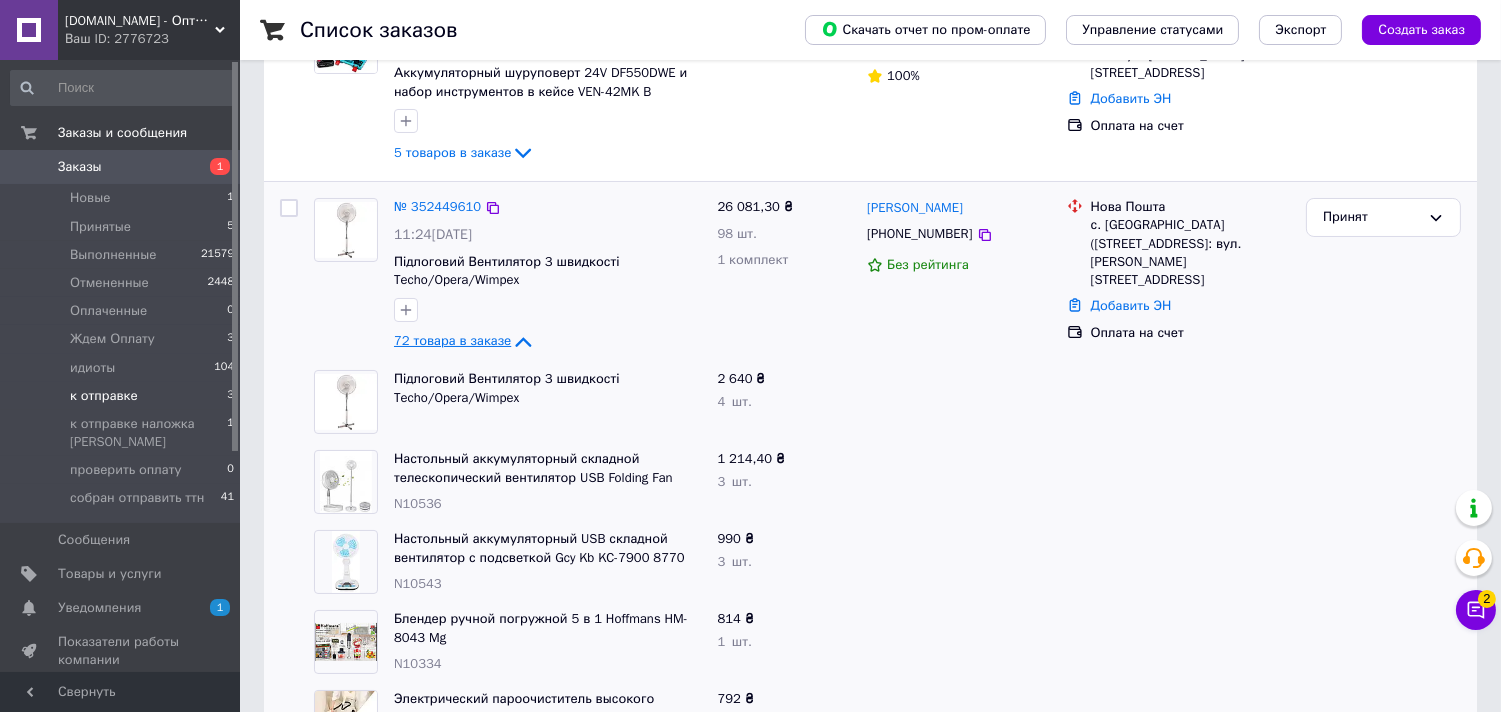click on "72 товара в заказе" at bounding box center (452, 341) 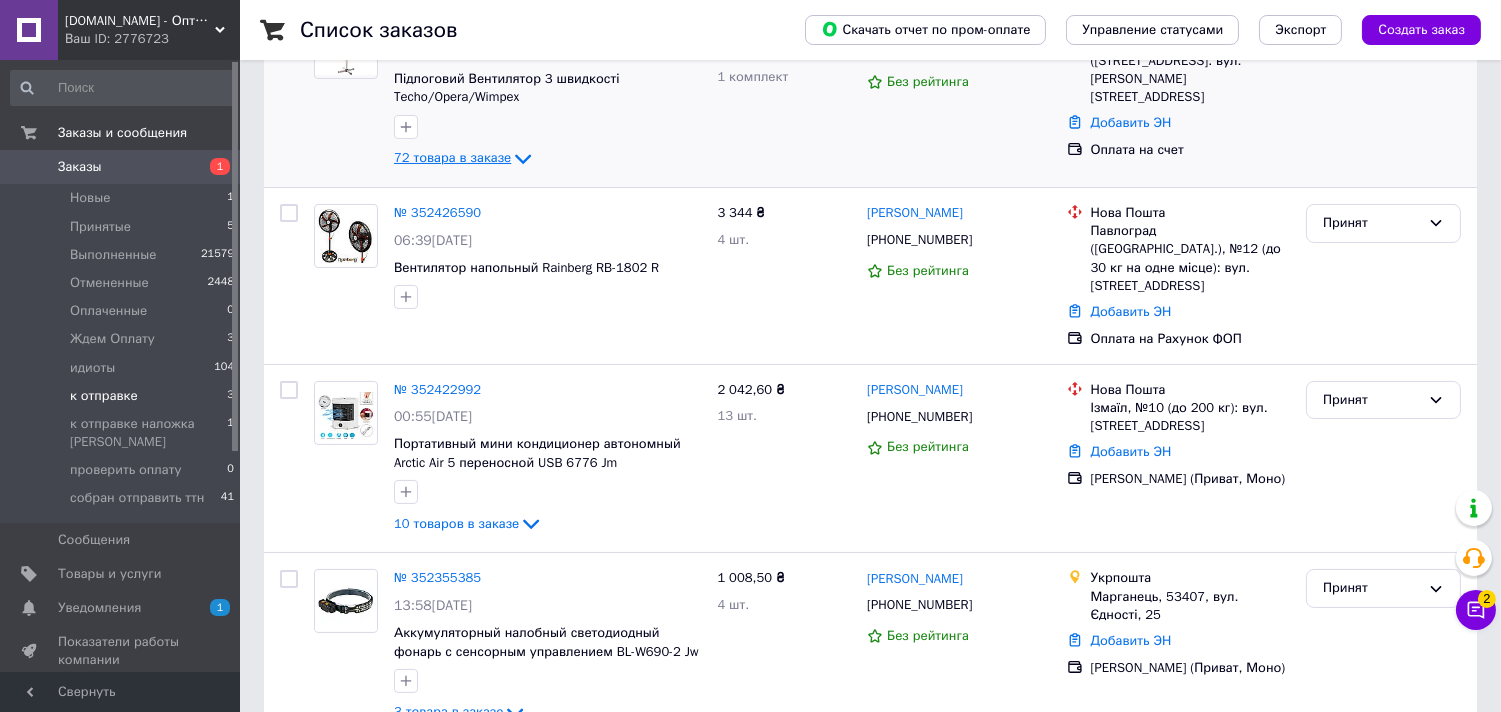 scroll, scrollTop: 444, scrollLeft: 0, axis: vertical 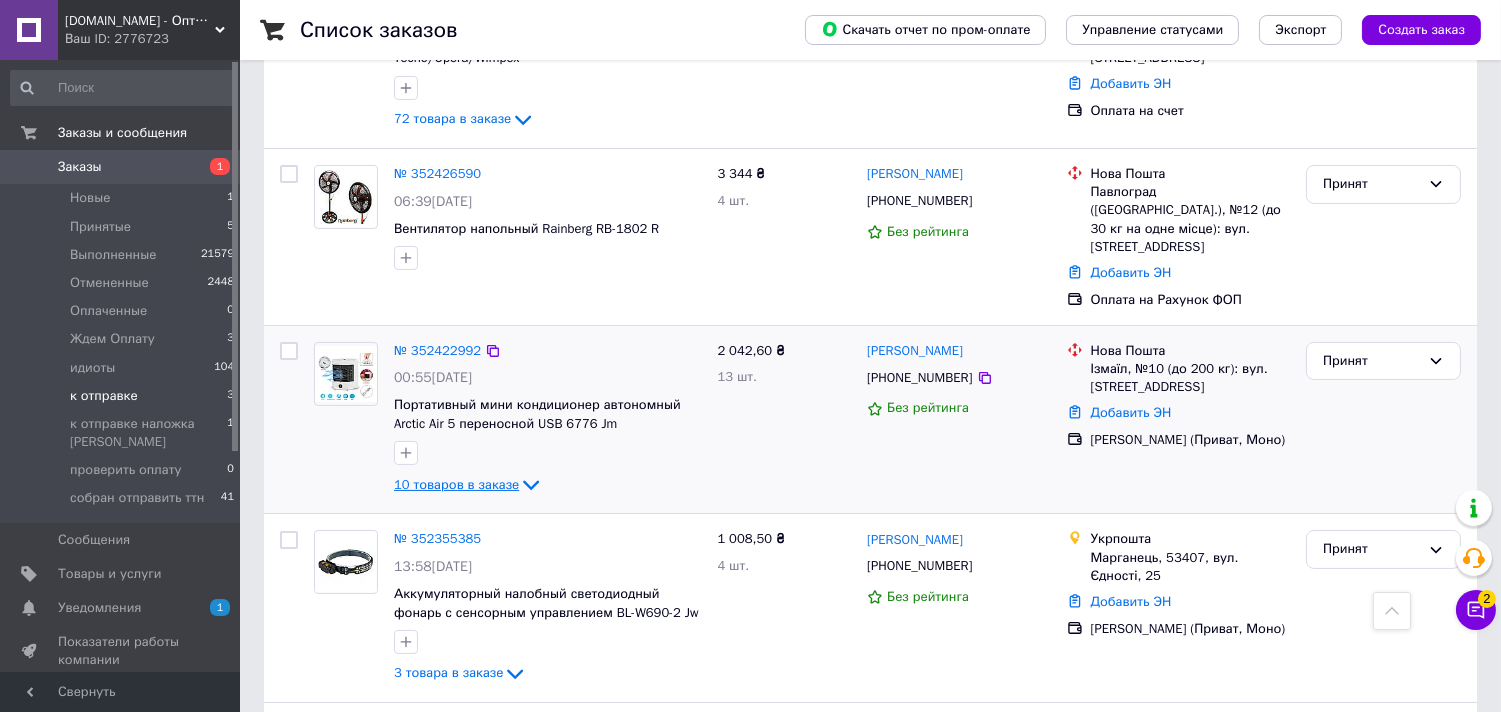 click 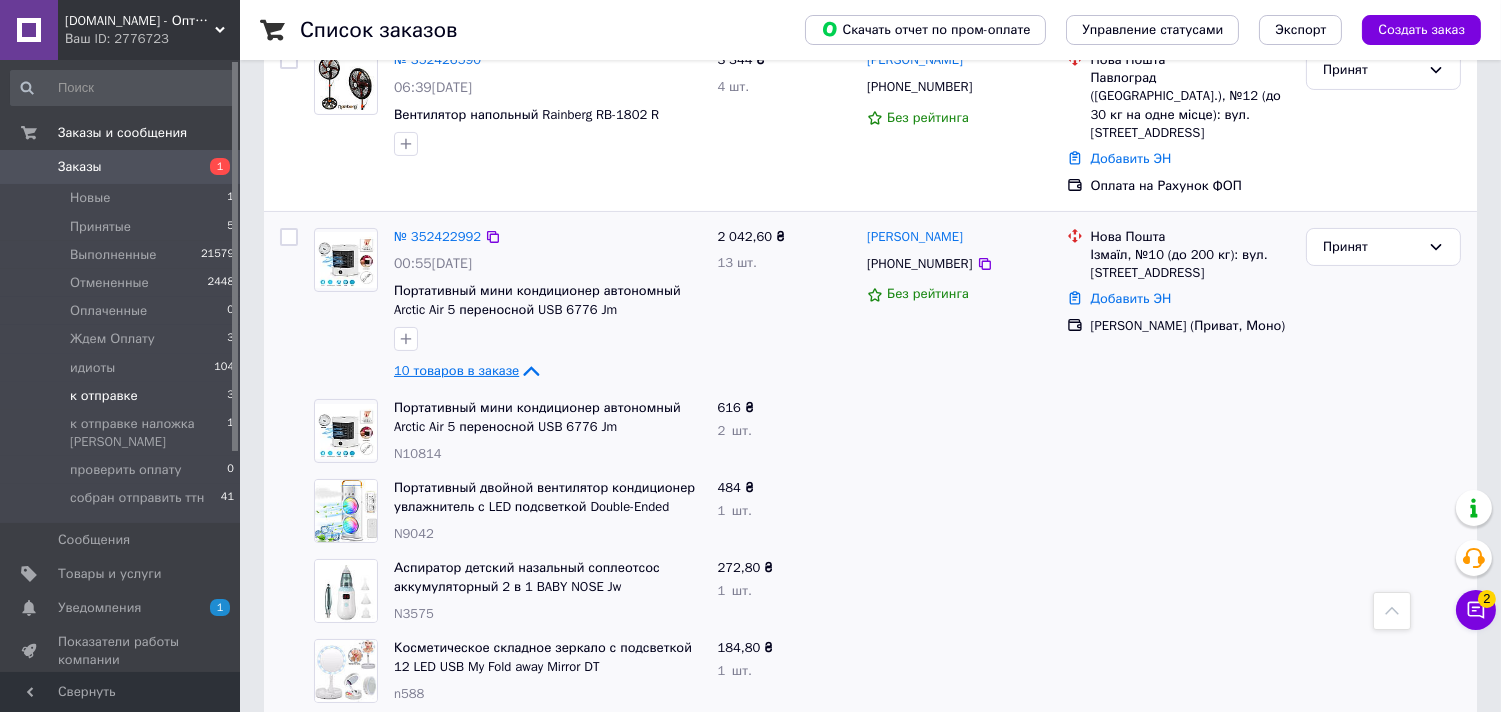 scroll, scrollTop: 444, scrollLeft: 0, axis: vertical 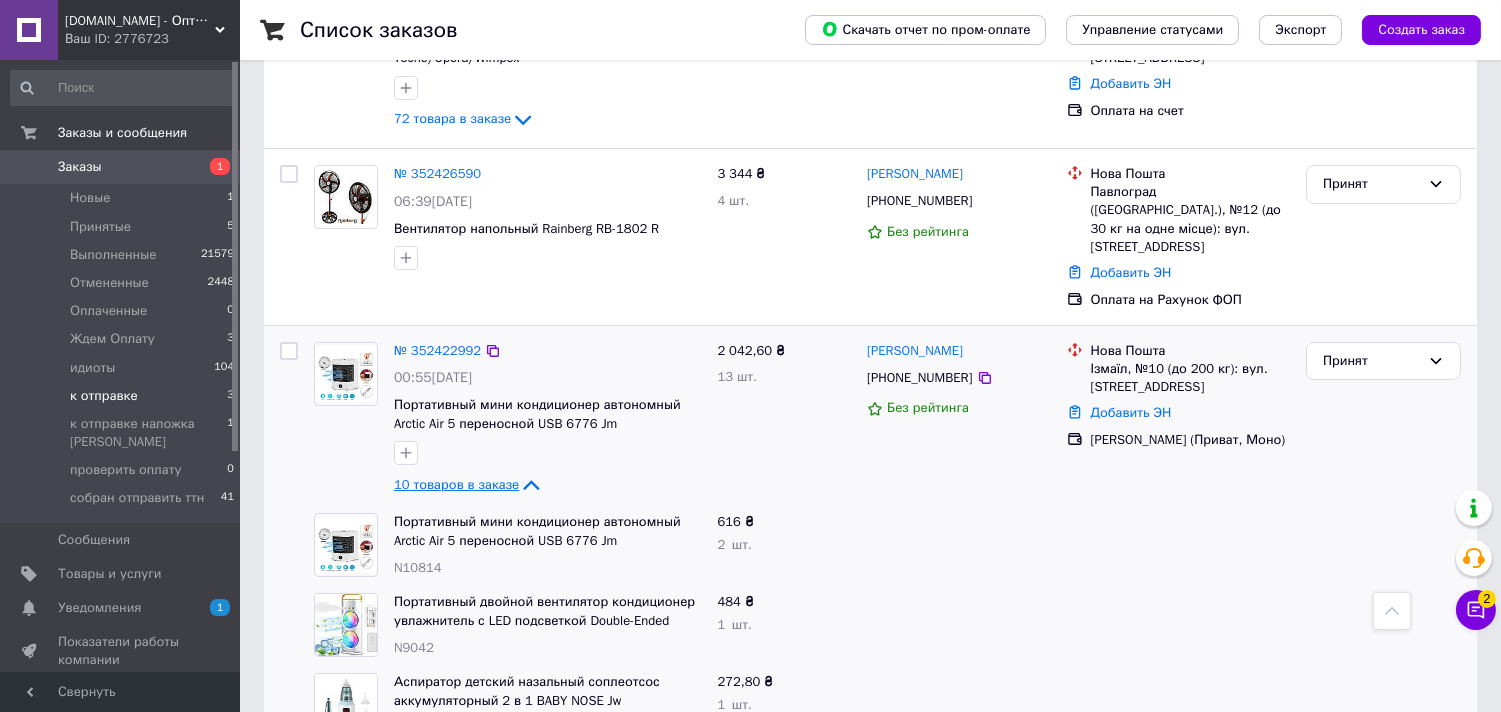 click on "10 товаров в заказе" at bounding box center [456, 484] 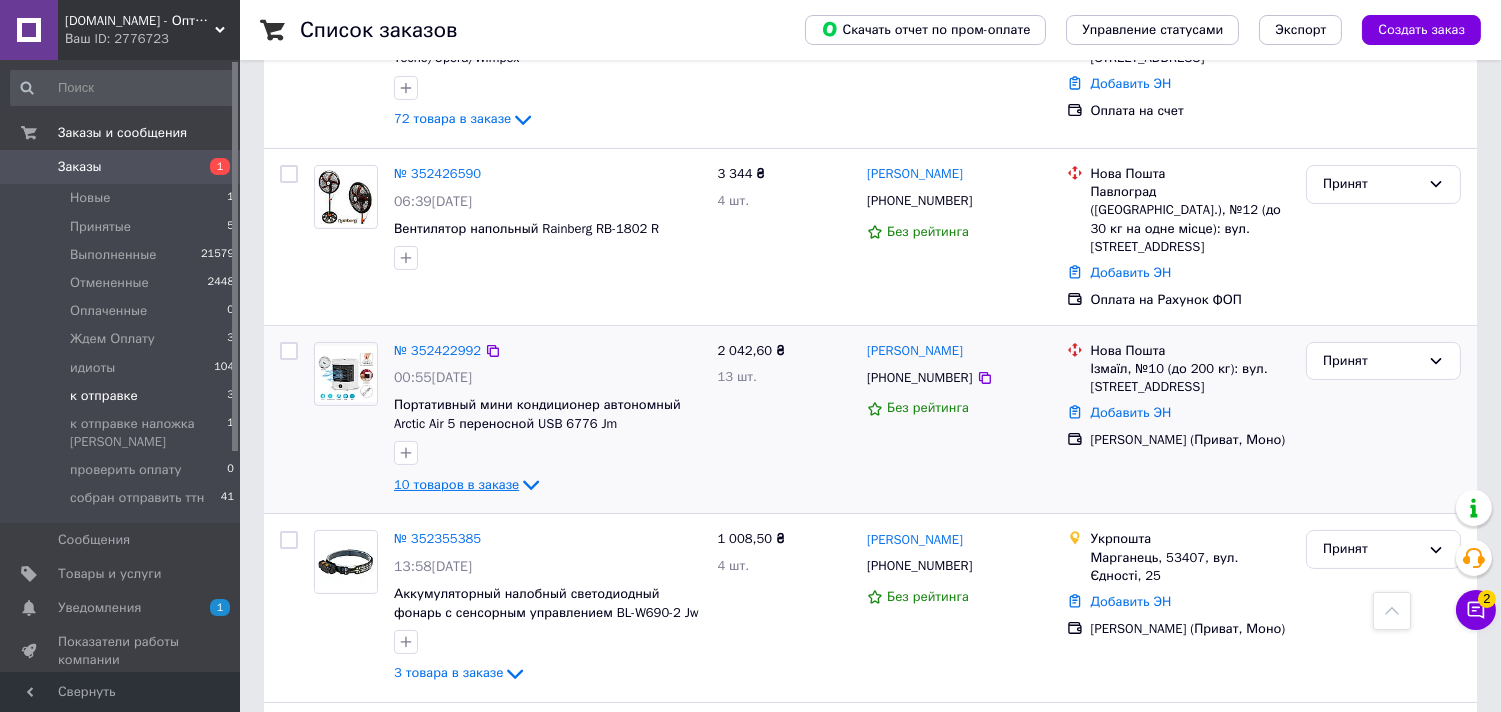 click on "10 товаров в заказе" at bounding box center [456, 484] 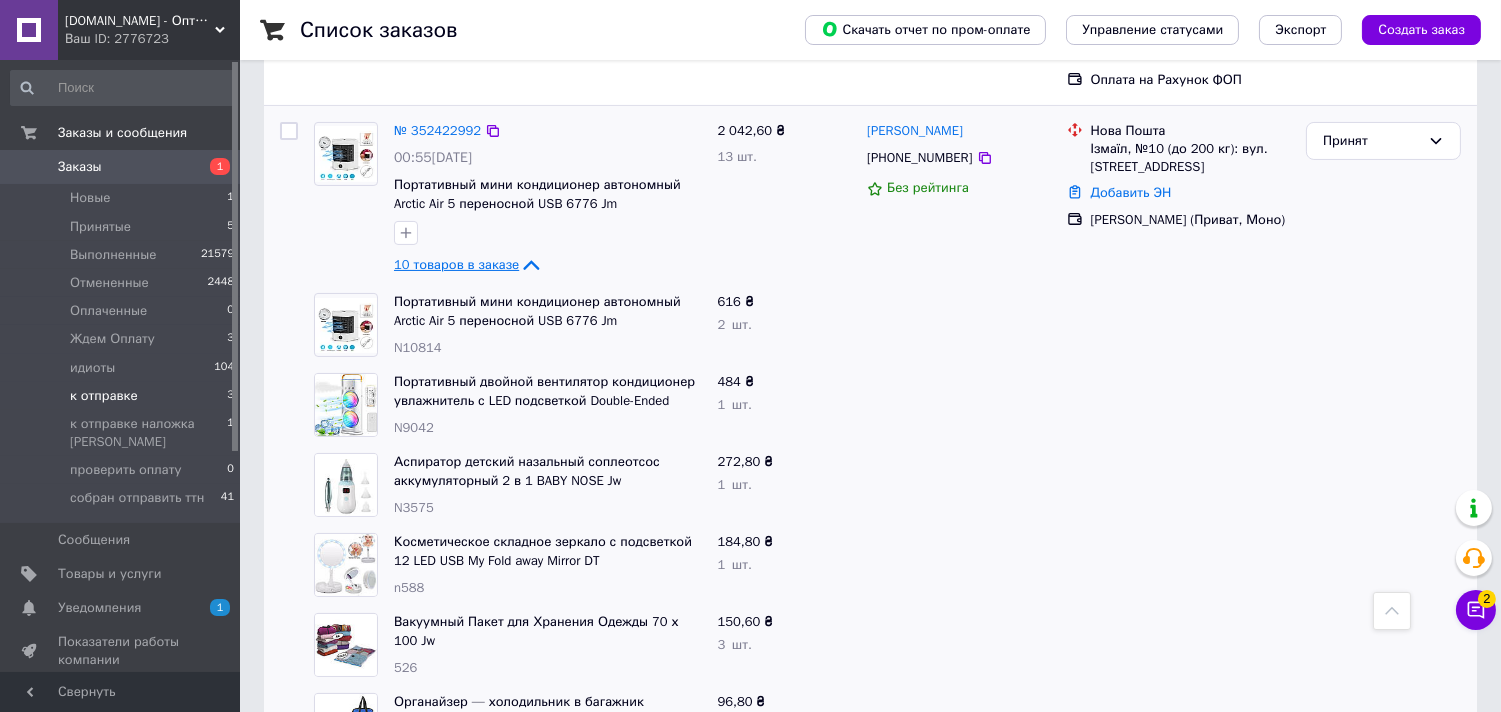 scroll, scrollTop: 555, scrollLeft: 0, axis: vertical 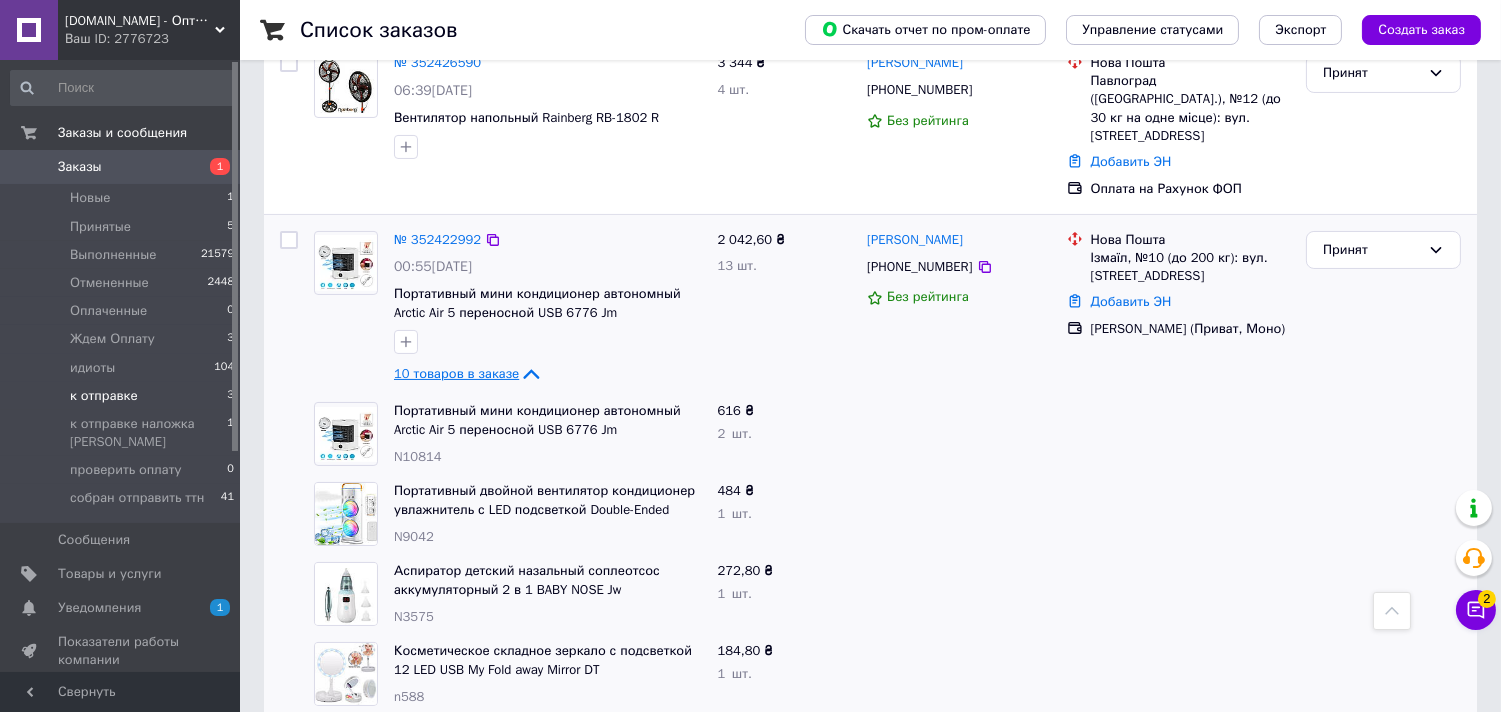 click on "10 товаров в заказе" at bounding box center [456, 373] 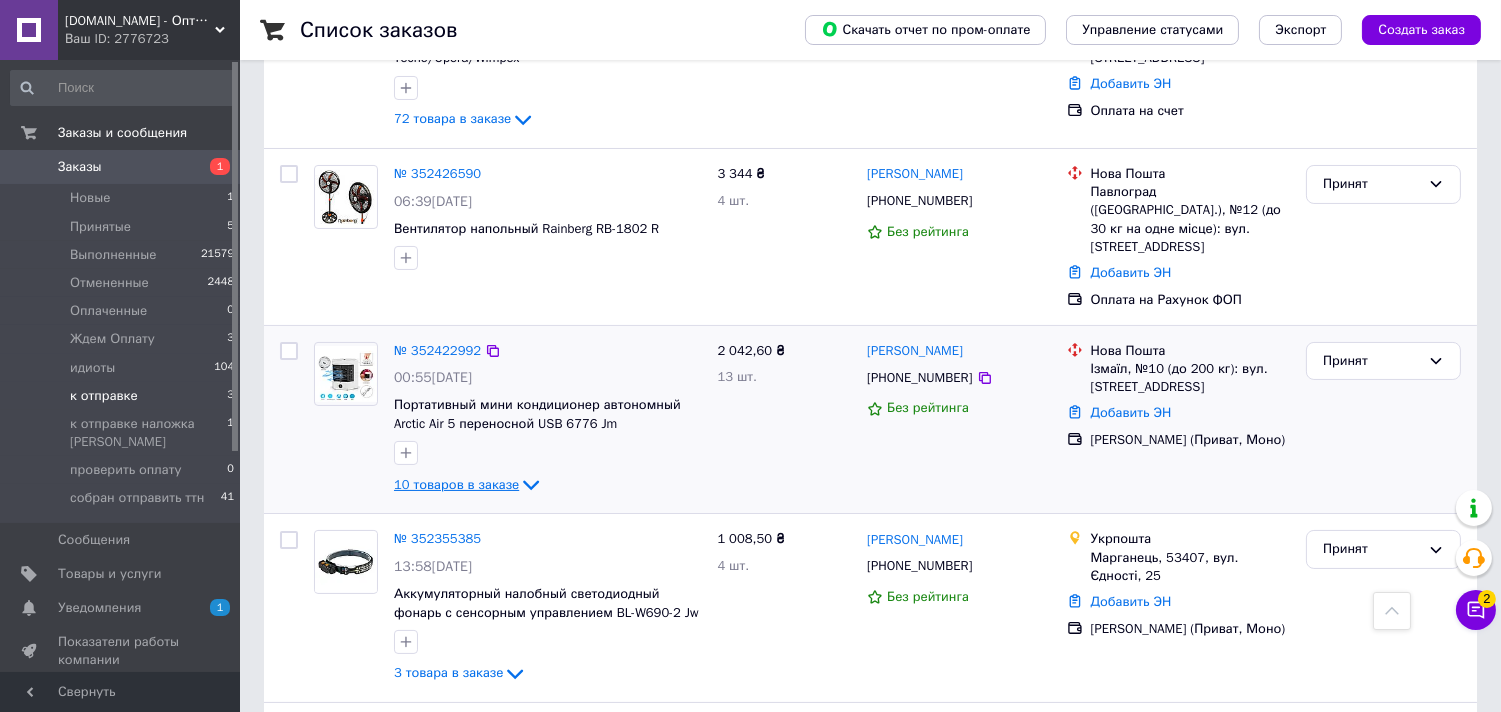 scroll, scrollTop: 0, scrollLeft: 0, axis: both 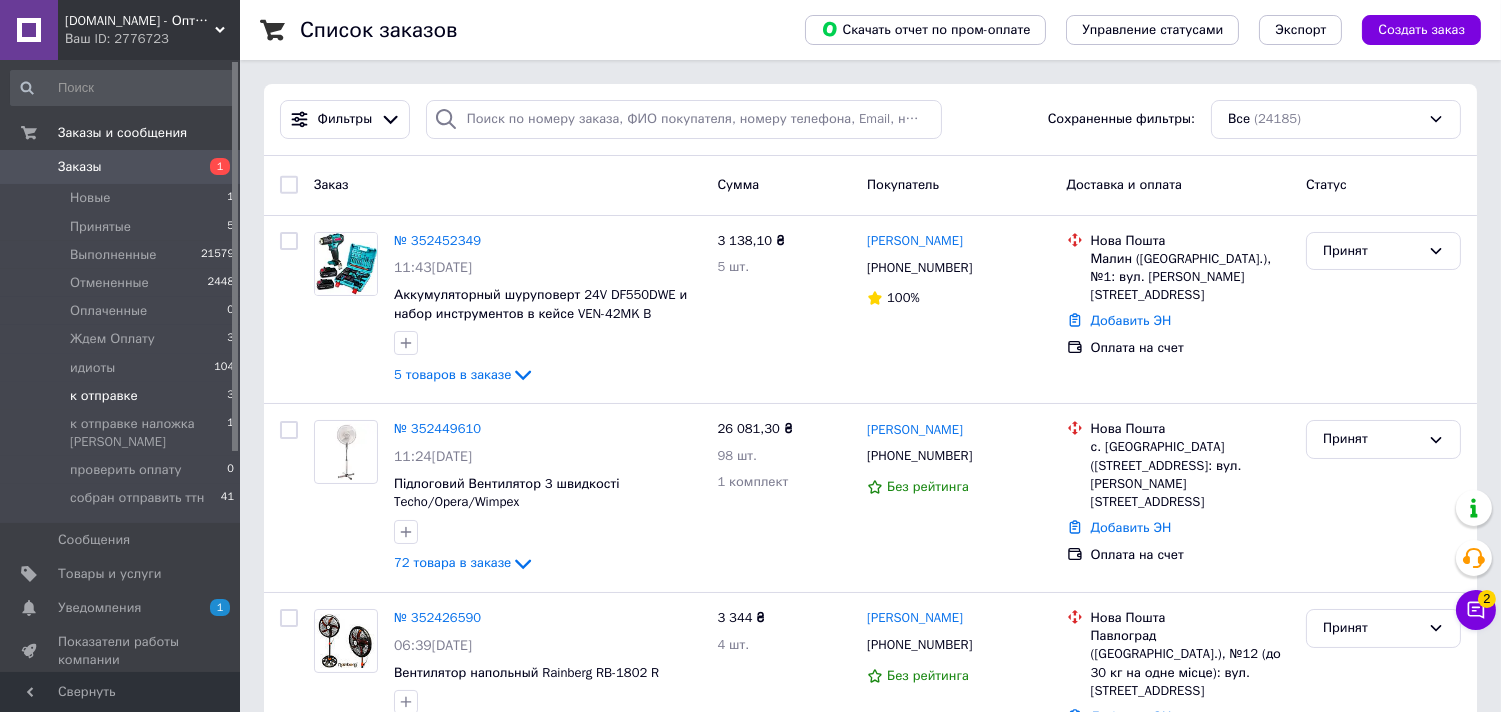 click on "к отправке" at bounding box center (104, 396) 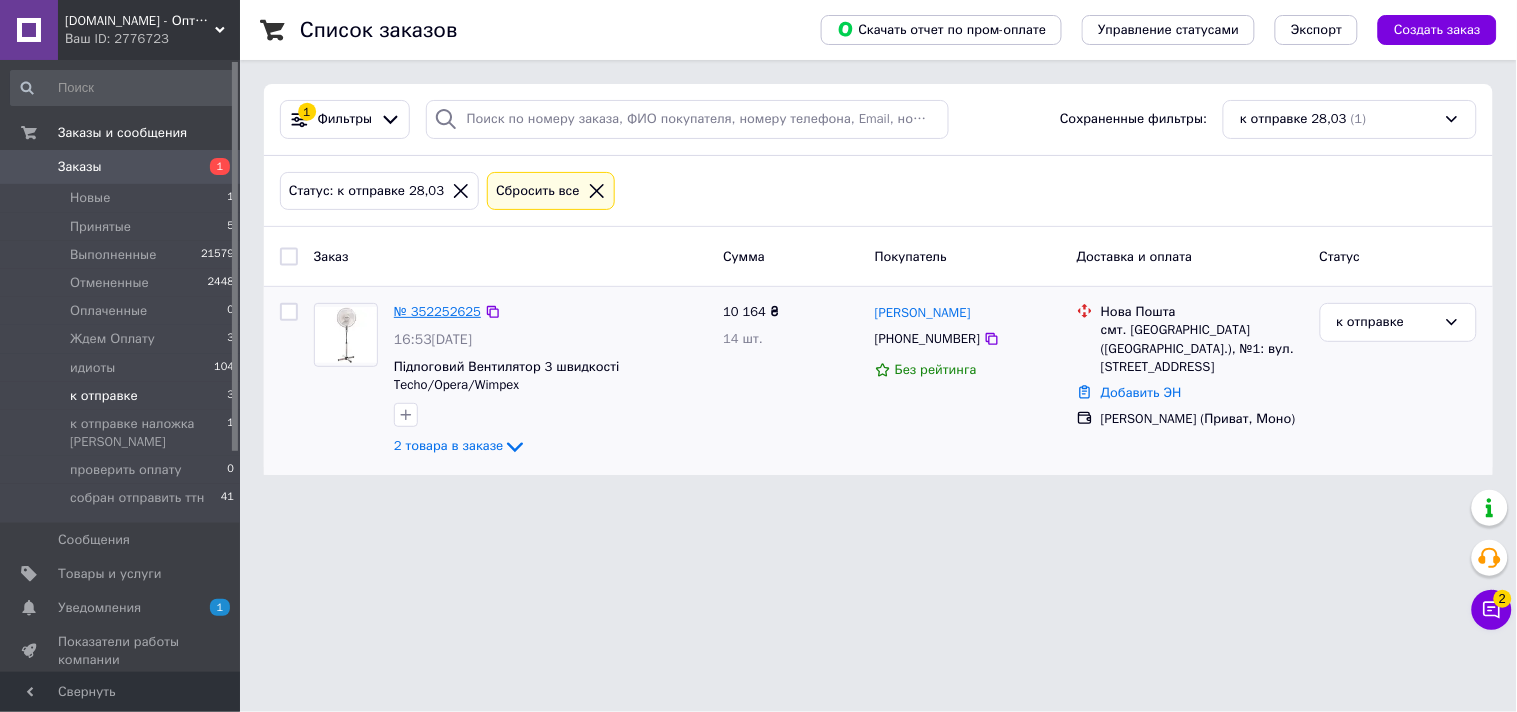 click on "№ 352252625" at bounding box center [437, 311] 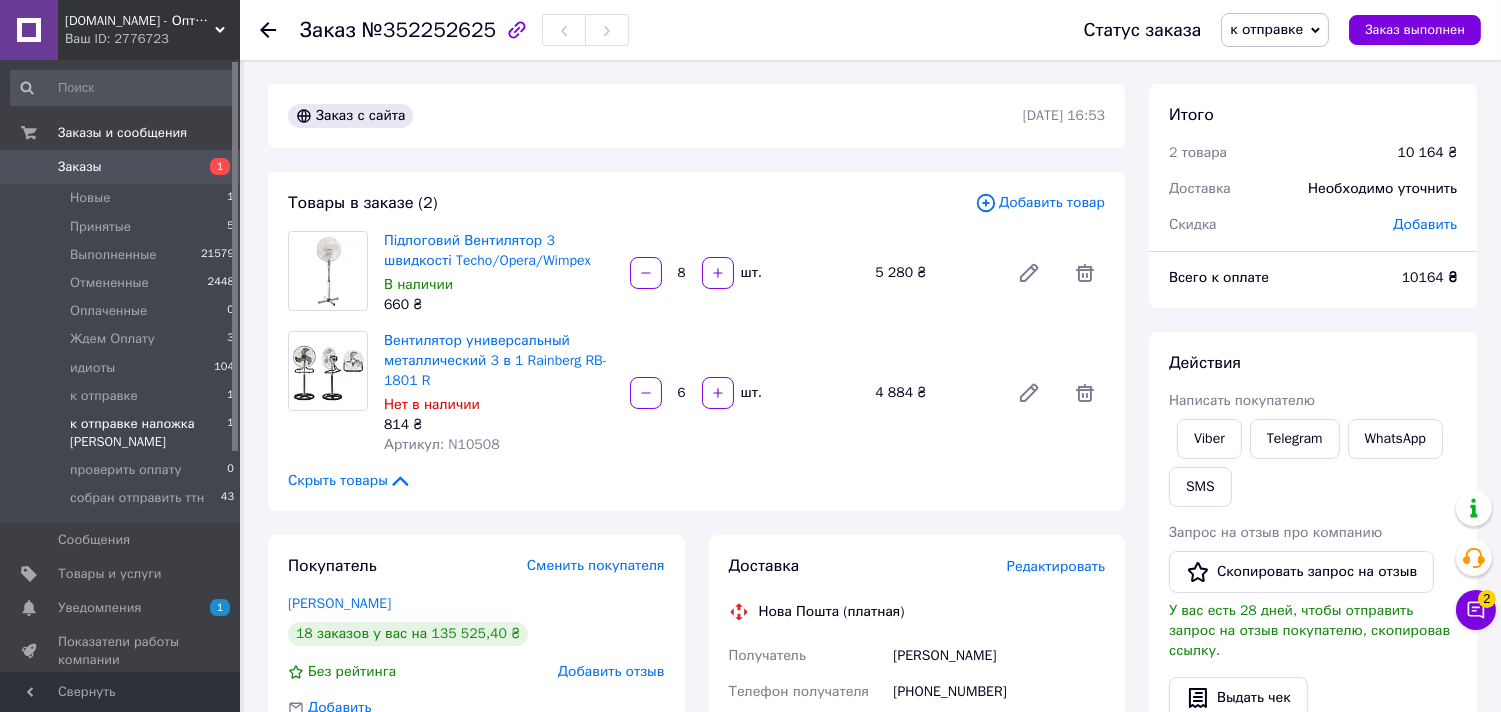 click on "к отправке наложка [PERSON_NAME]" at bounding box center (148, 433) 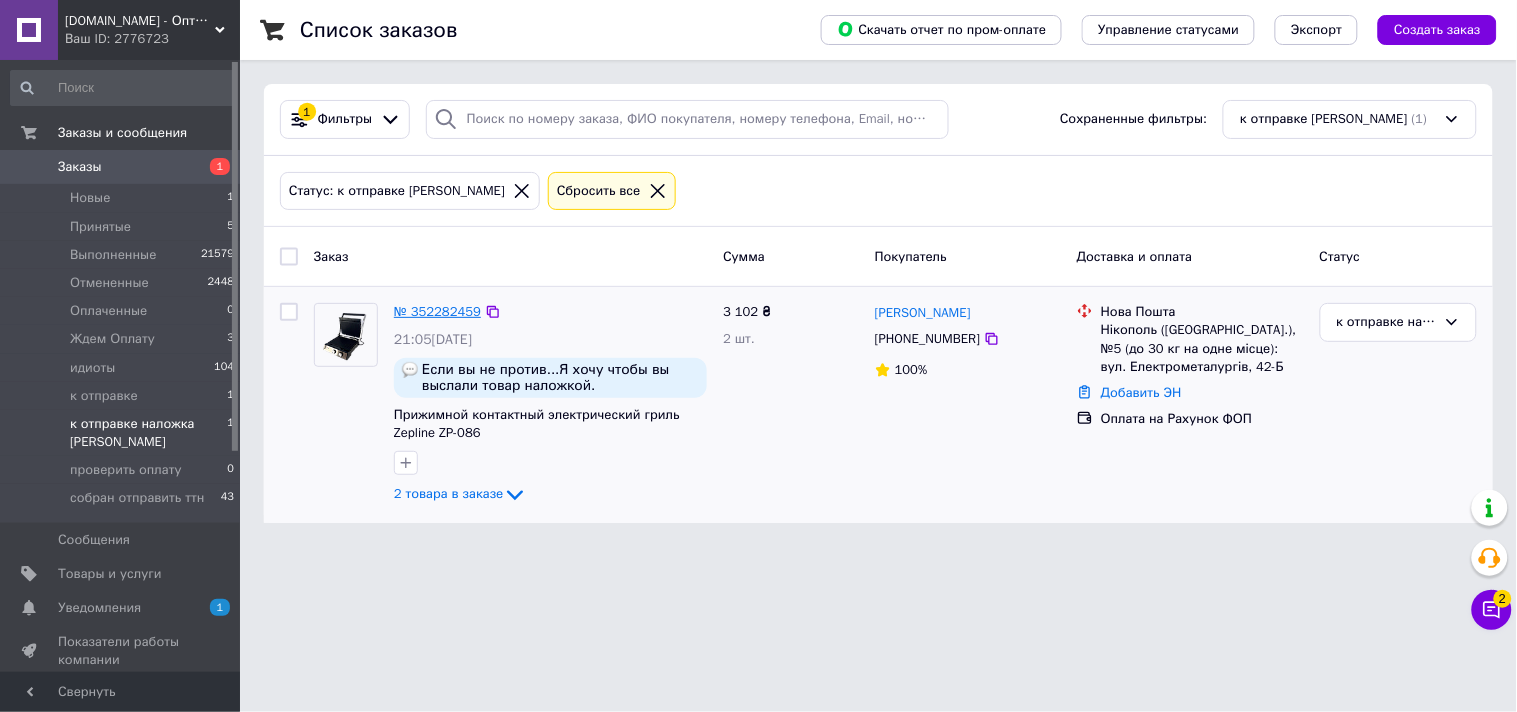 click on "№ 352282459" at bounding box center [437, 311] 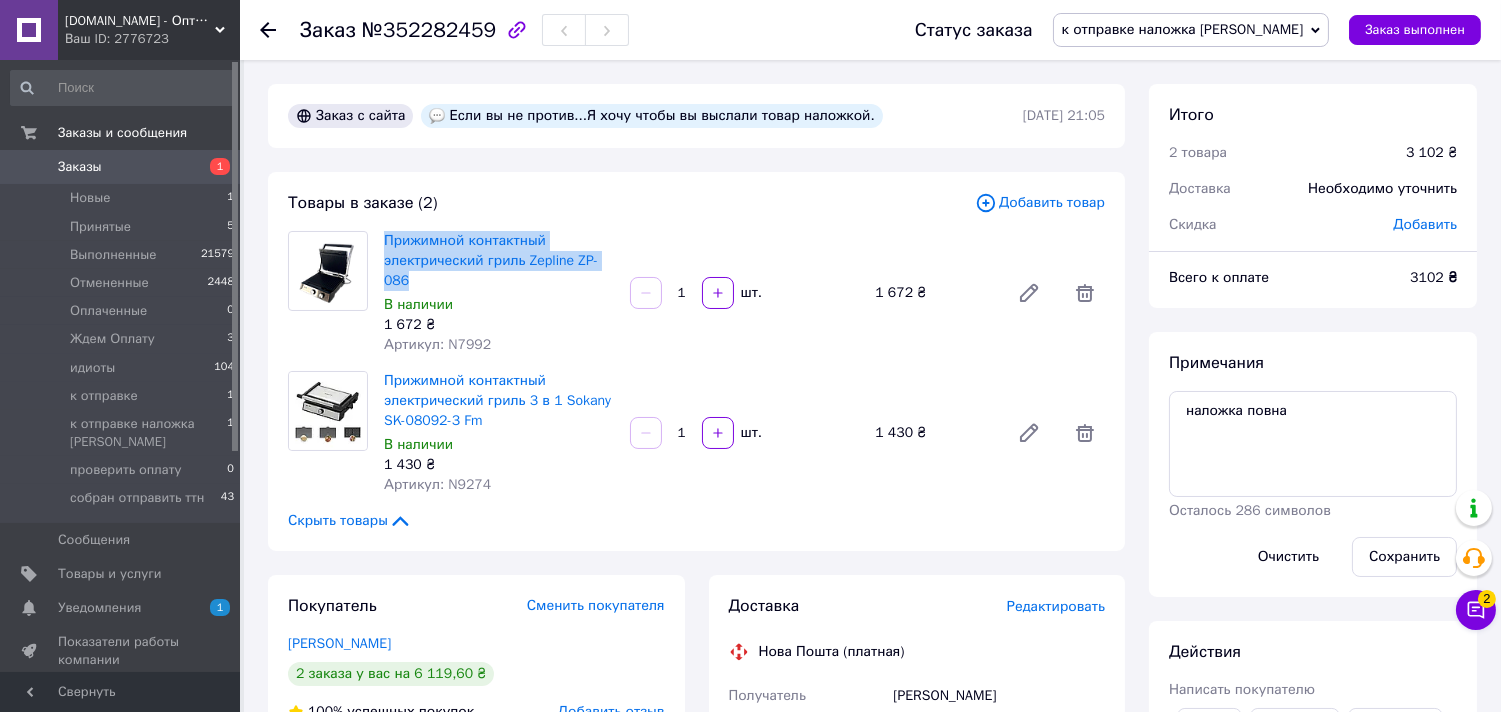 drag, startPoint x: 377, startPoint y: 234, endPoint x: 451, endPoint y: 280, distance: 87.13208 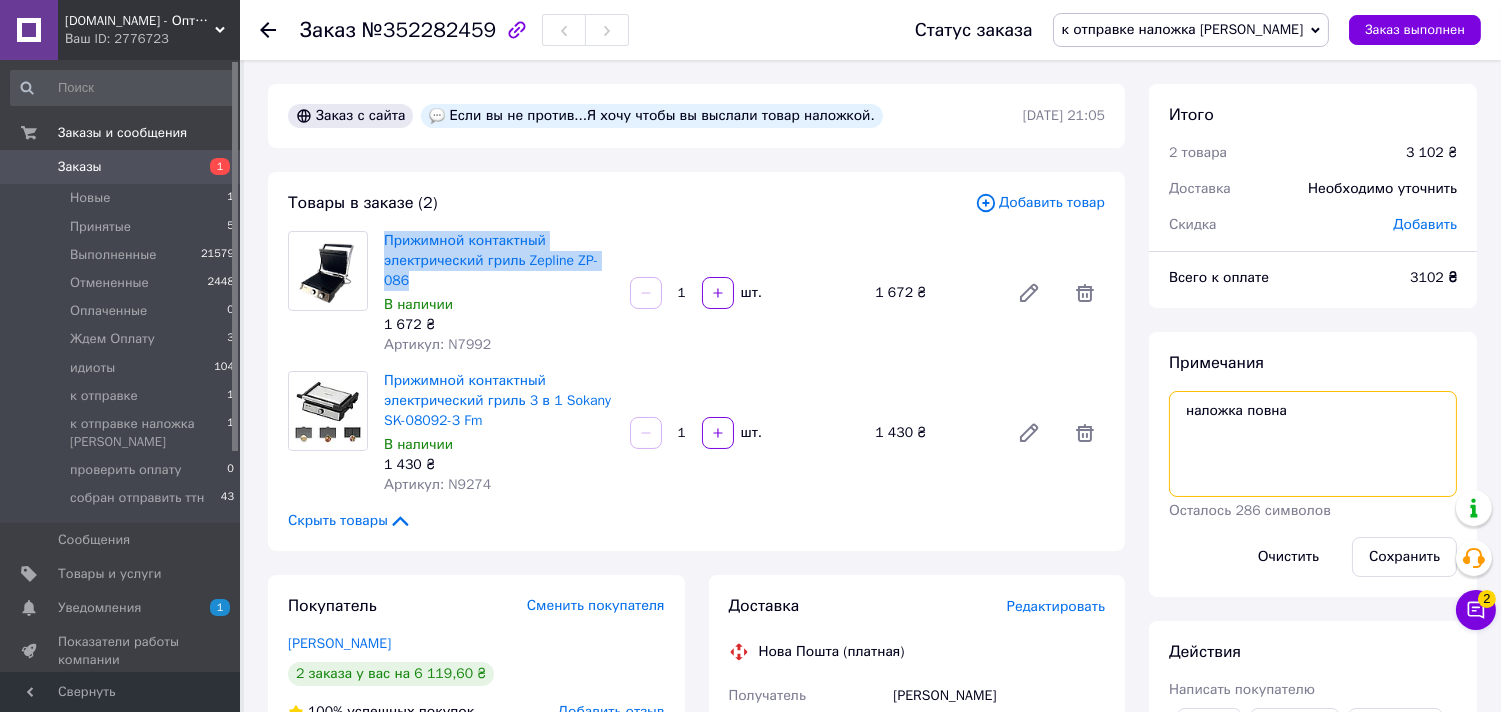 click on "наложка повна" at bounding box center [1313, 444] 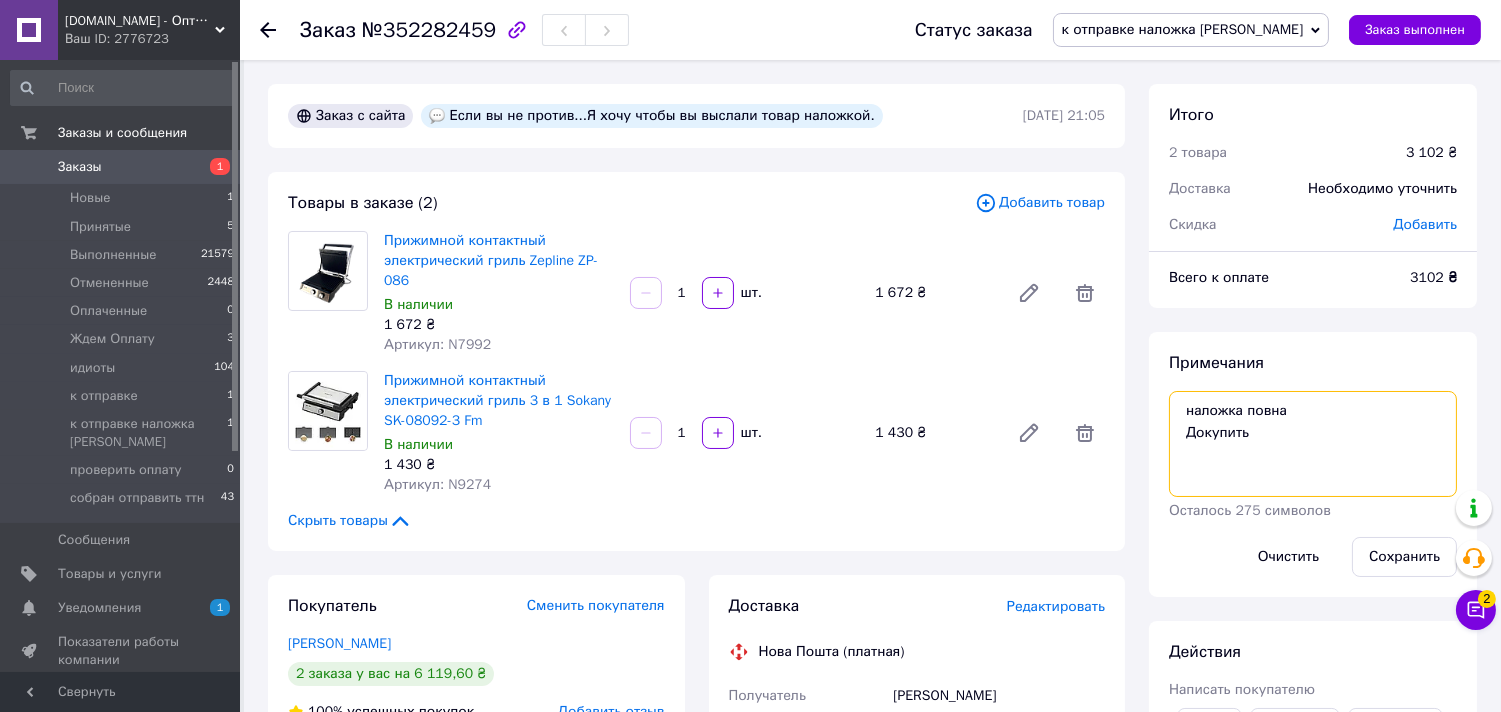 paste on "Прижимной контактный электрический гриль Zepline ZP-086" 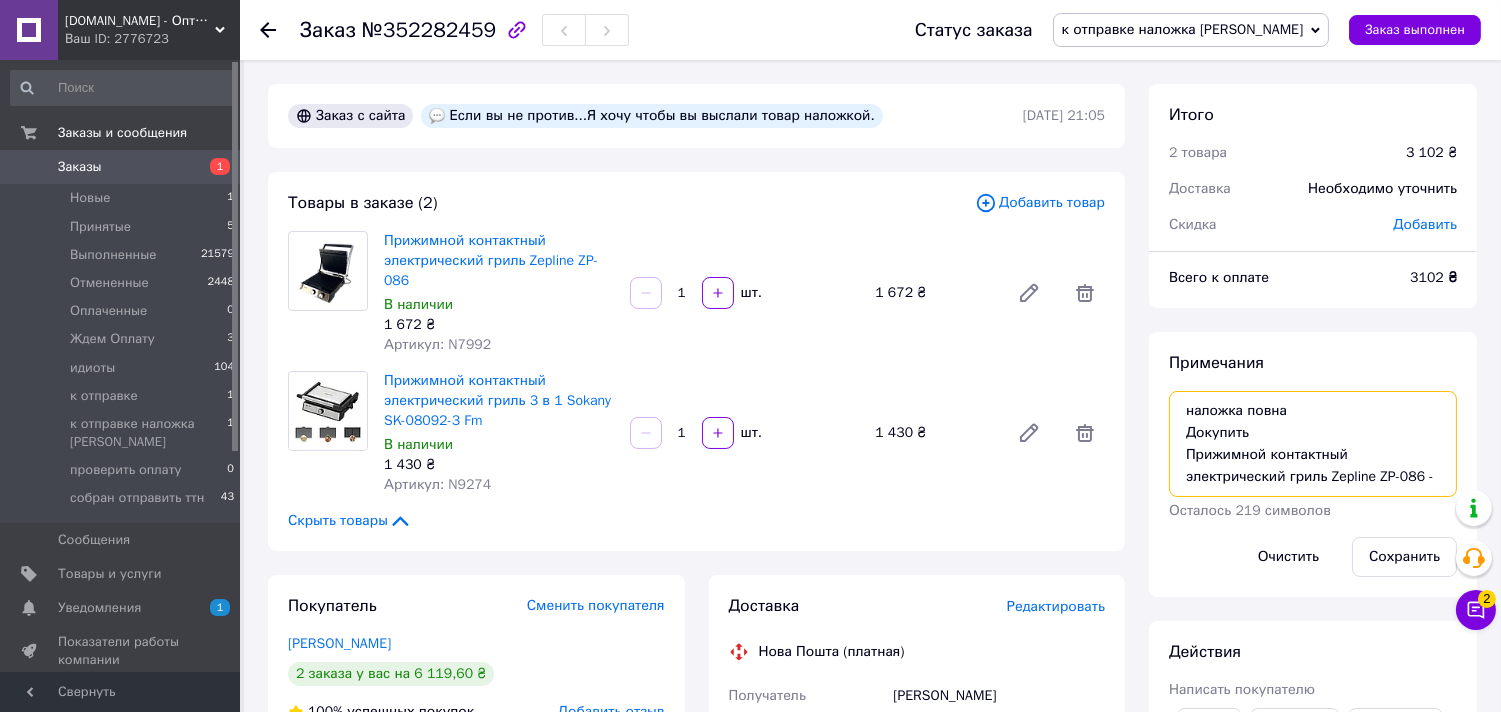 scroll, scrollTop: 13, scrollLeft: 0, axis: vertical 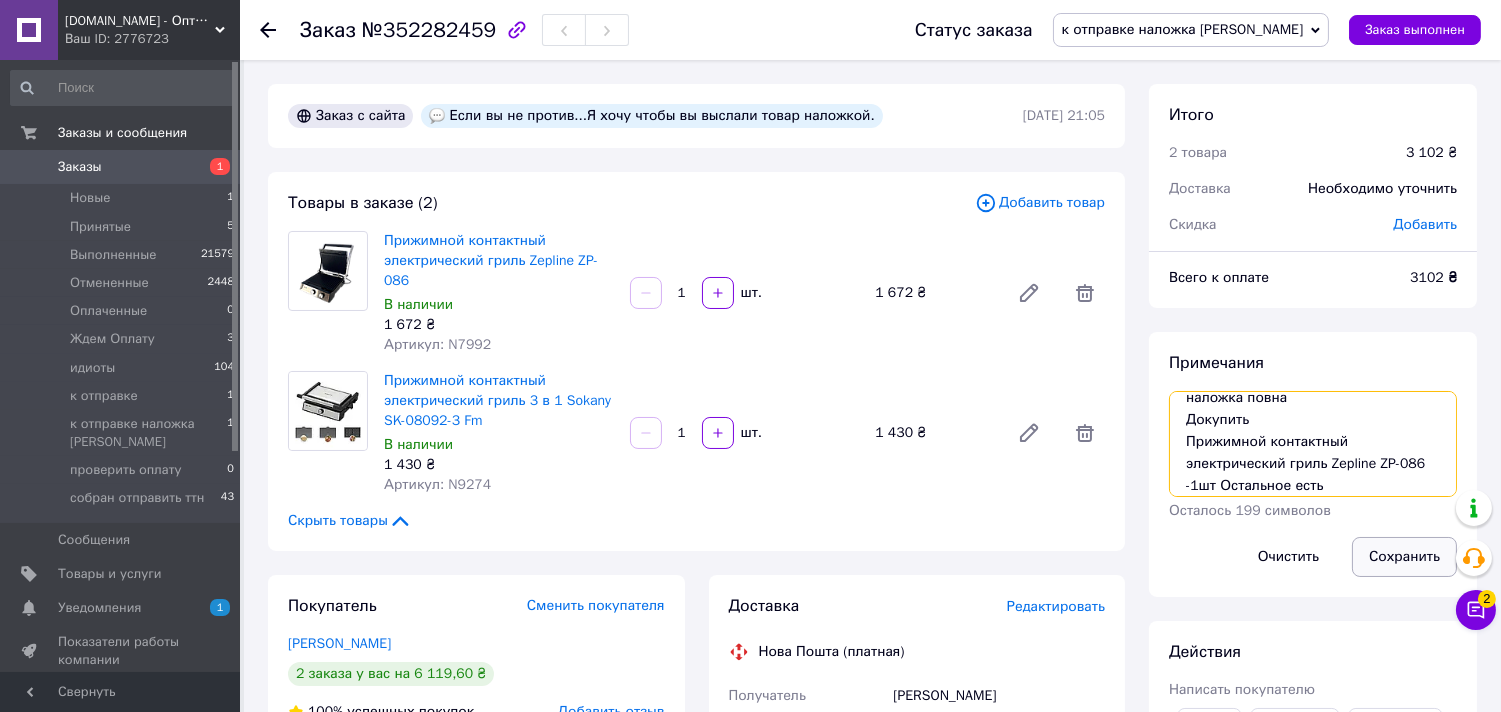 type on "наложка повна
Докупить
Прижимной контактный электрический гриль Zepline ZP-086 -1шт Остальное есть" 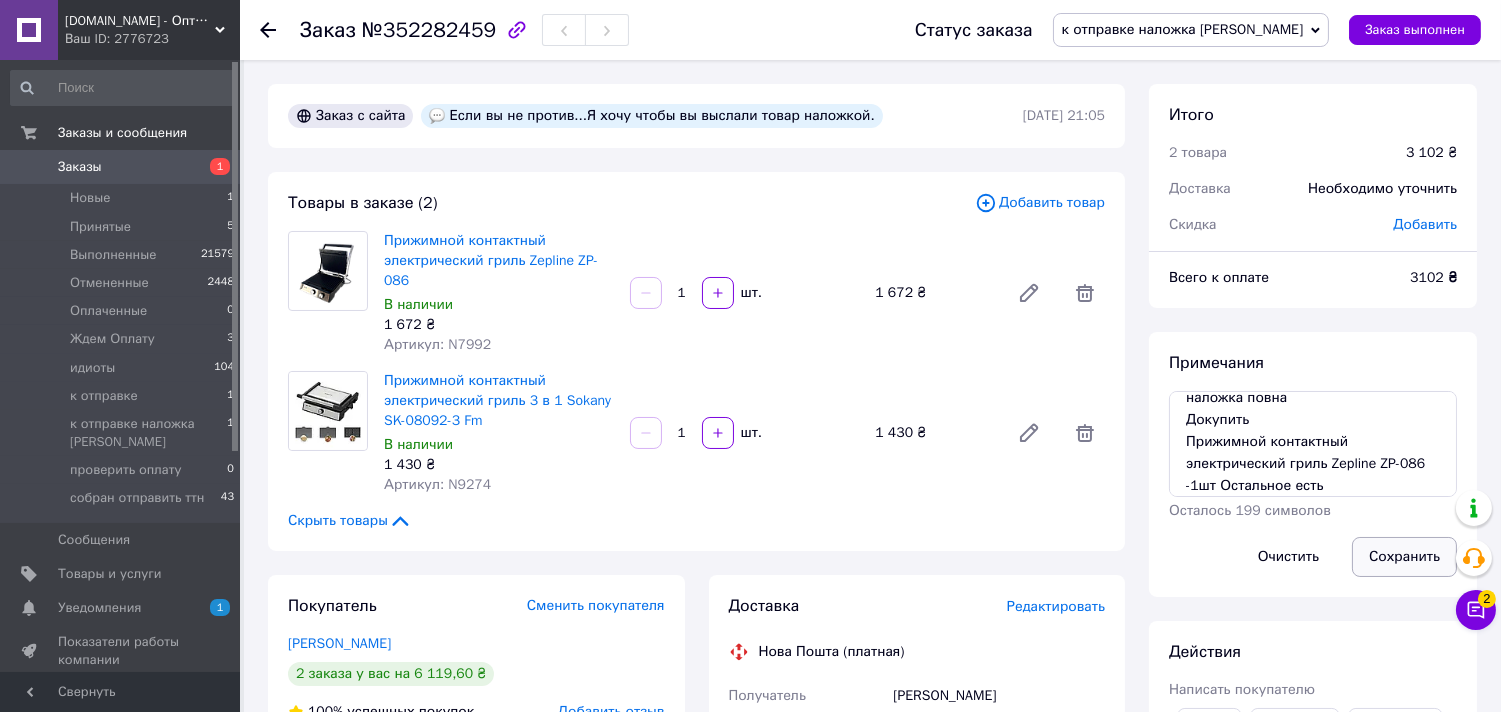 click on "Сохранить" at bounding box center [1404, 557] 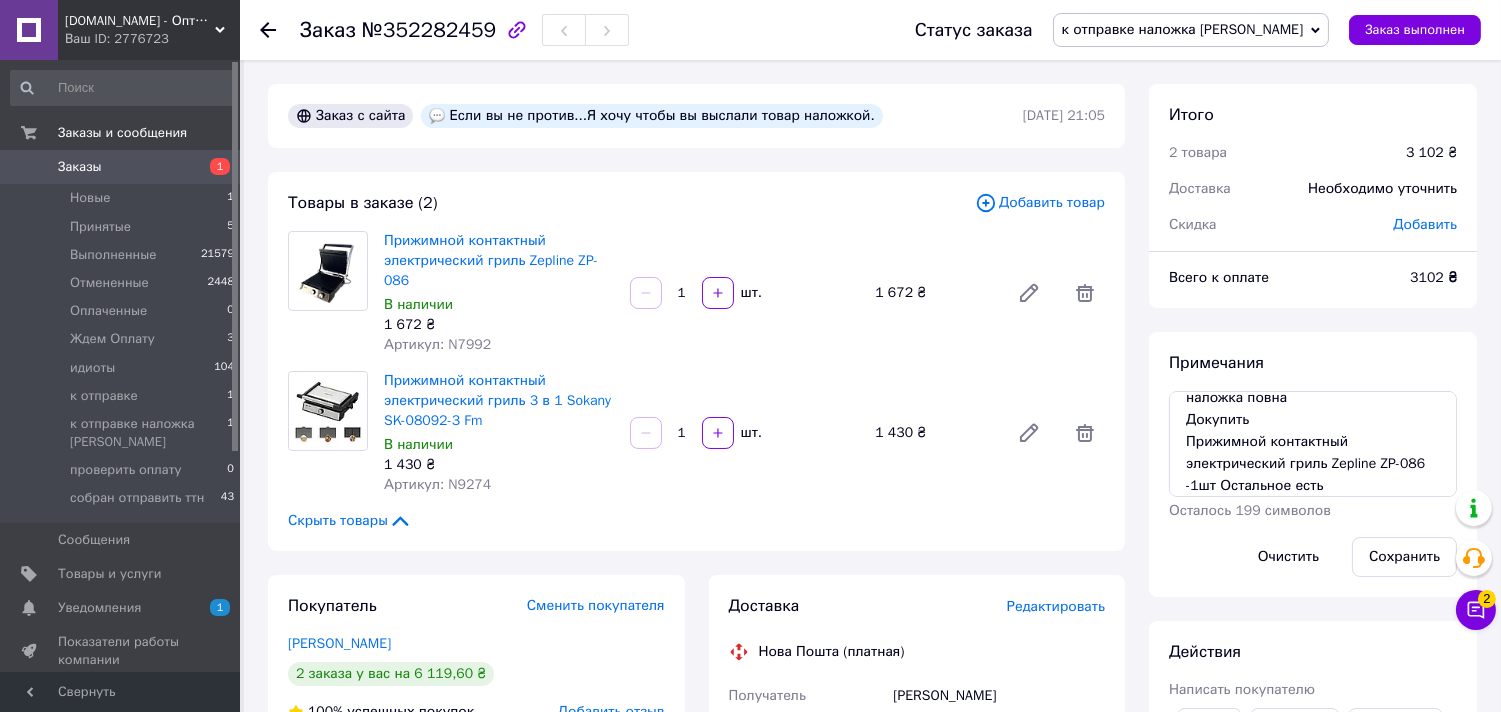 click 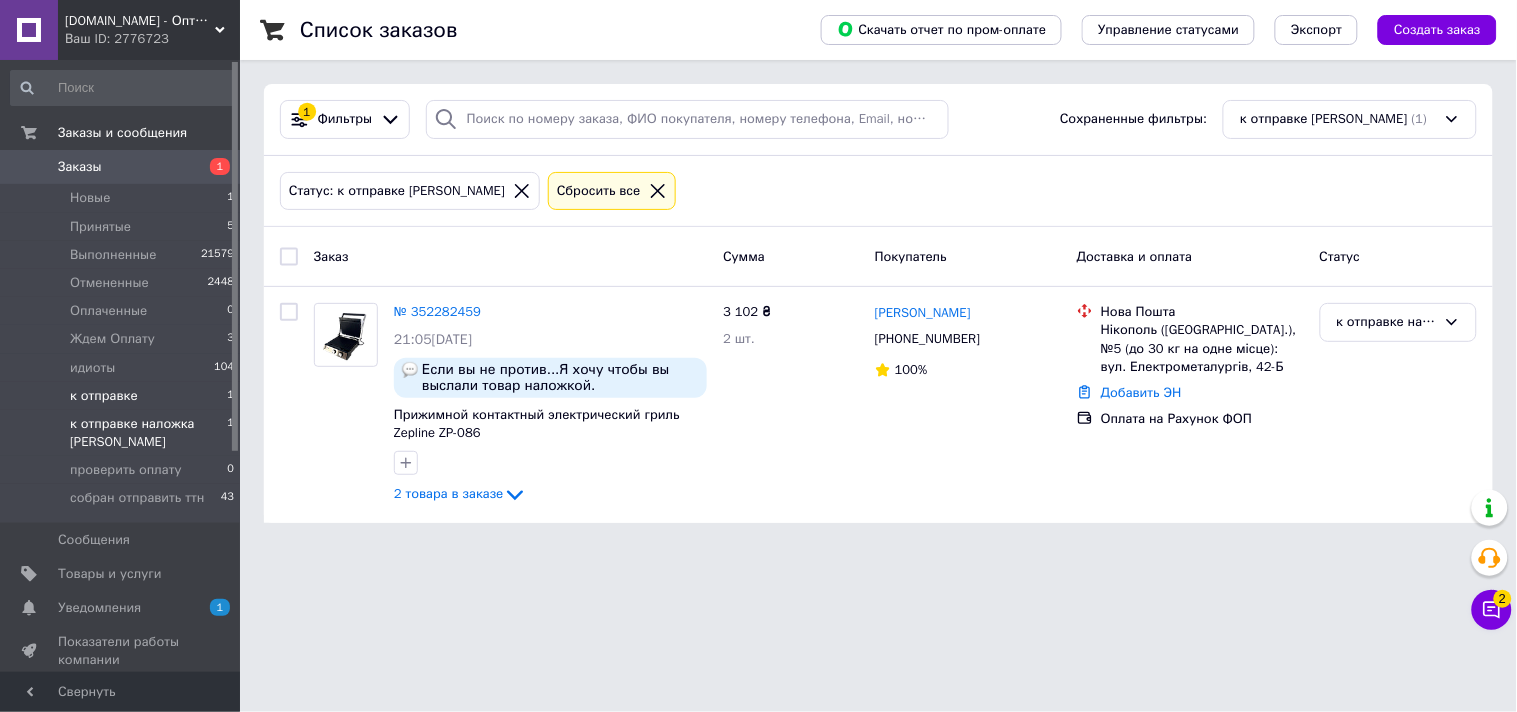 click on "к отправке 1" at bounding box center (123, 396) 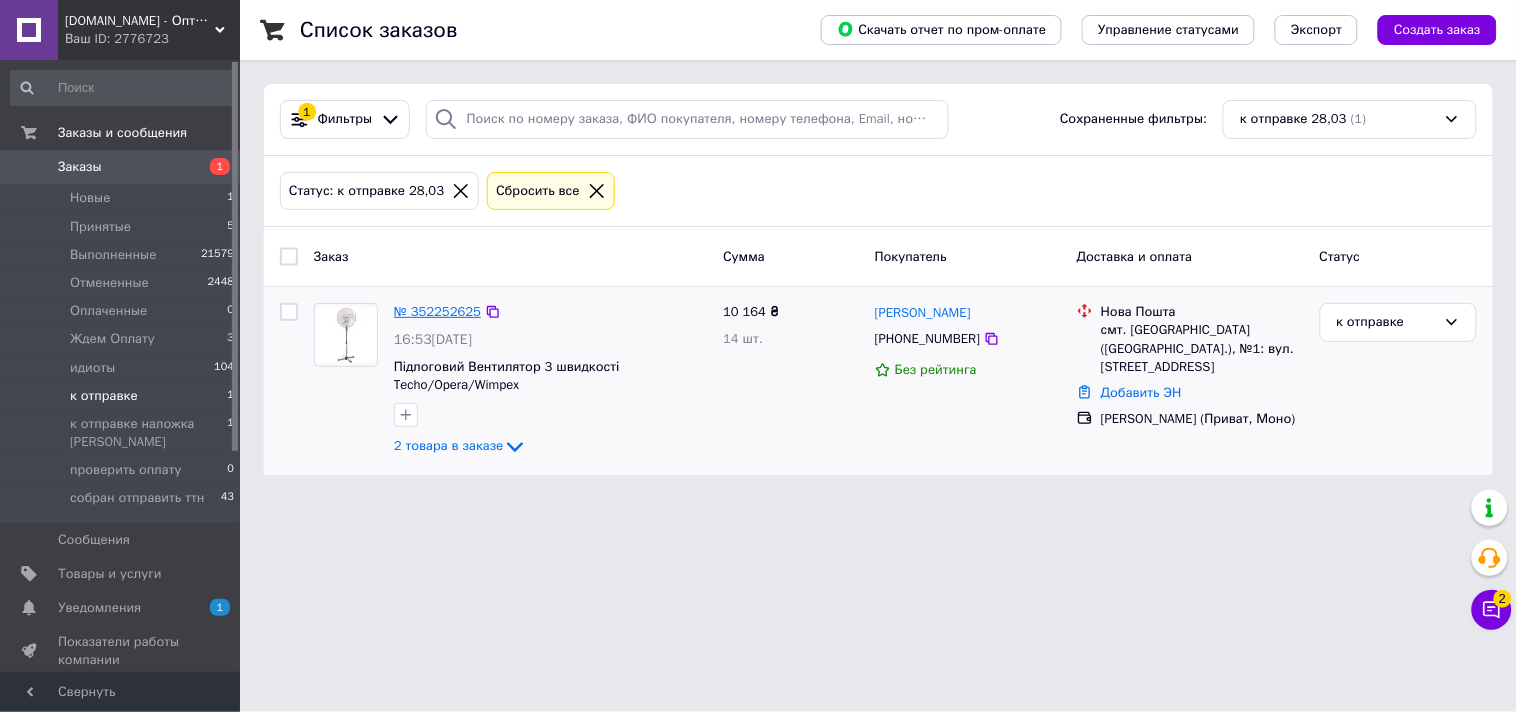click on "№ 352252625" at bounding box center (437, 311) 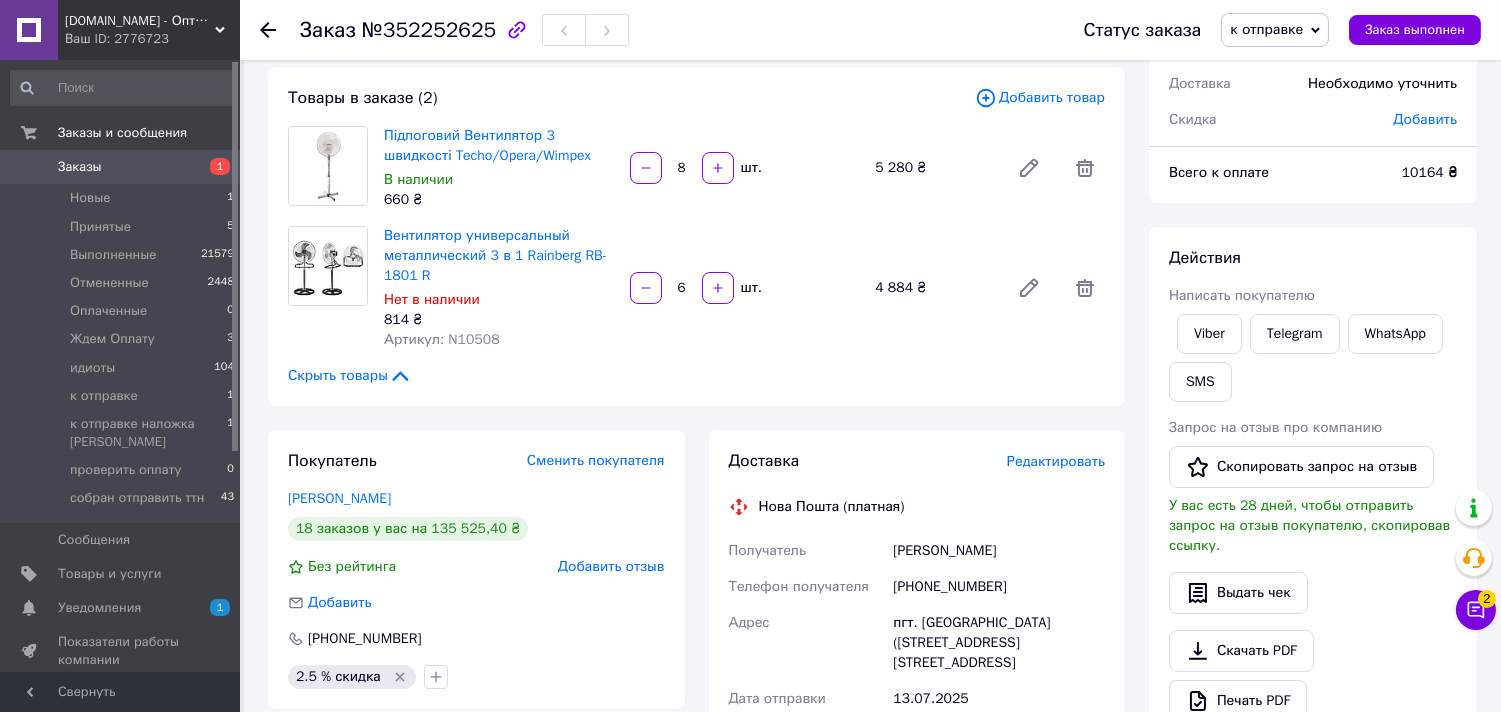 scroll, scrollTop: 0, scrollLeft: 0, axis: both 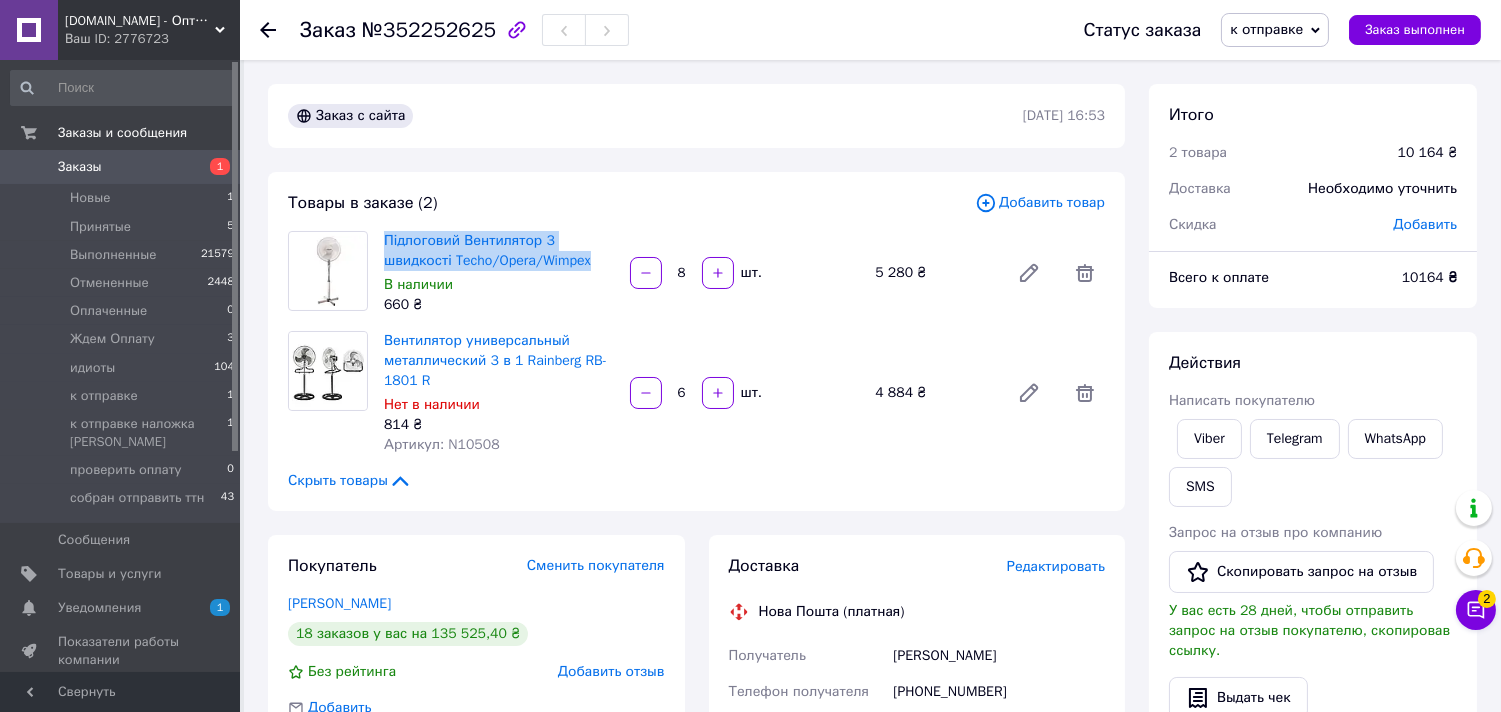 drag, startPoint x: 378, startPoint y: 231, endPoint x: 603, endPoint y: 268, distance: 228.02193 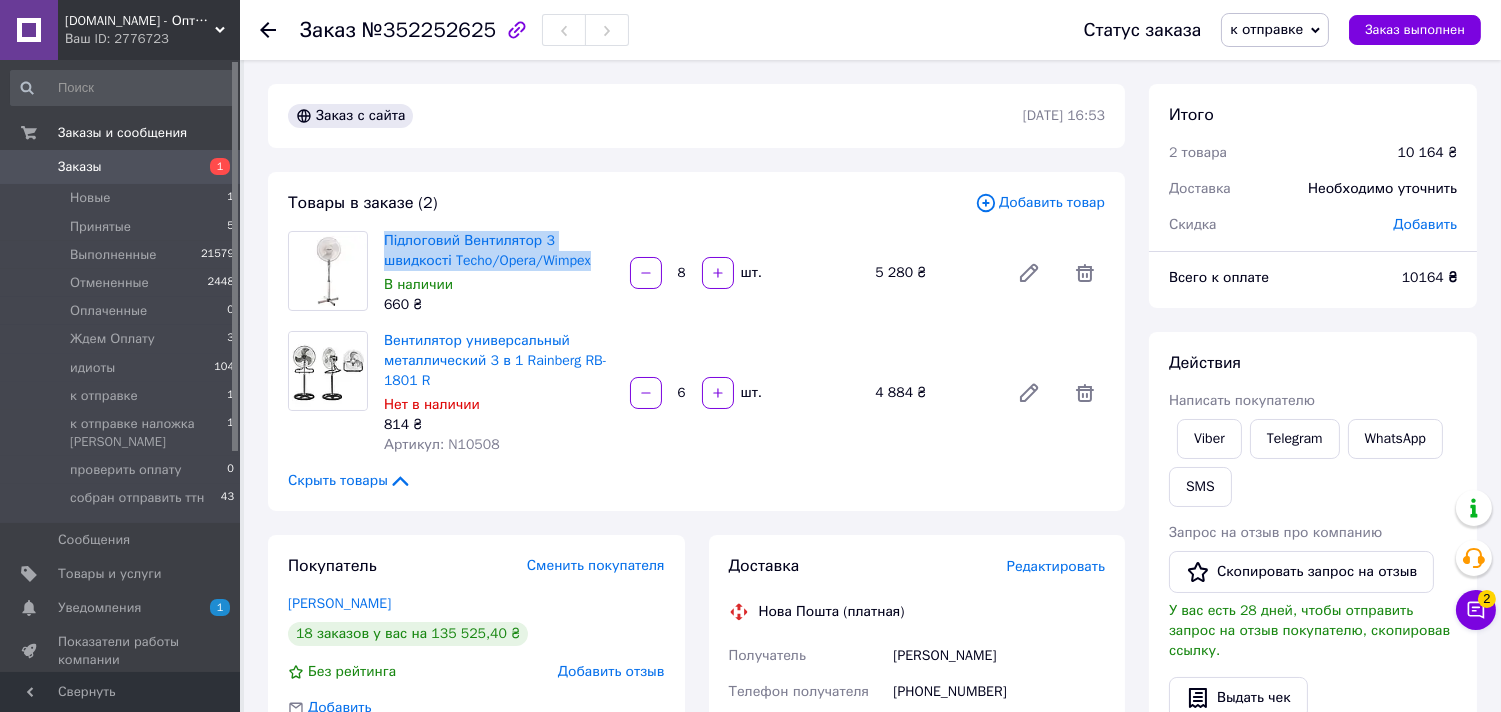 click on "Підлоговий Вентилятор 3 швидкості Techo/Opera/Wimpex В наличии 660 ₴" at bounding box center [499, 273] 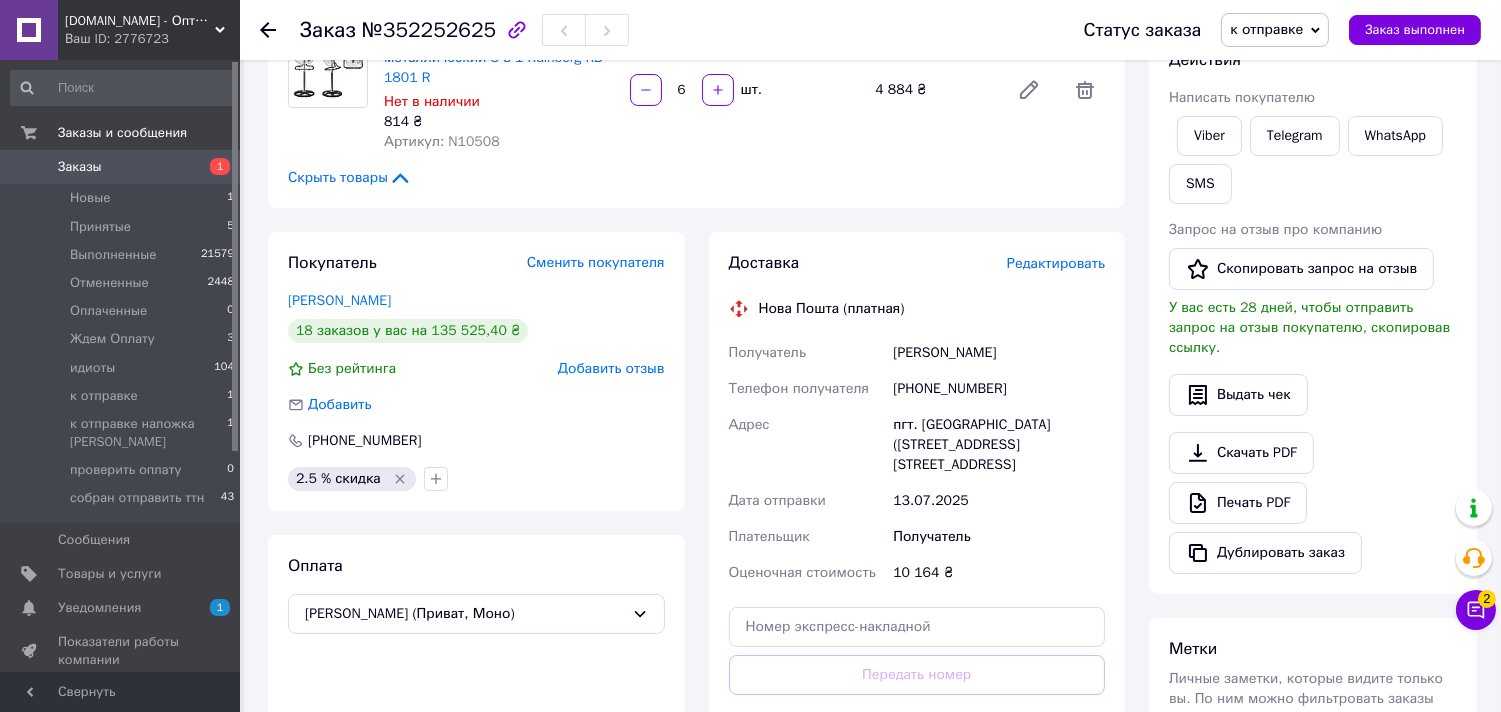 scroll, scrollTop: 657, scrollLeft: 0, axis: vertical 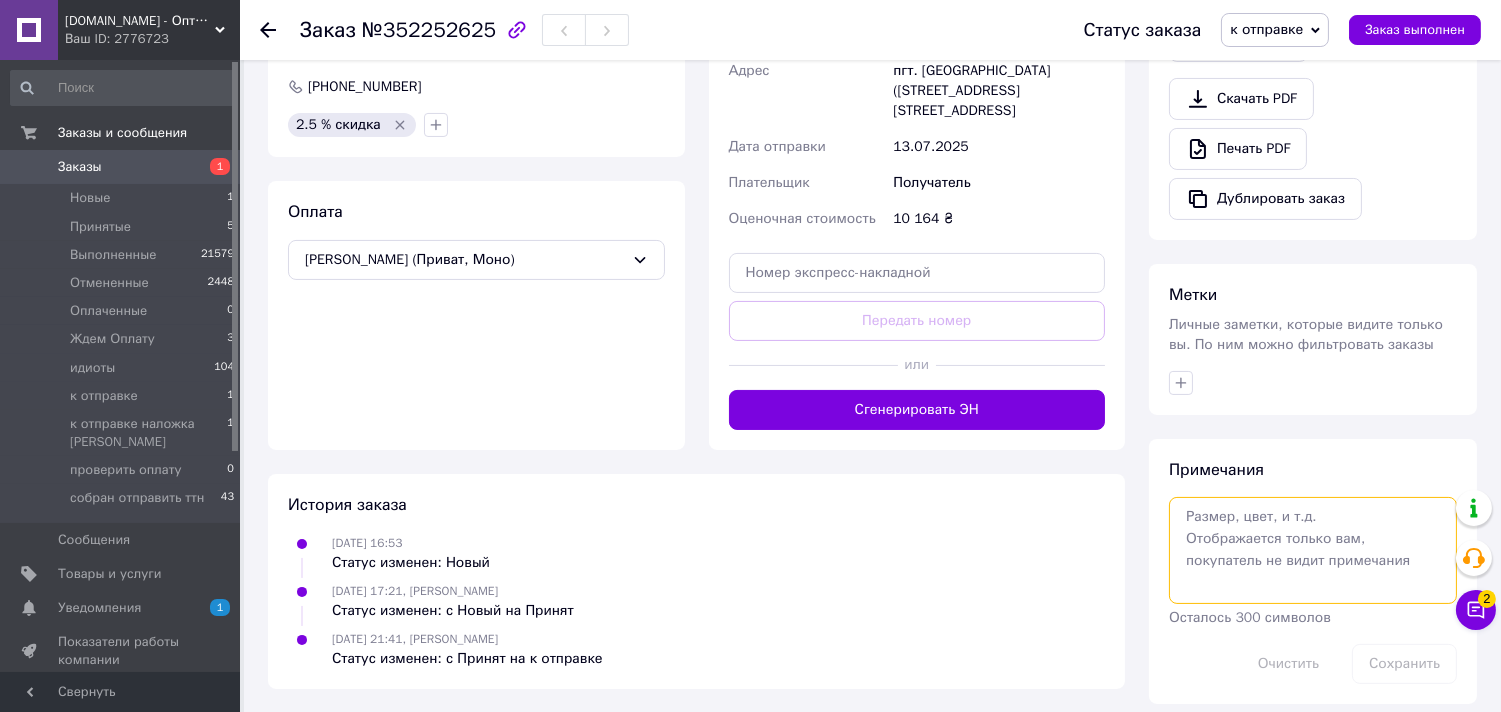 click at bounding box center [1313, 550] 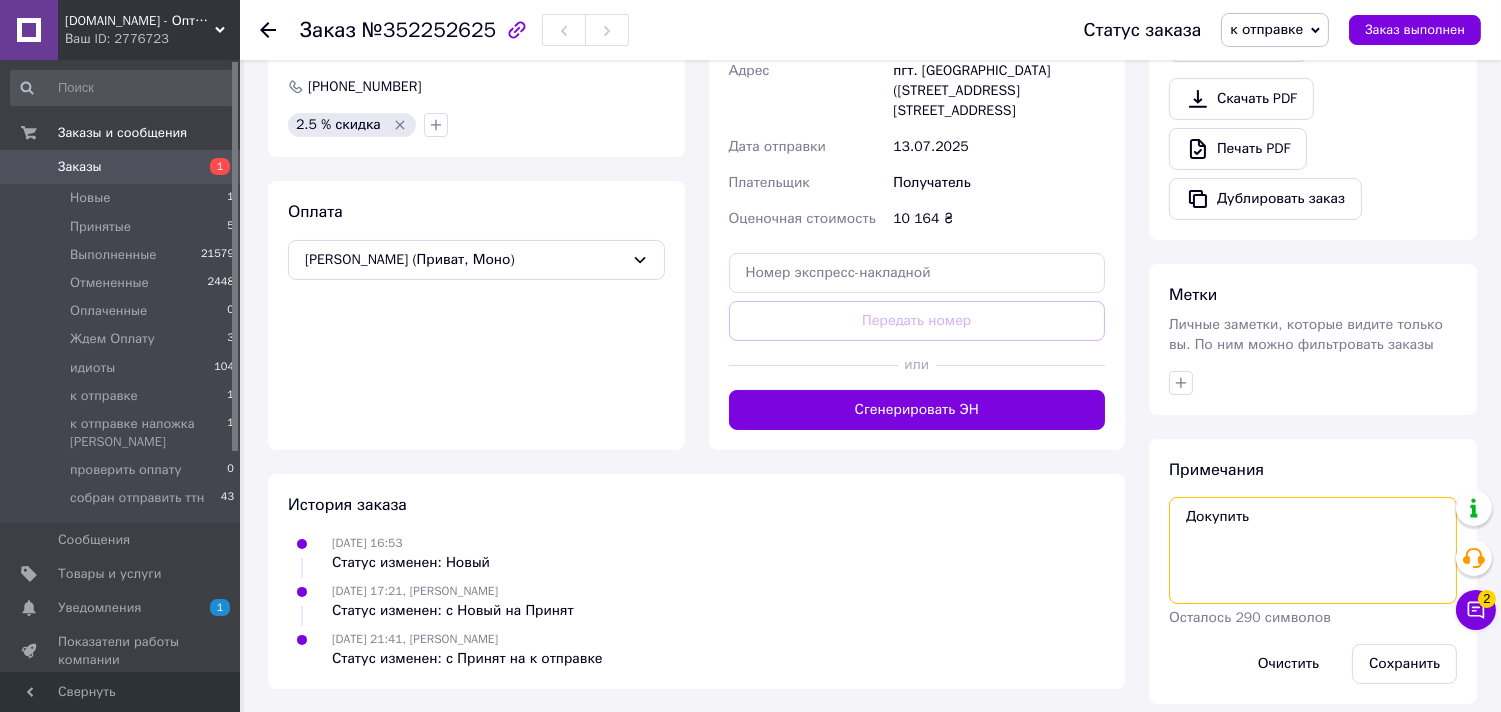paste on "Підлоговий Вентилятор 3 швидкості Techo/Opera/Wimpex" 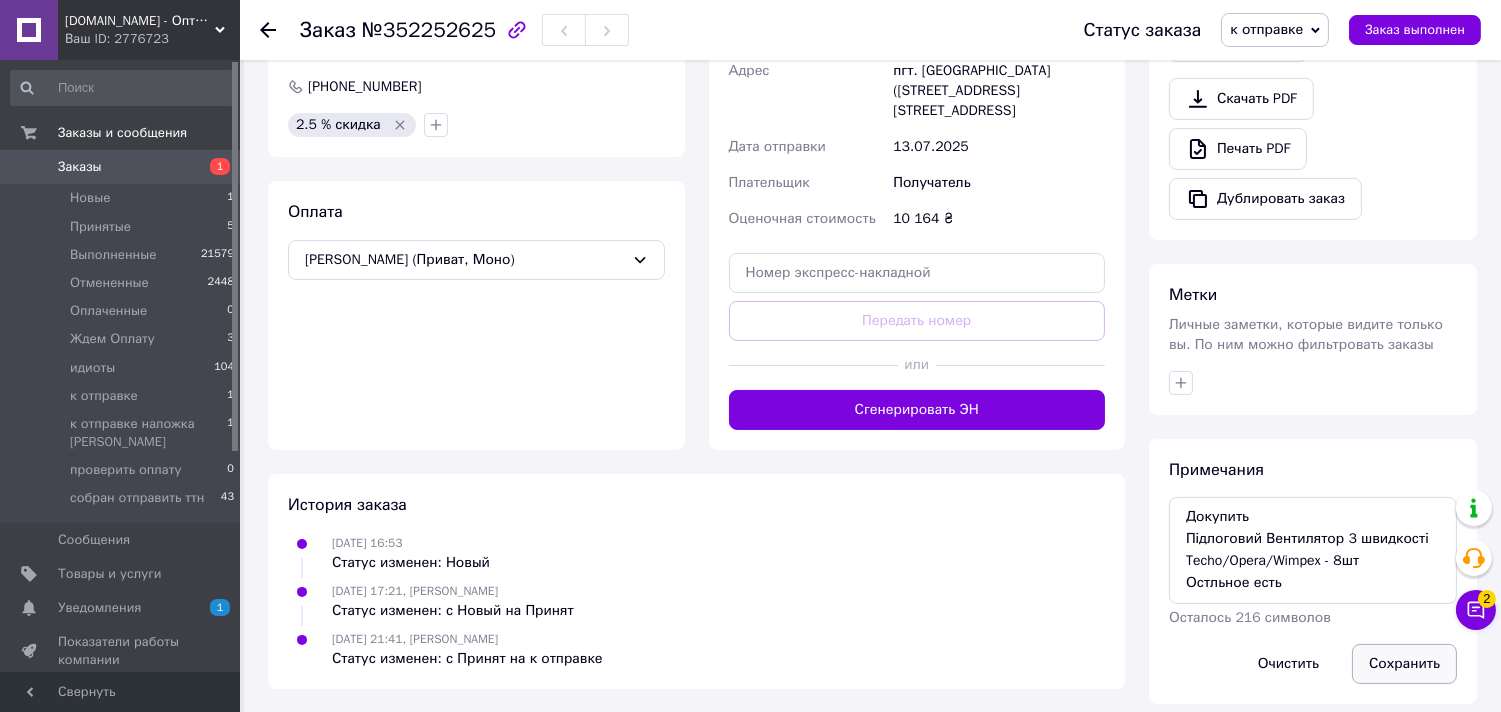 click on "Сохранить" at bounding box center (1404, 664) 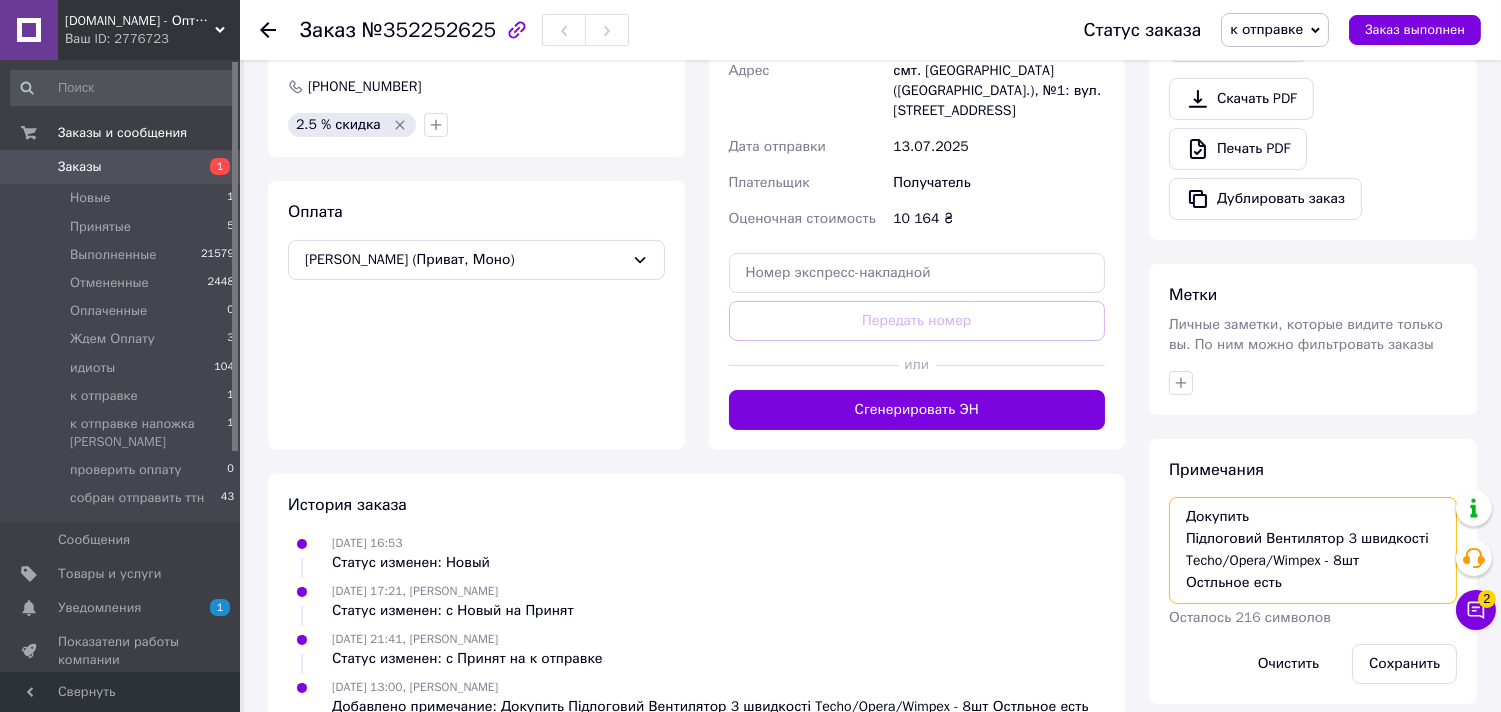click on "Докупить
Підлоговий Вентилятор 3 швидкості Techo/Opera/Wimpex - 8шт
Остльное есть" at bounding box center [1313, 550] 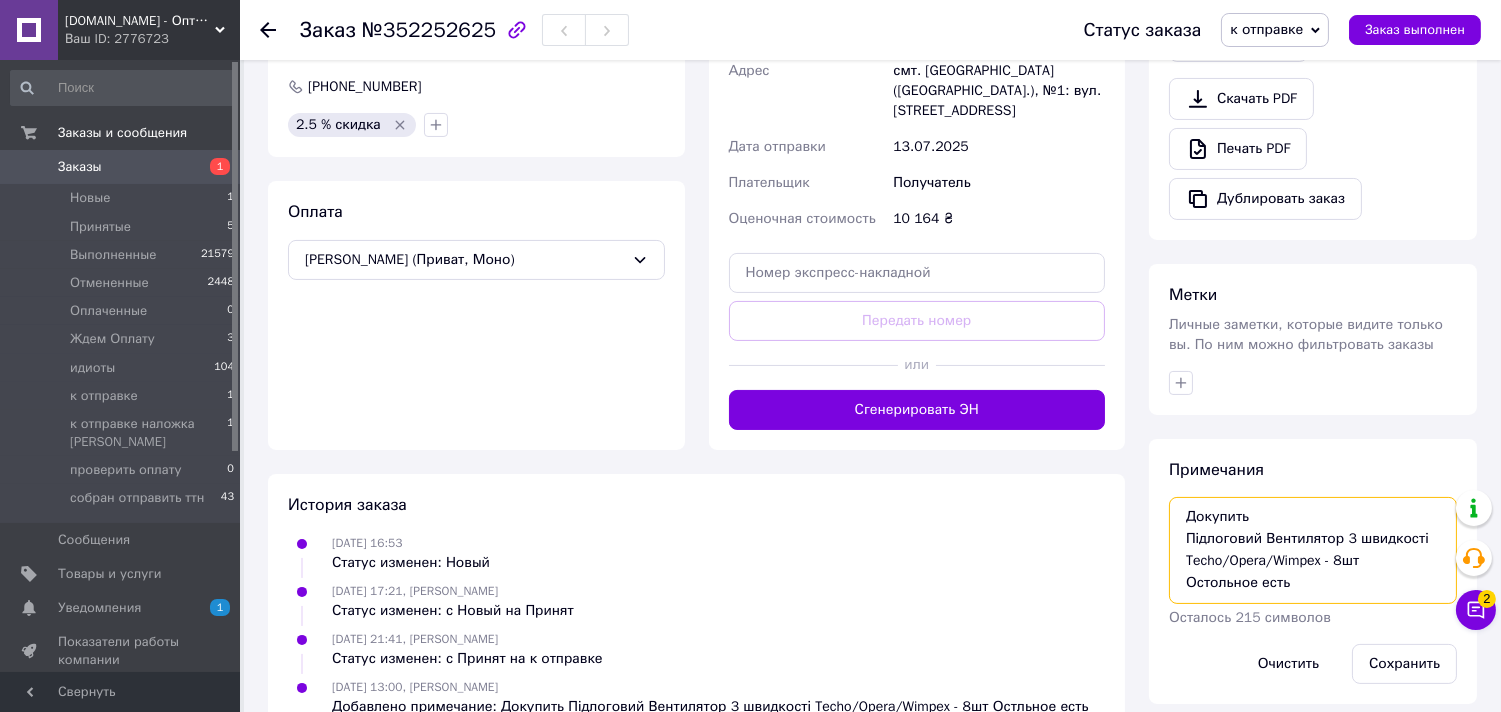 click on "Докупить
Підлоговий Вентилятор 3 швидкості Techo/Opera/Wimpex - 8шт
Остольное есть" at bounding box center [1313, 550] 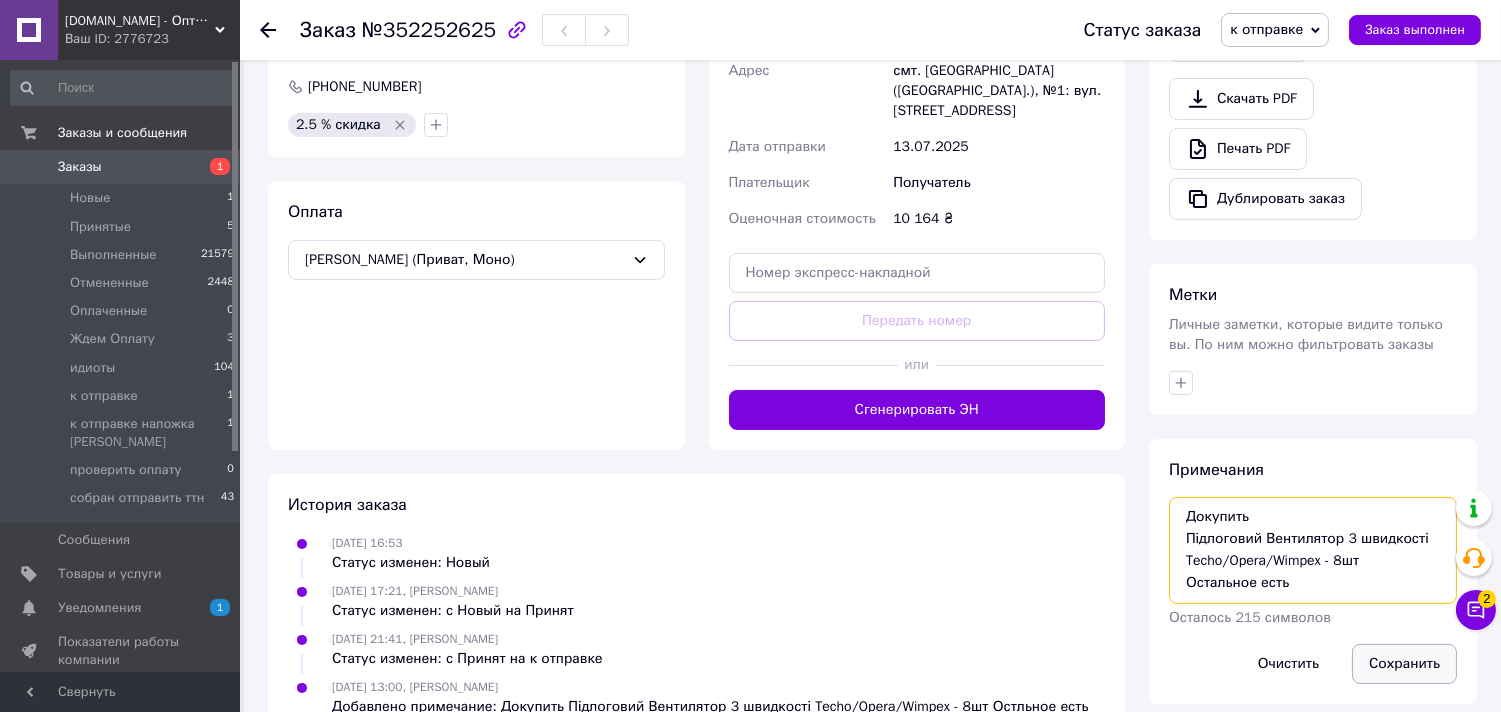 type on "Докупить
Підлоговий Вентилятор 3 швидкості Techo/Opera/Wimpex - 8шт
Остальное есть" 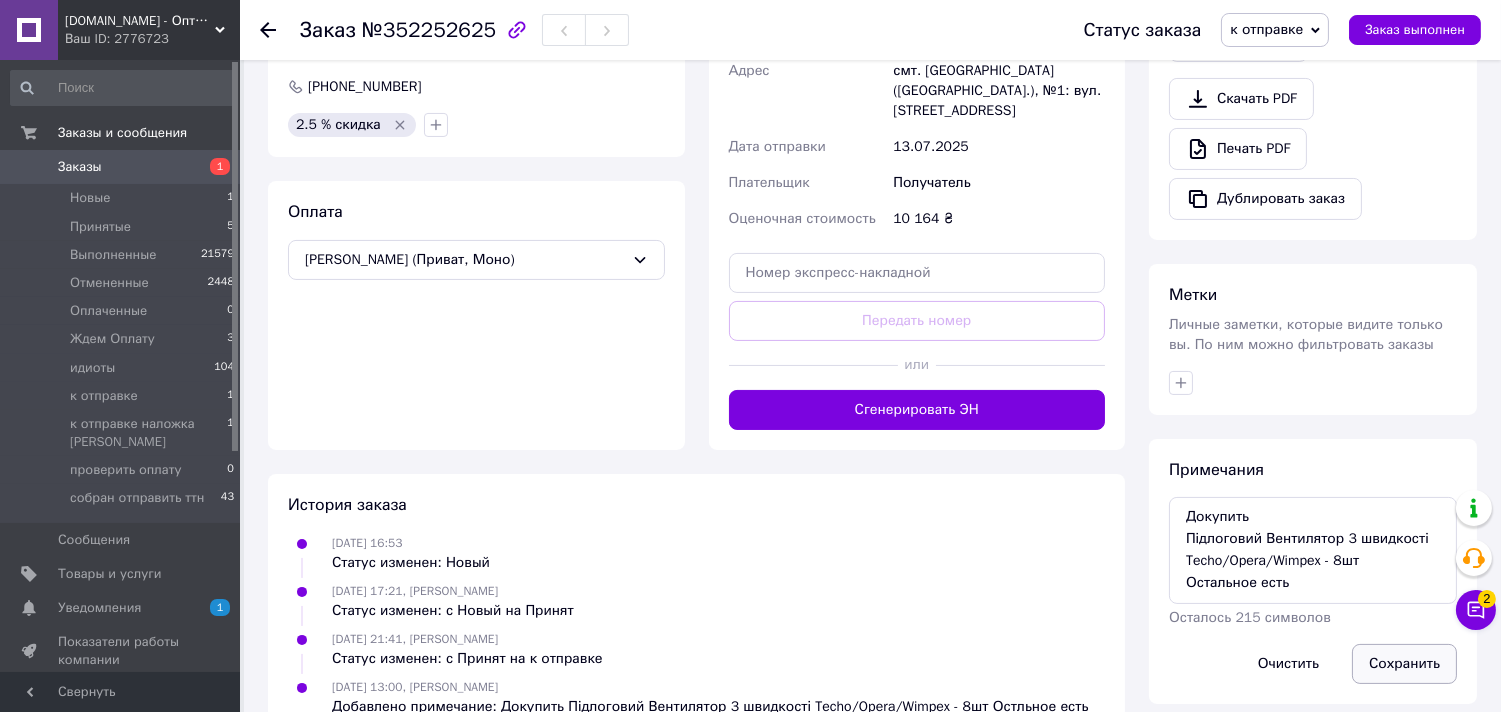 click on "Сохранить" at bounding box center (1404, 664) 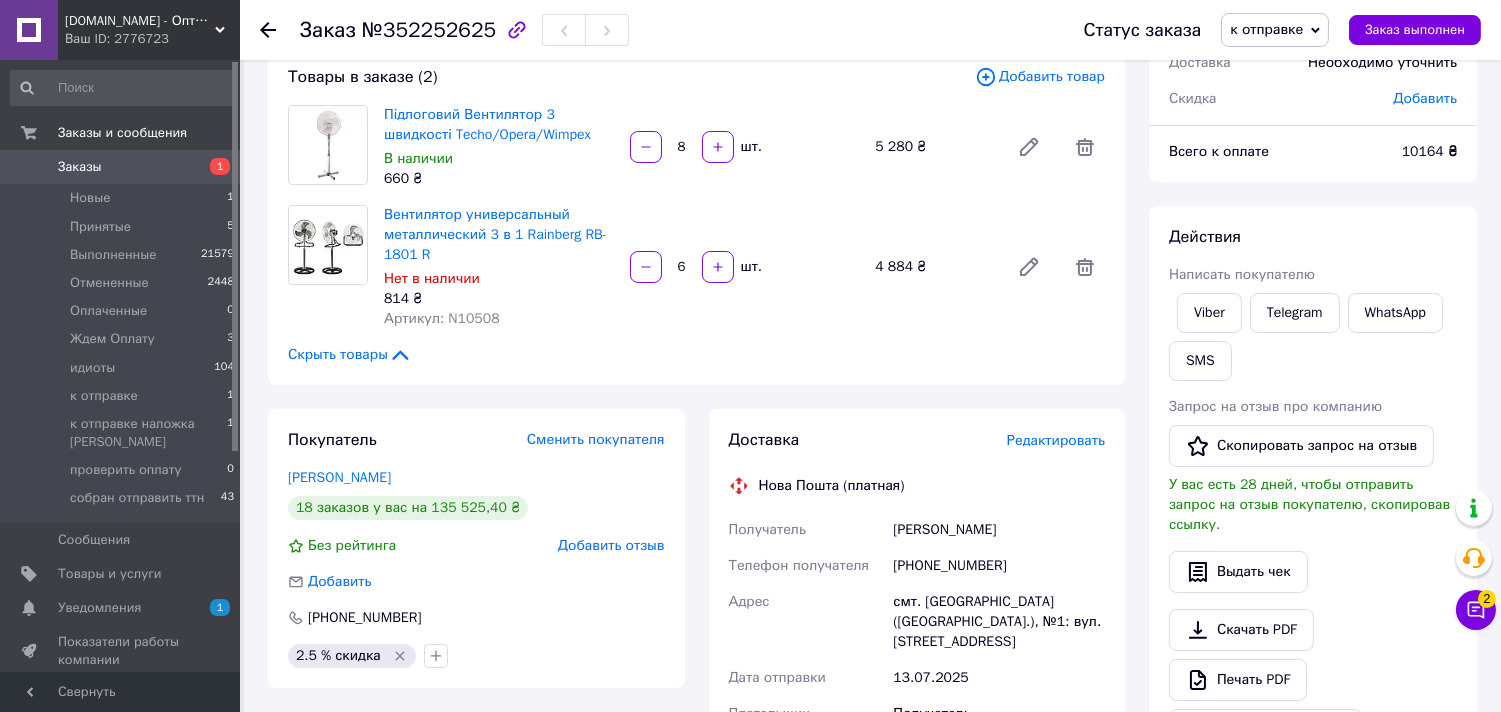 scroll, scrollTop: 0, scrollLeft: 0, axis: both 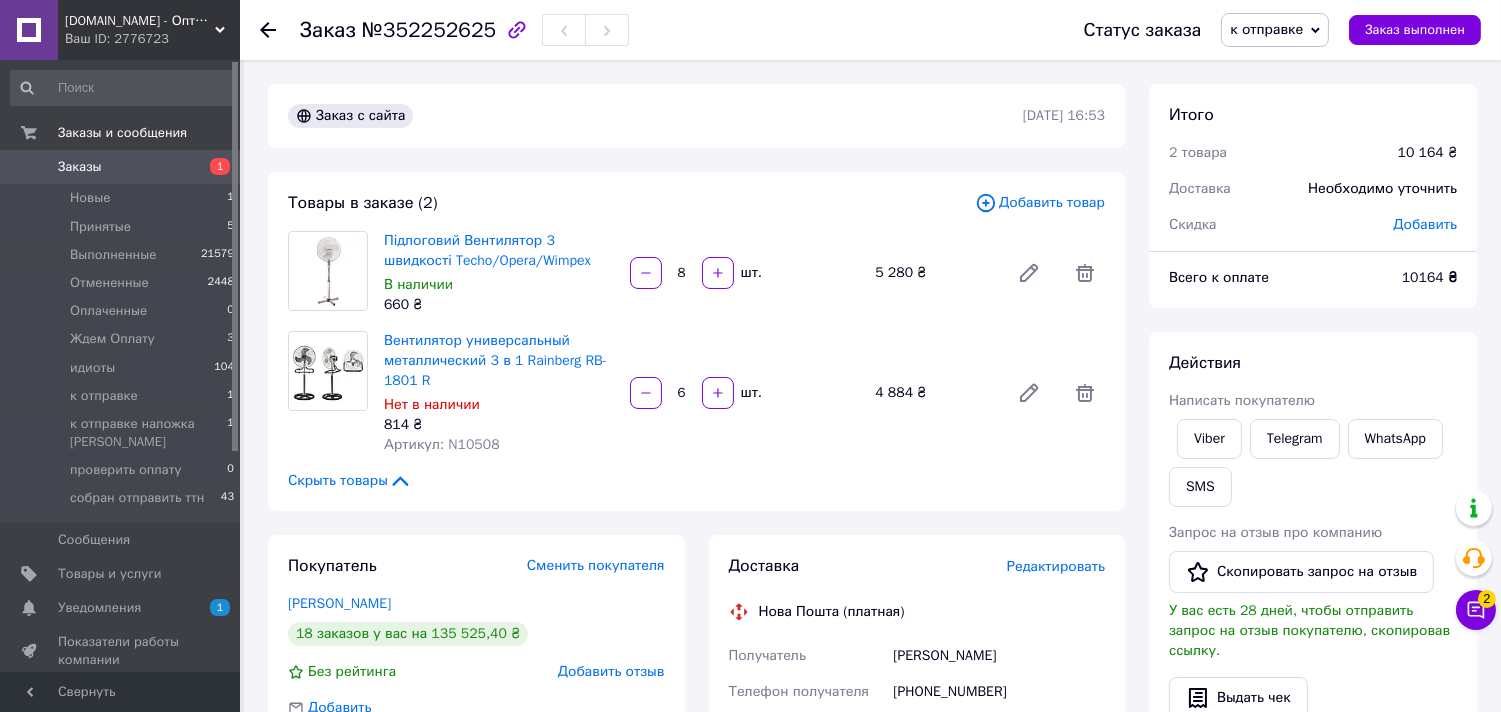 click 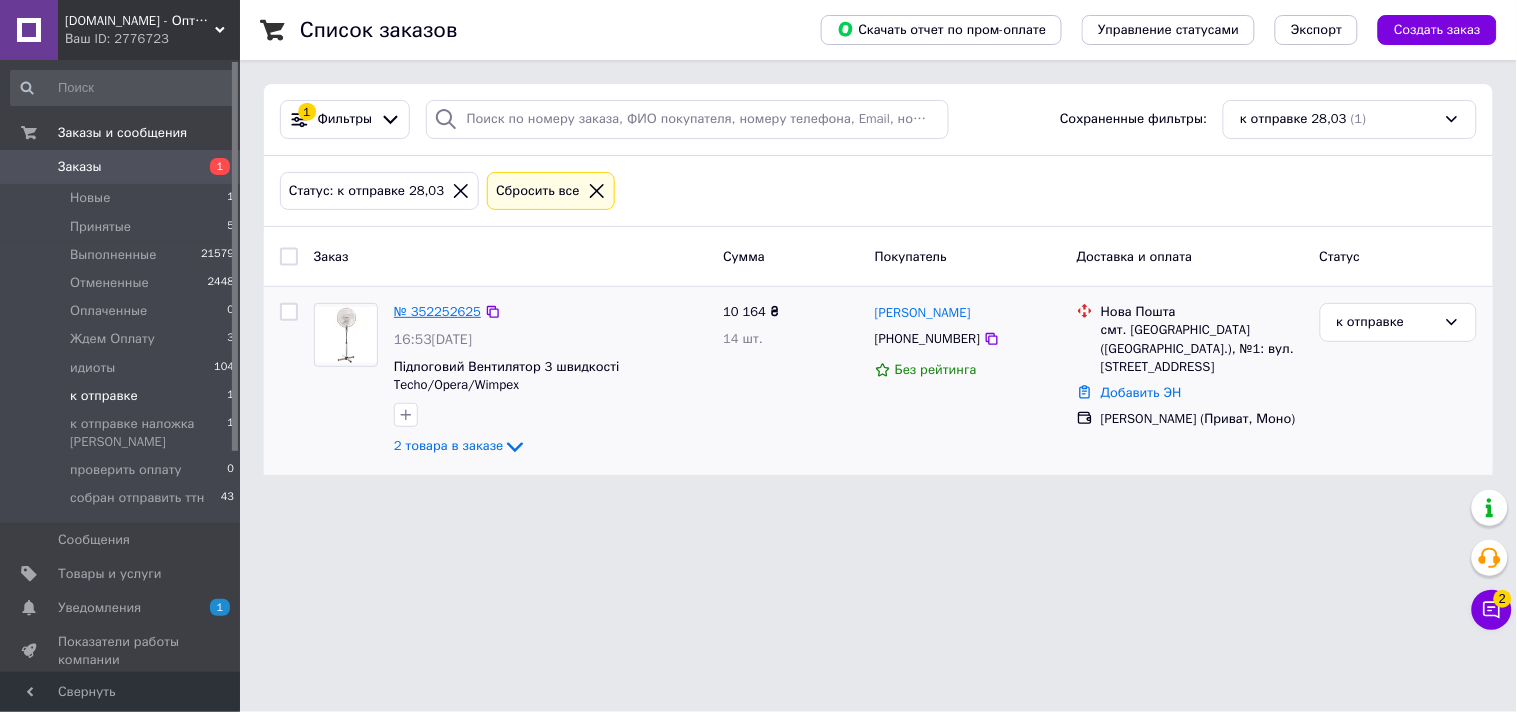 click on "№ 352252625" at bounding box center (437, 311) 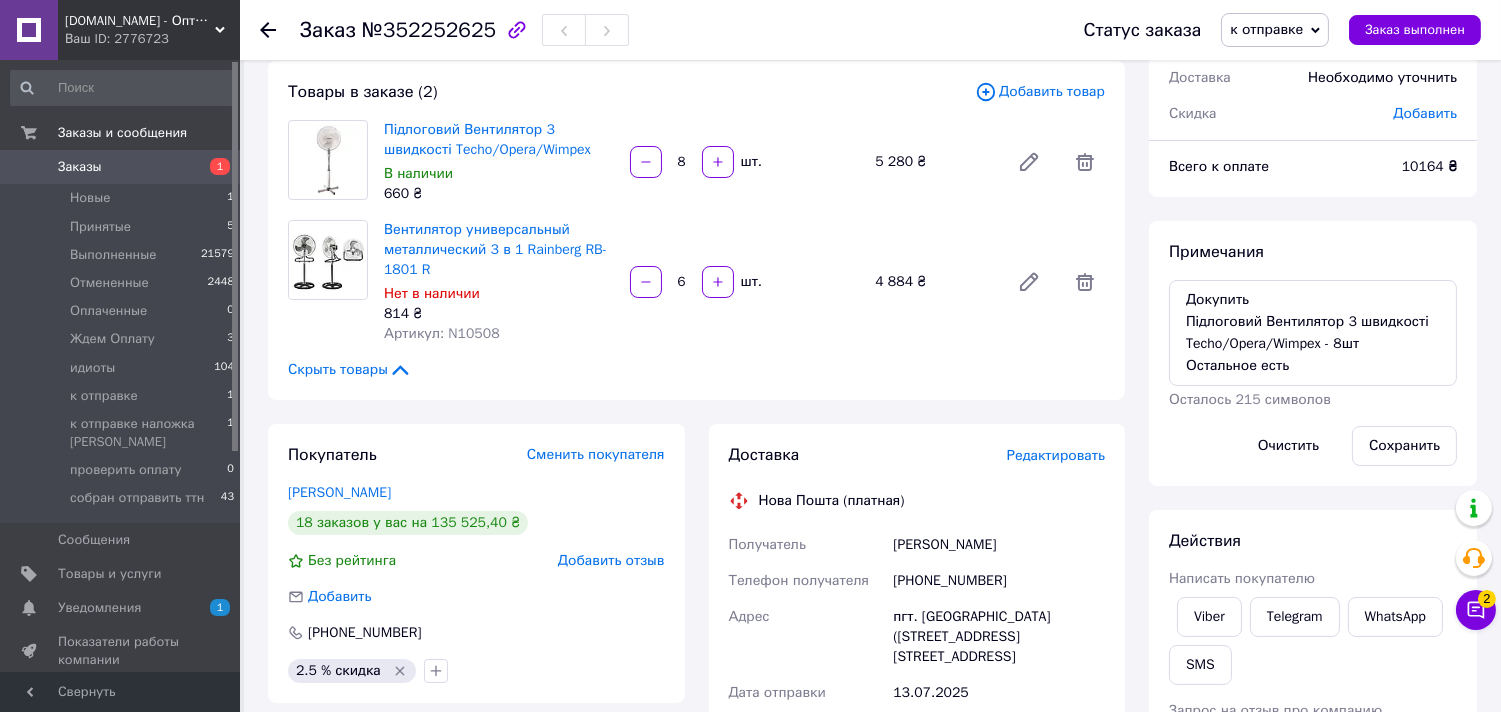 scroll, scrollTop: 222, scrollLeft: 0, axis: vertical 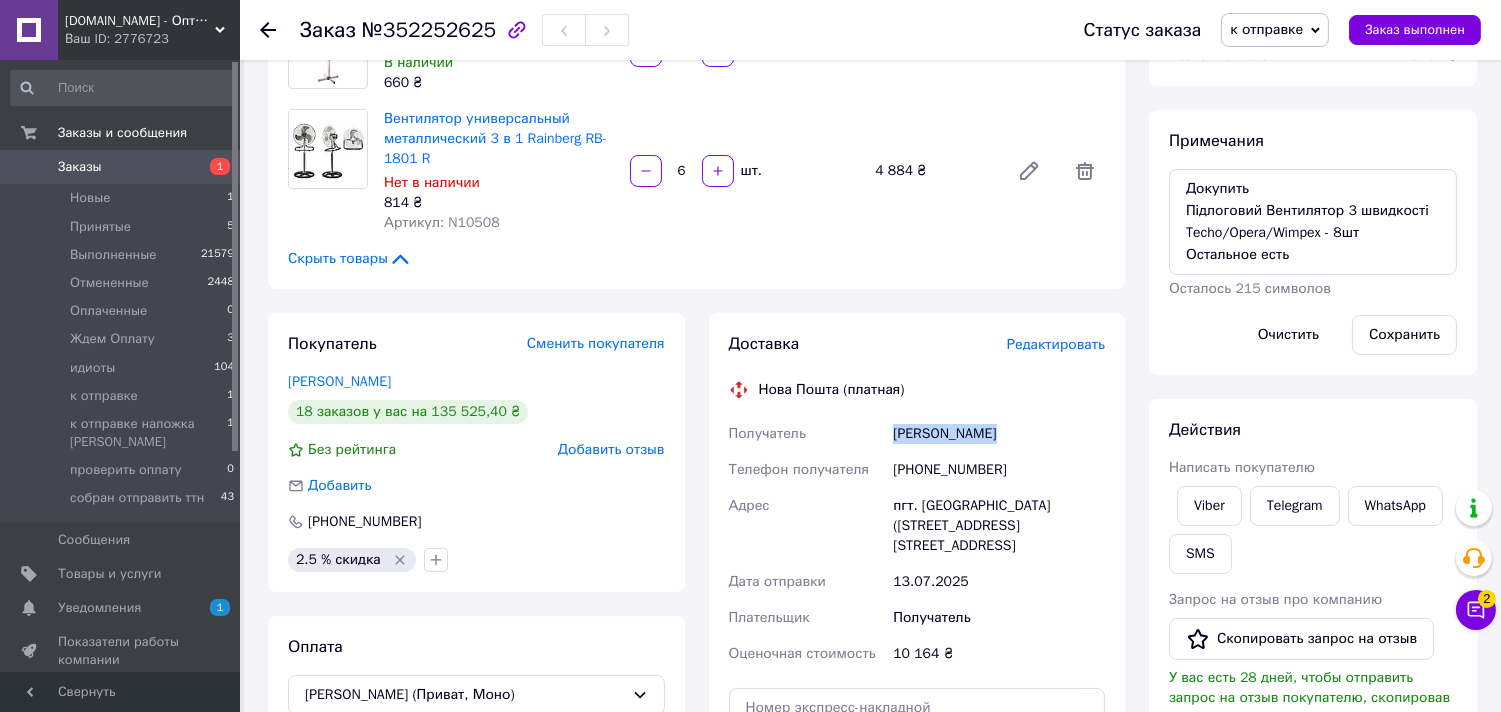 drag, startPoint x: 884, startPoint y: 432, endPoint x: 1006, endPoint y: 440, distance: 122.26202 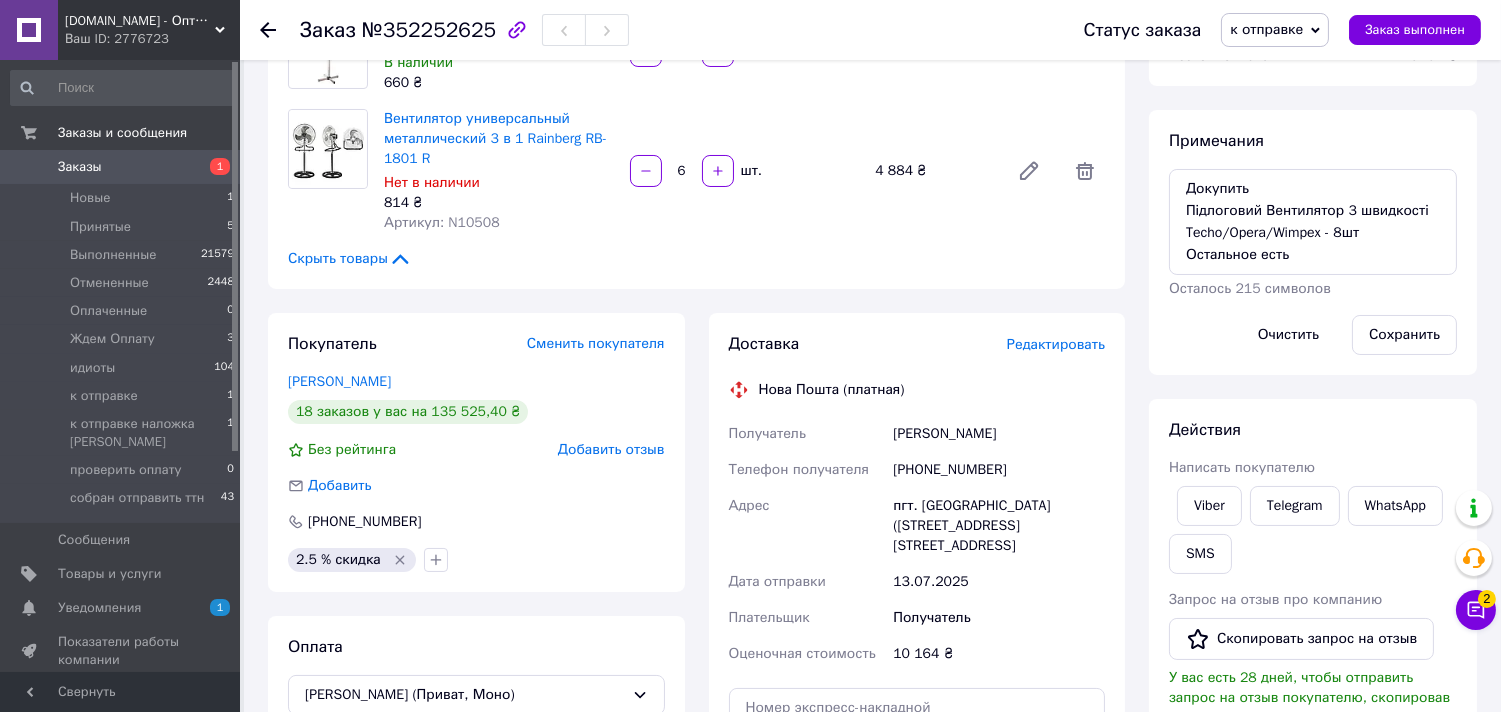 click on "Заказ с сайта 11.07.2025 | 16:53 Товары в заказе (2) Добавить товар Підлоговий Вентилятор 3 швидкості Techo/Opera/Wimpex В наличии 660 ₴ 8   шт. 5 280 ₴ Вентилятор универсальный металлический 3 в 1 Rainberg RB-1801 R Нет в наличии 814 ₴ Артикул: N10508 6   шт. 4 884 ₴ Скрыть товары Покупатель Сменить покупателя Тетерев Игорь 18 заказов у вас на 135 525,40 ₴ Без рейтинга   Добавить отзыв Добавить +380503960175 2.5 % скидка   Оплата Карта Банка (Приват, Моно) Доставка Редактировать Нова Пошта (платная) Получатель Тетерев Игорь Телефон получателя +380503960175 Адрес Дата отправки 13.07.2025 Плательщик Получатель 10 164 ₴" at bounding box center [696, 541] 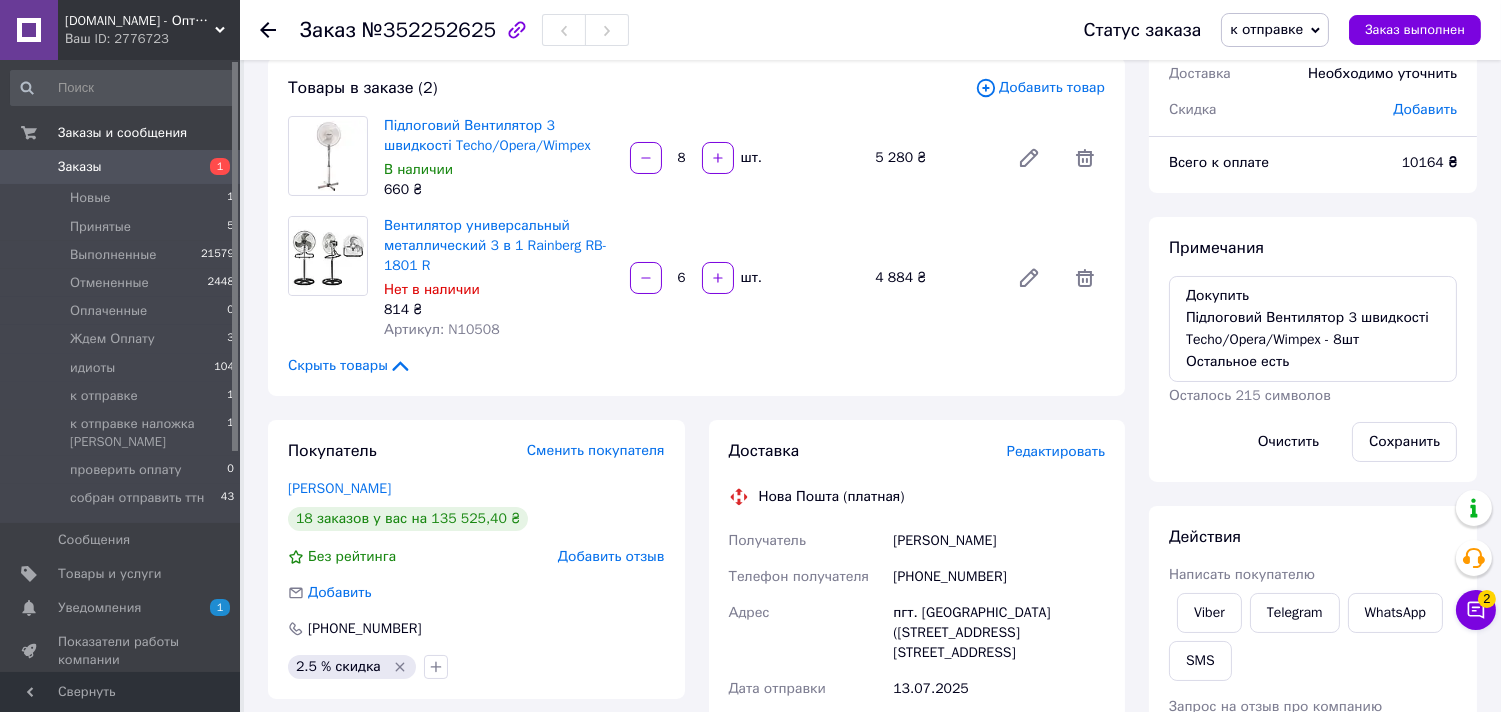 scroll, scrollTop: 0, scrollLeft: 0, axis: both 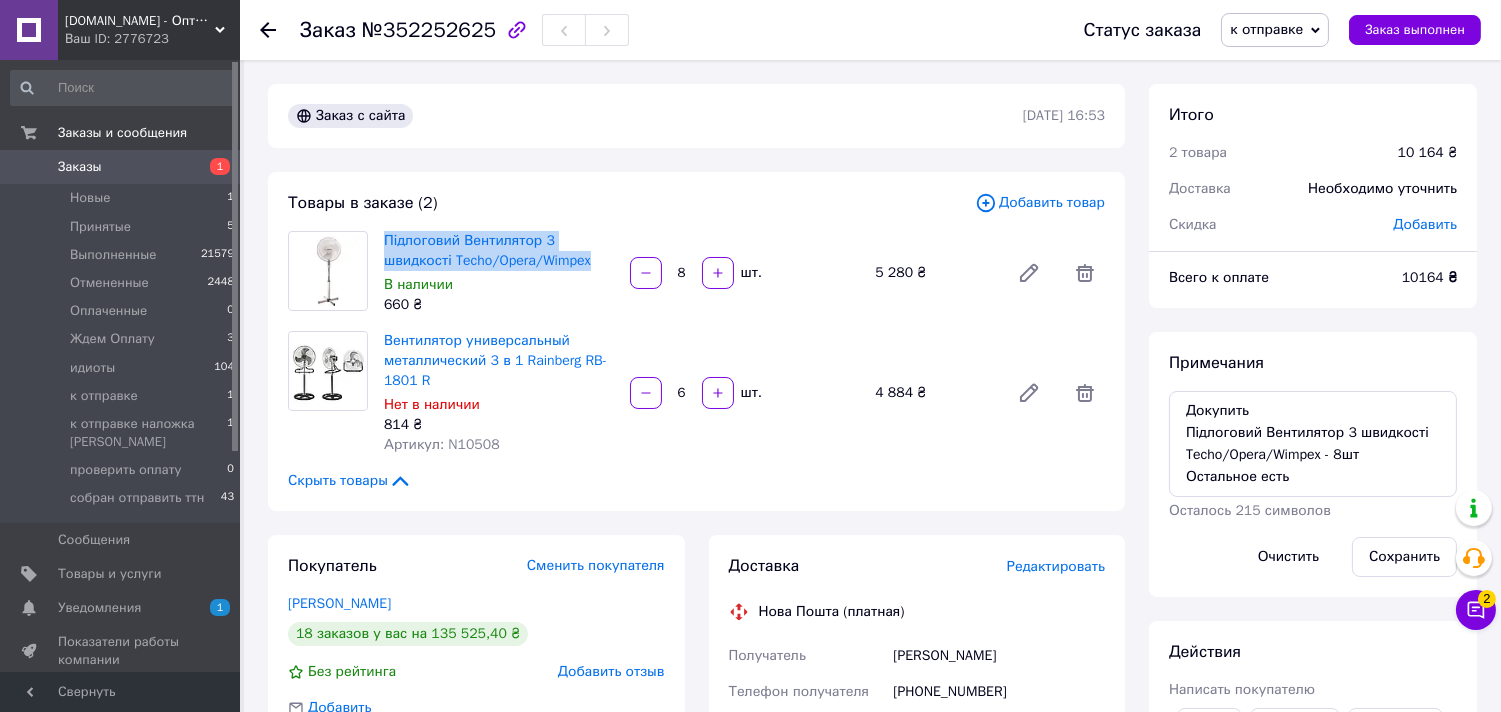drag, startPoint x: 381, startPoint y: 236, endPoint x: 603, endPoint y: 264, distance: 223.7588 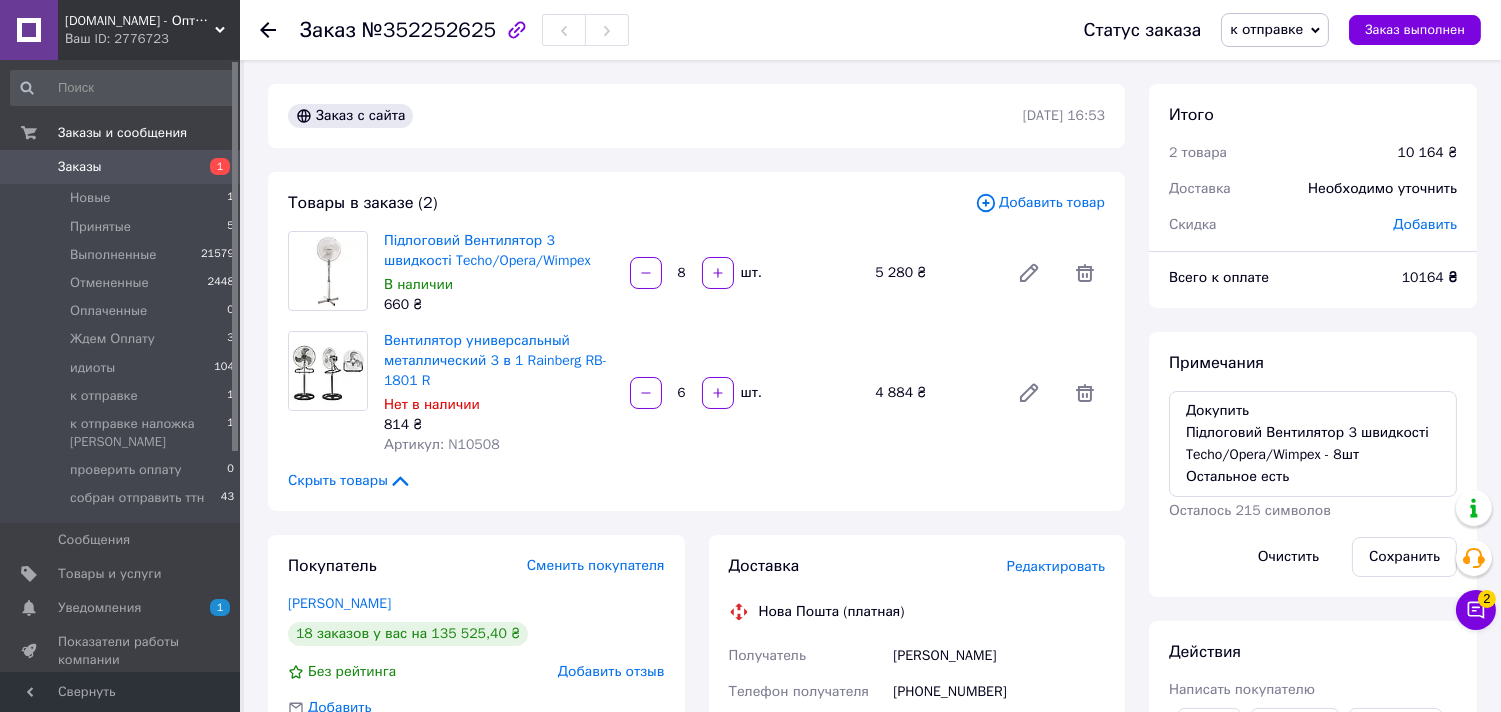 click on "660 ₴" at bounding box center [499, 305] 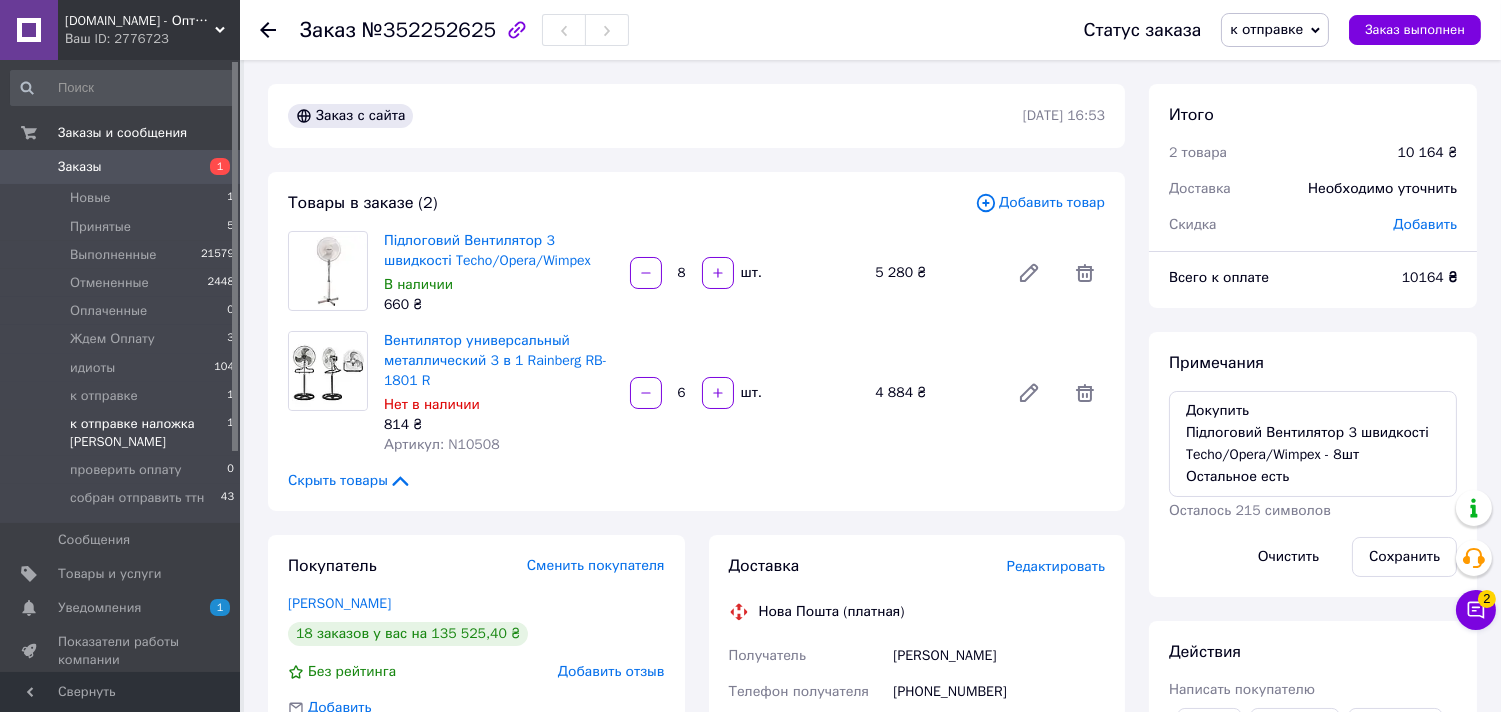 click on "к отправке наложка [PERSON_NAME]" at bounding box center [148, 433] 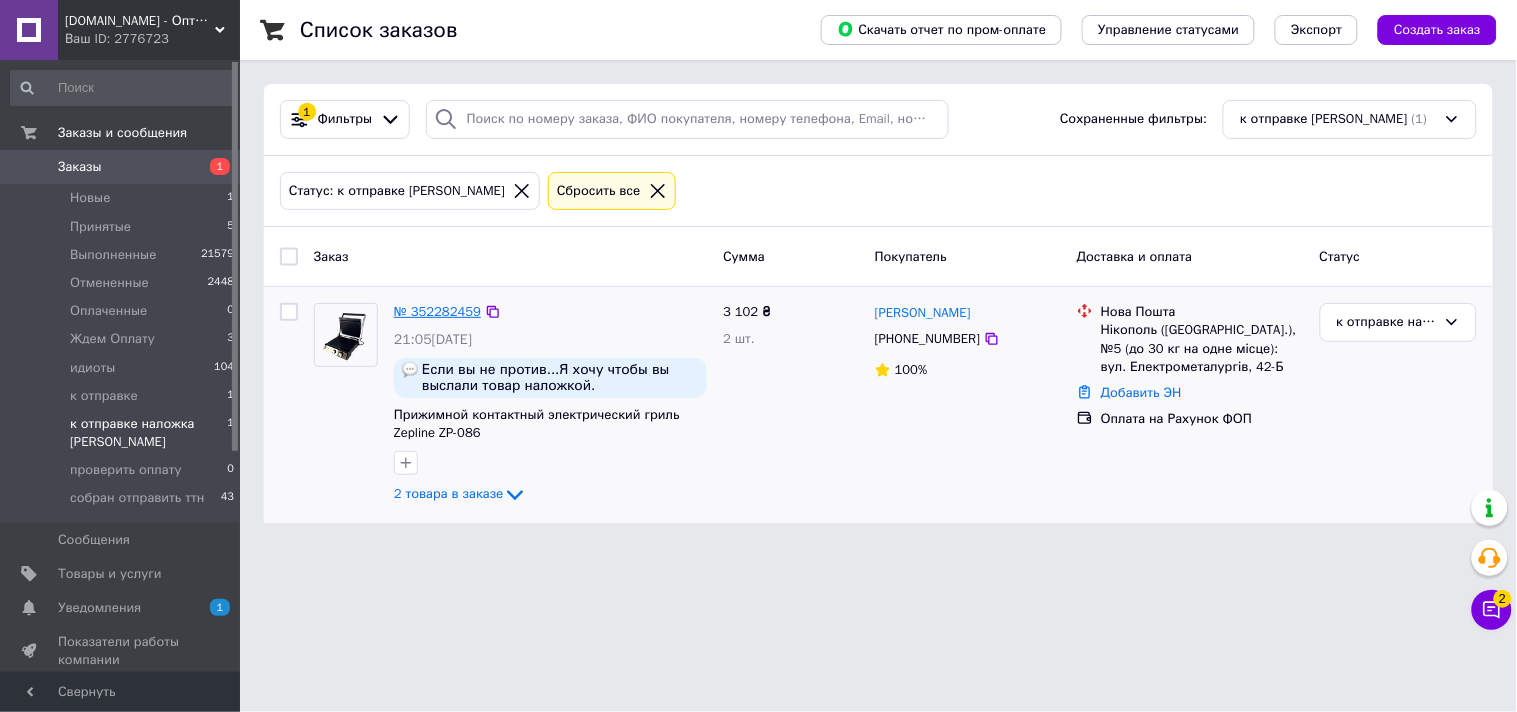 click on "№ 352282459" at bounding box center [437, 311] 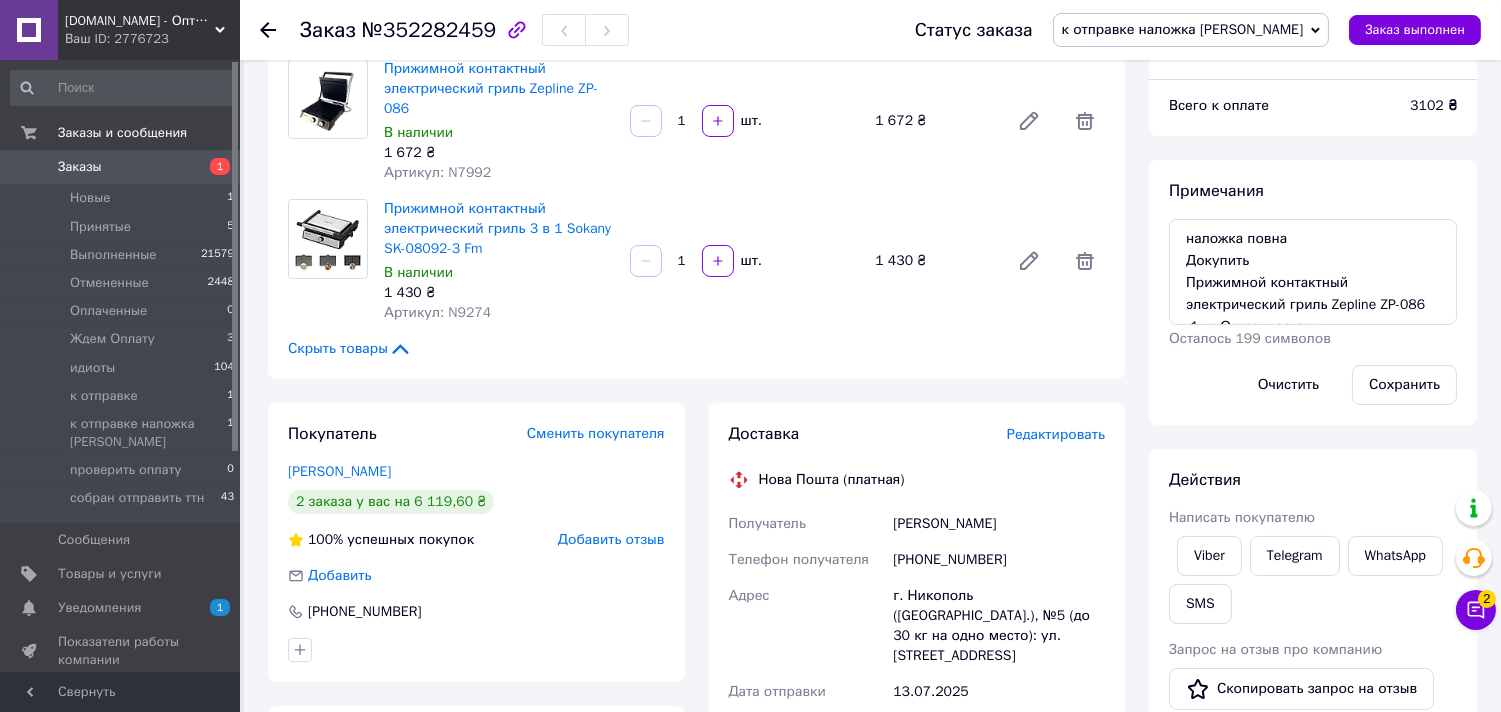 scroll, scrollTop: 333, scrollLeft: 0, axis: vertical 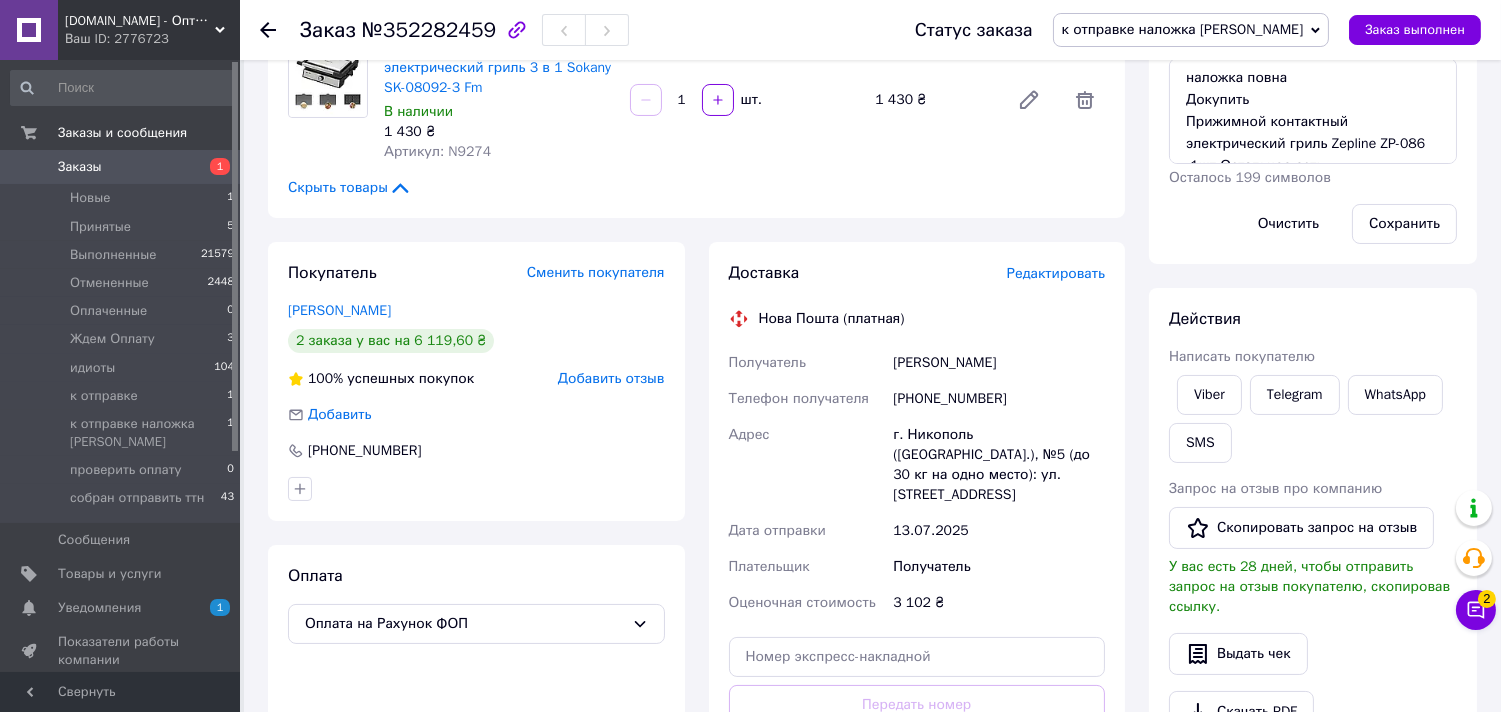 drag, startPoint x: 881, startPoint y: 358, endPoint x: 1034, endPoint y: 375, distance: 153.94154 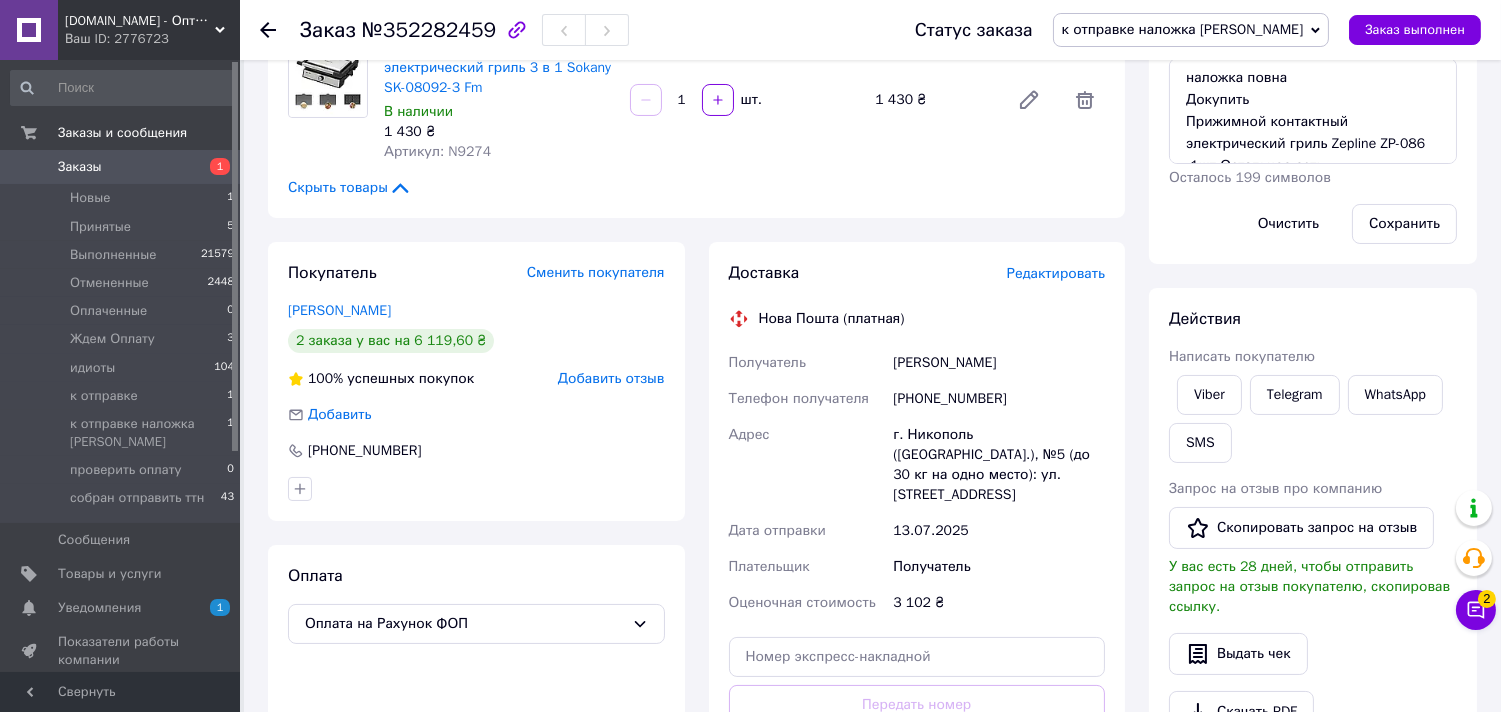 click on "2 заказа у вас на 6 119,60 ₴" at bounding box center (476, 341) 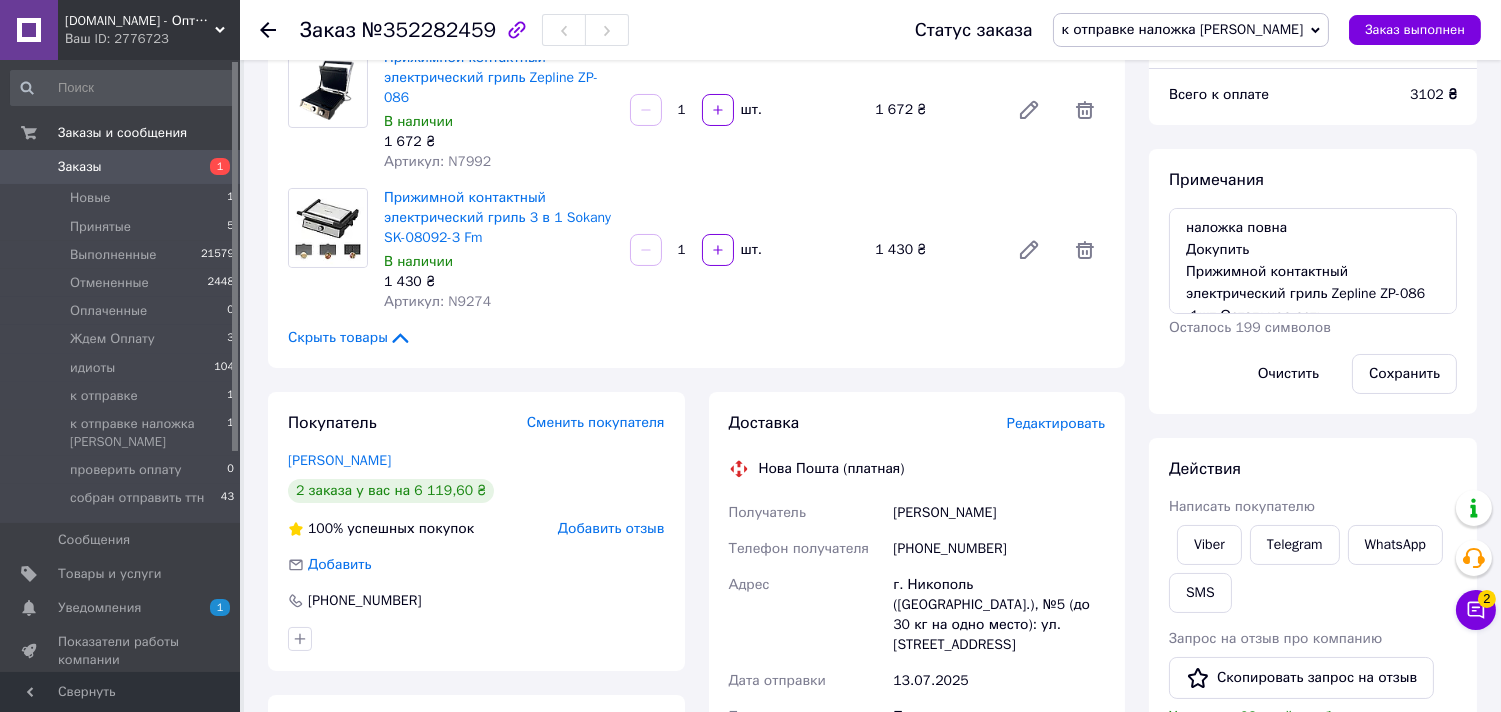scroll, scrollTop: 0, scrollLeft: 0, axis: both 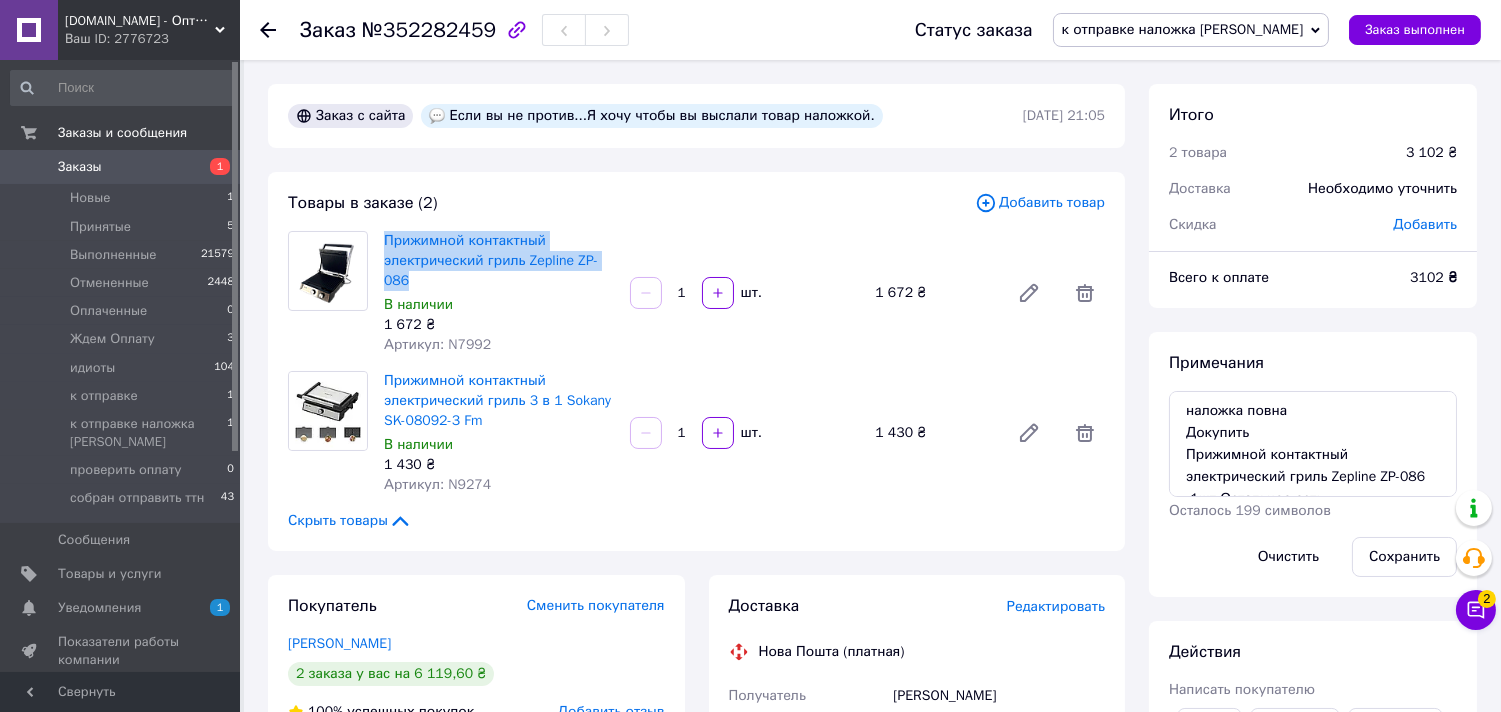 drag, startPoint x: 381, startPoint y: 234, endPoint x: 425, endPoint y: 272, distance: 58.137768 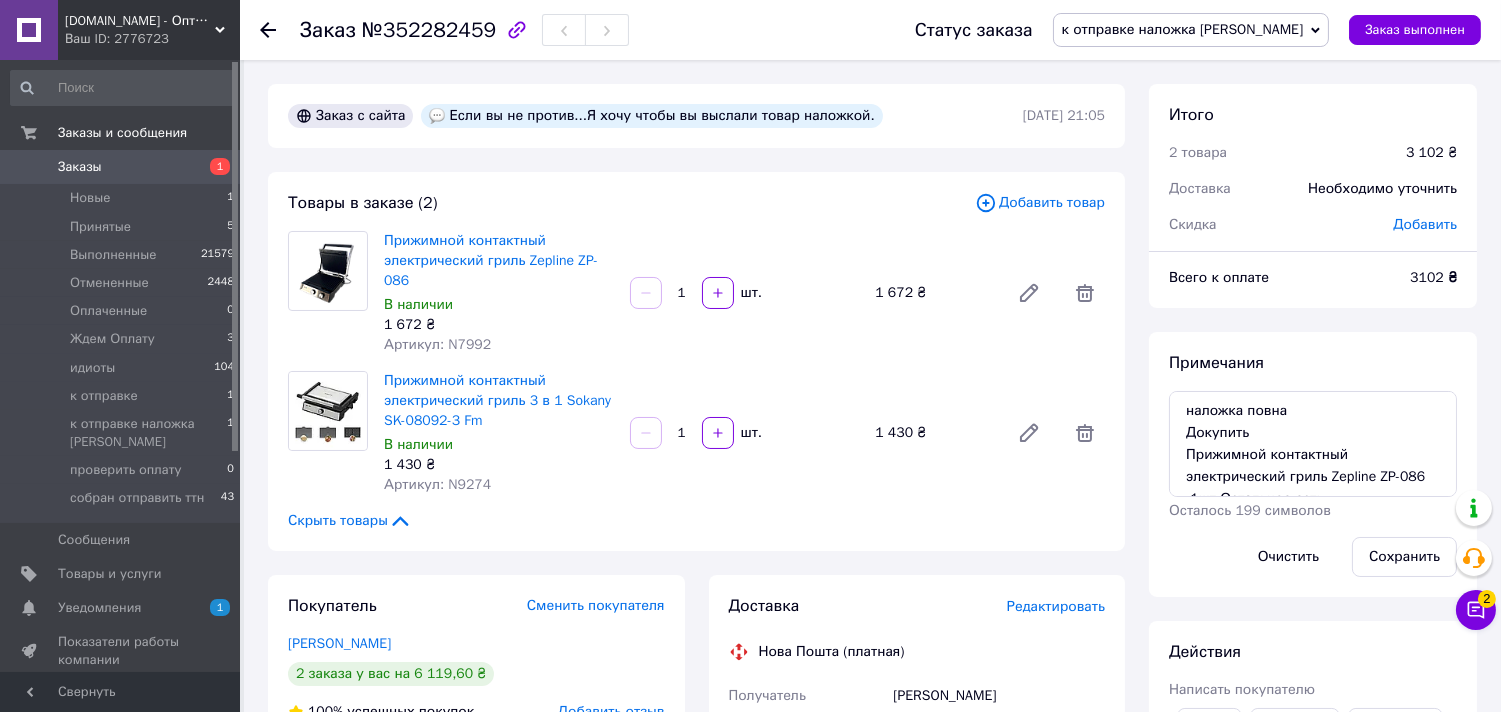 click on "1 672 ₴" at bounding box center [499, 325] 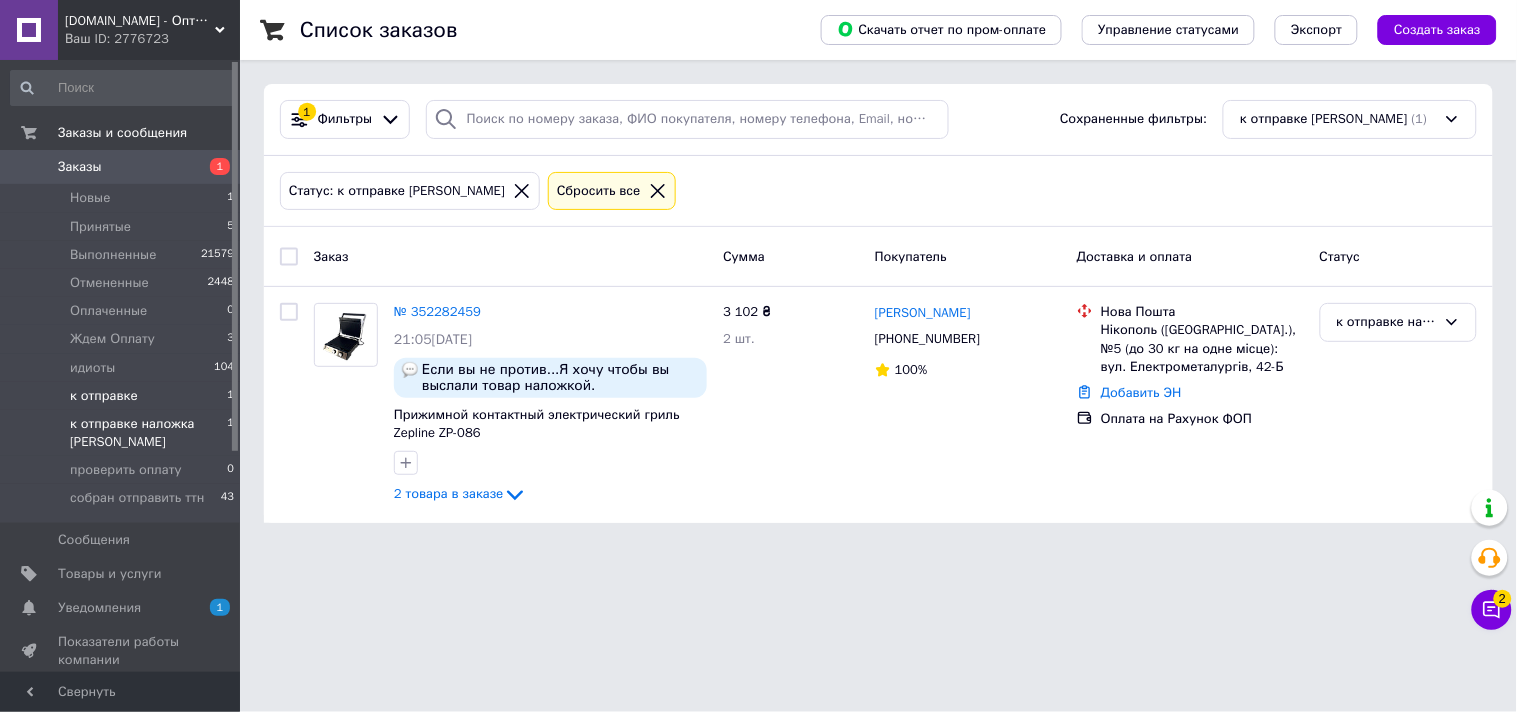 click on "к отправке" at bounding box center (104, 396) 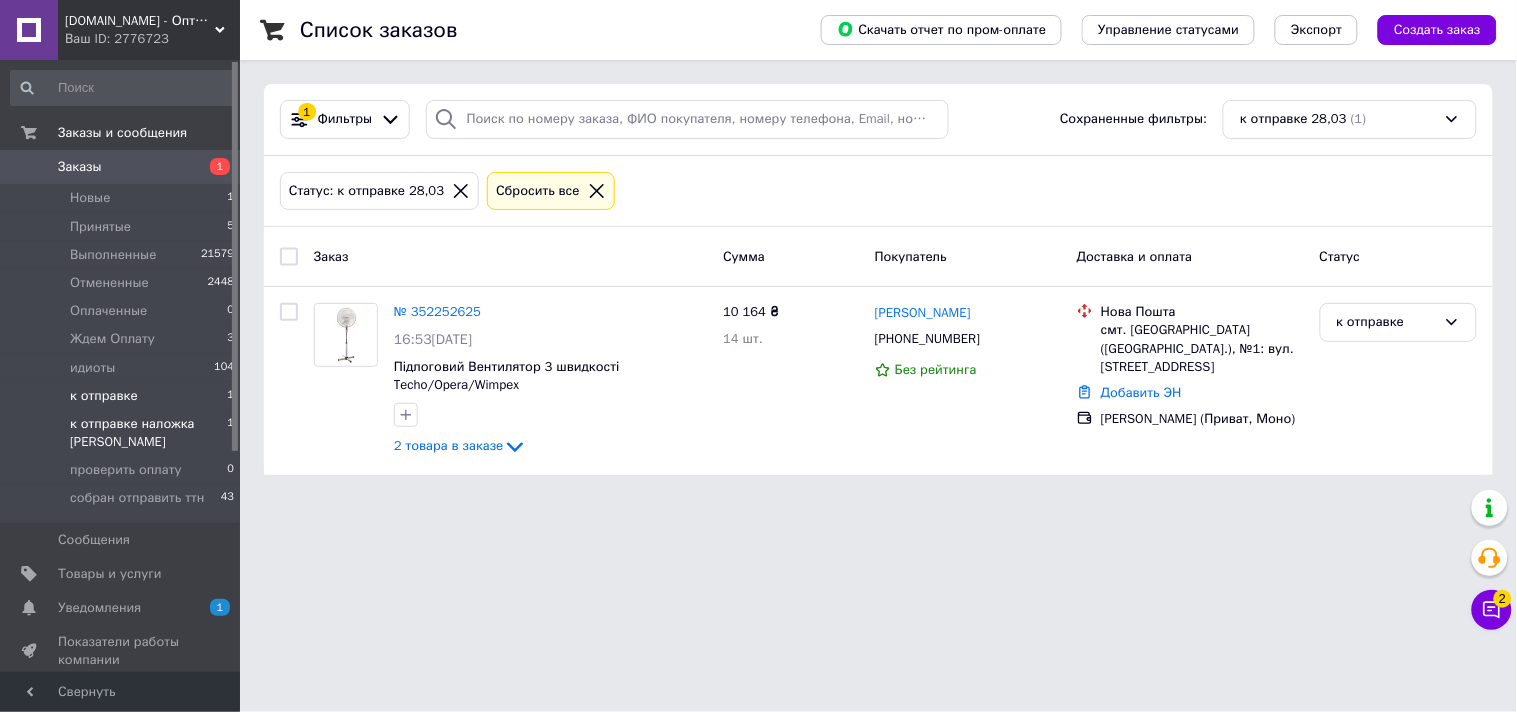 click on "к отправке наложка [PERSON_NAME]" at bounding box center (148, 433) 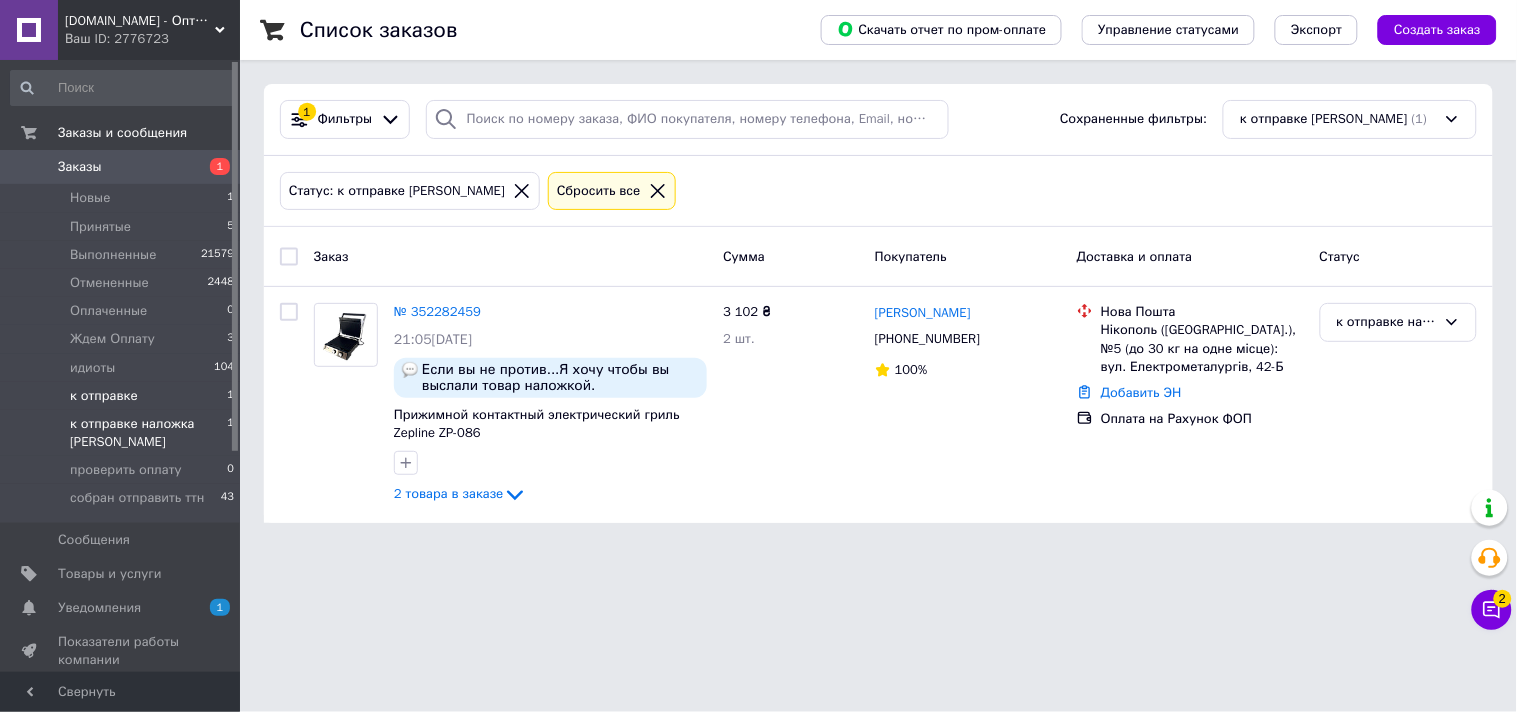 click on "к отправке" at bounding box center [104, 396] 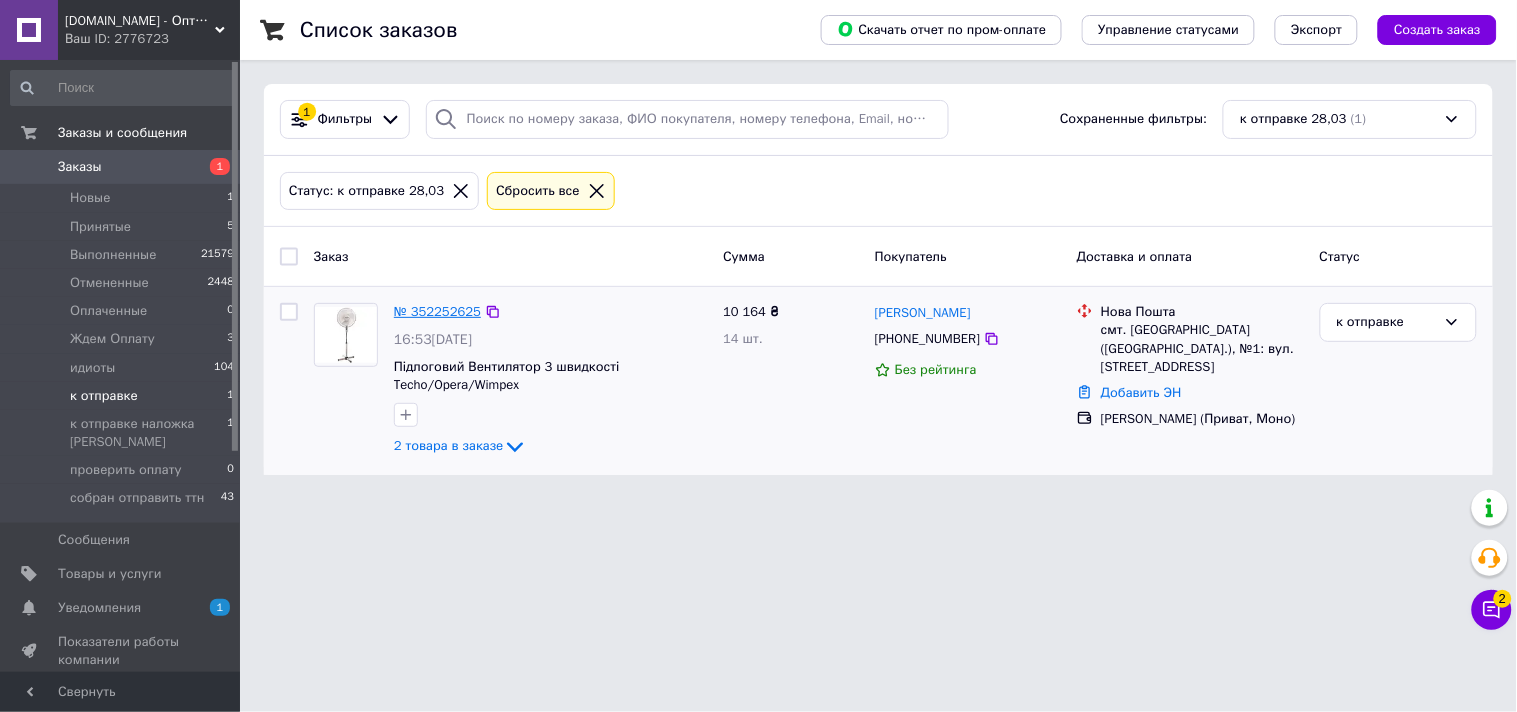 click on "№ 352252625" at bounding box center [437, 311] 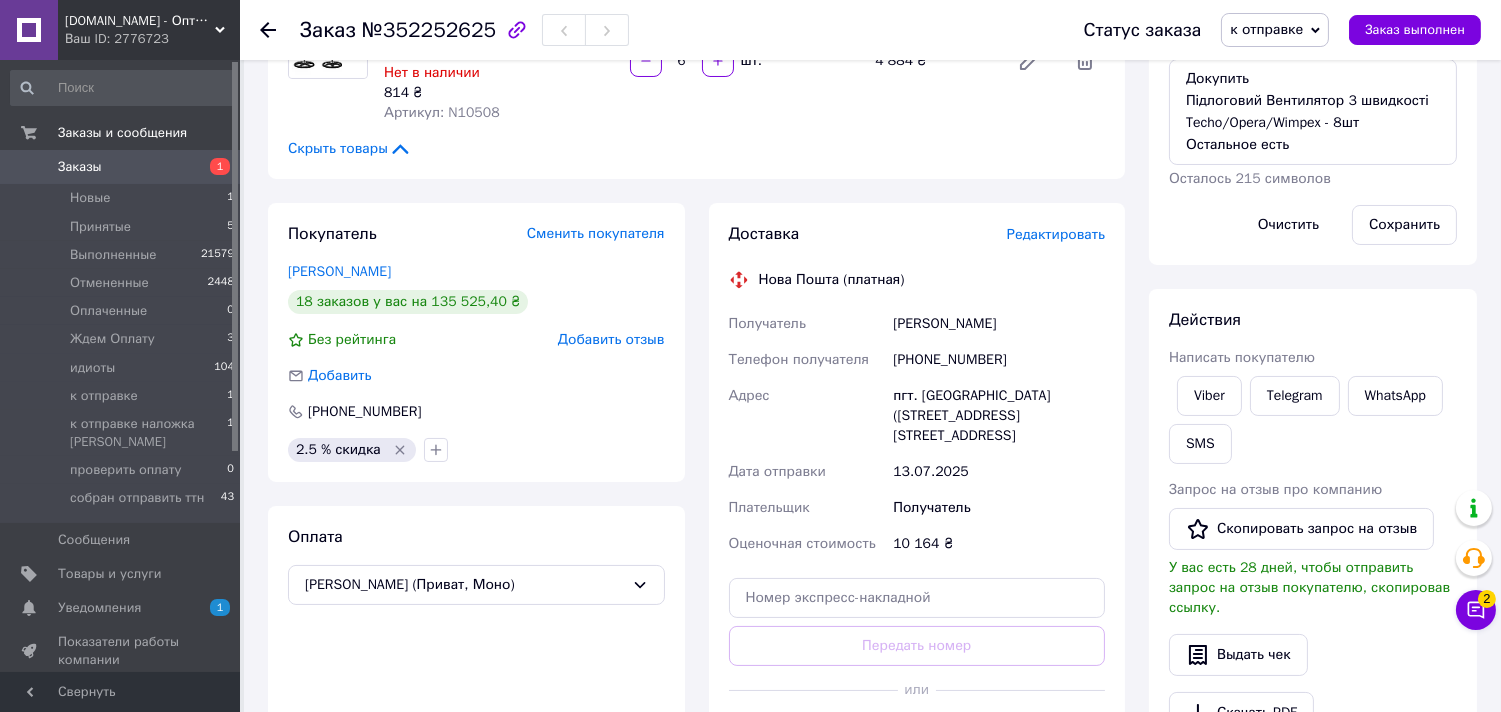 scroll, scrollTop: 333, scrollLeft: 0, axis: vertical 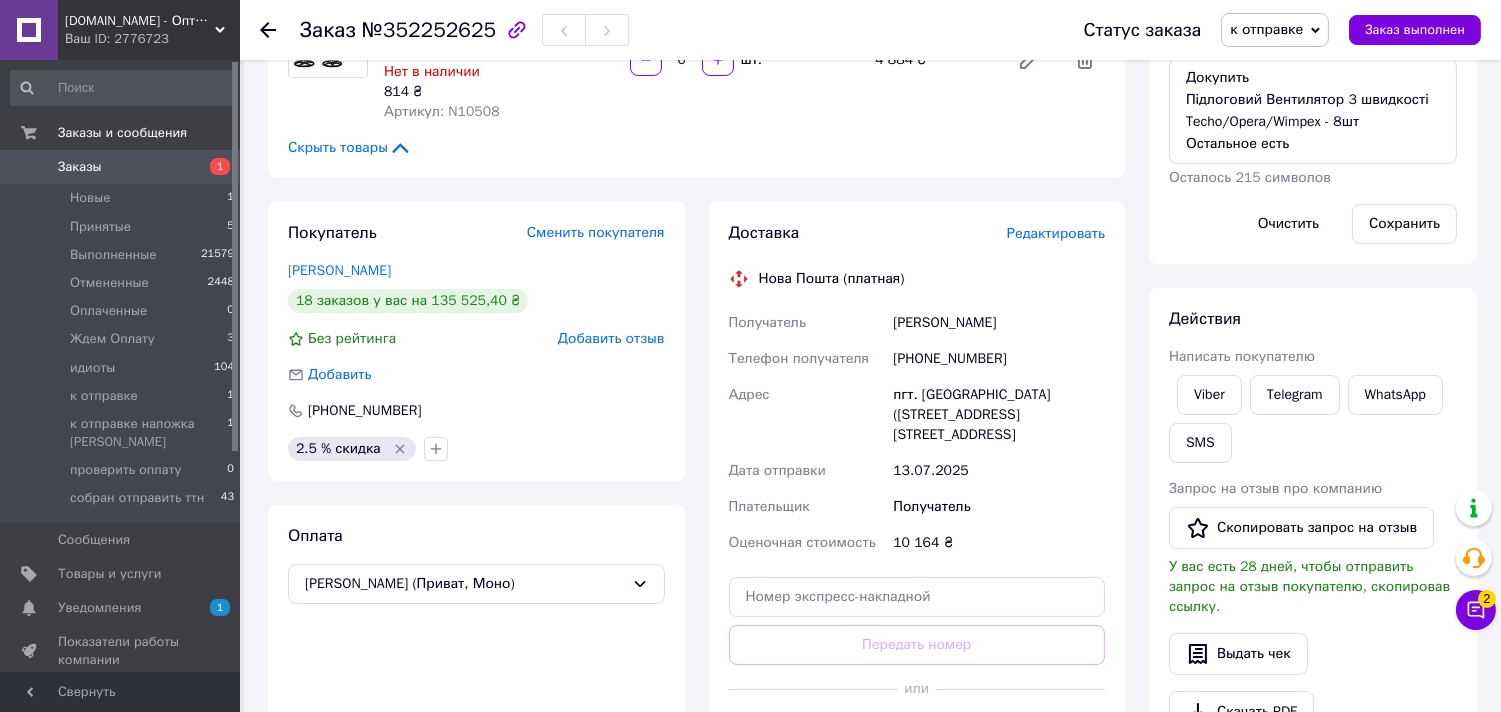 click on "Редактировать" at bounding box center [1056, 233] 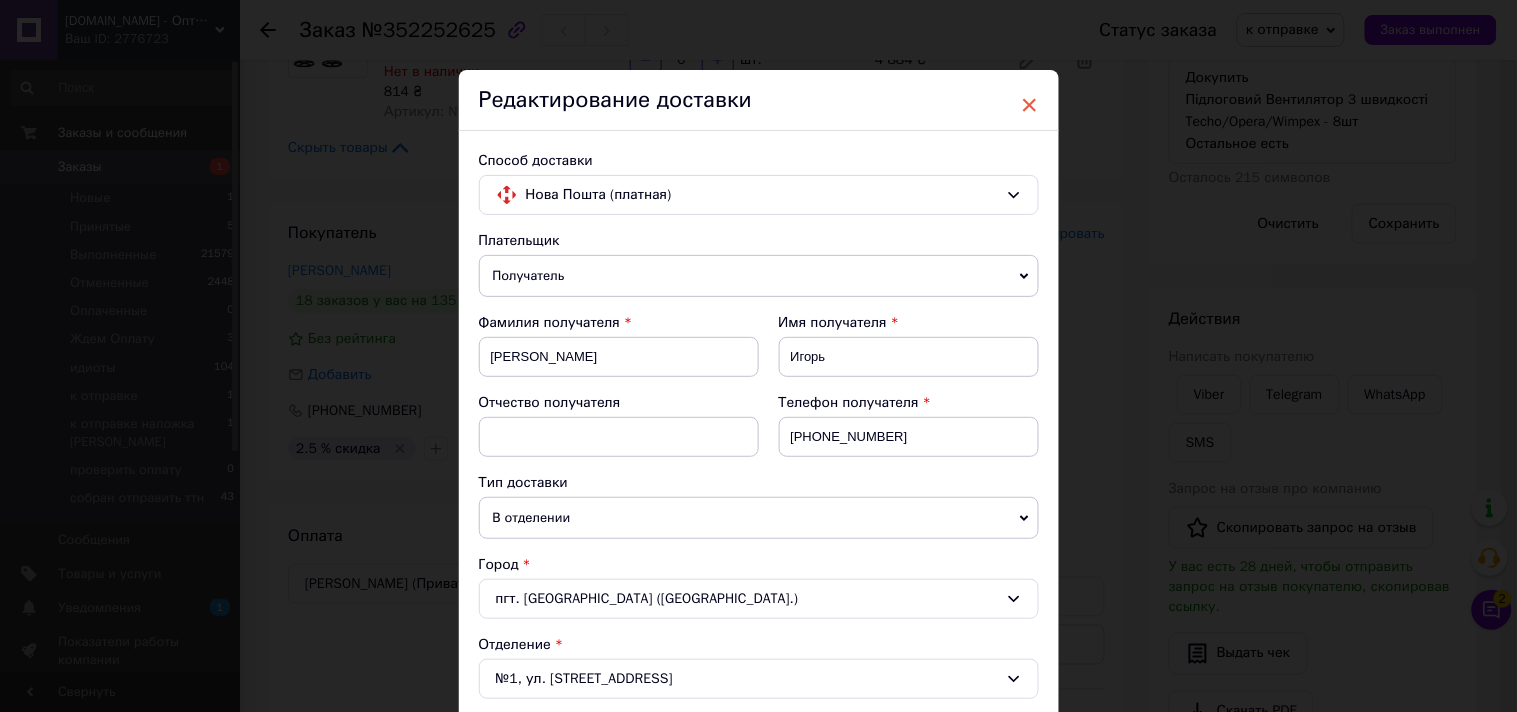 click on "×" at bounding box center (1030, 105) 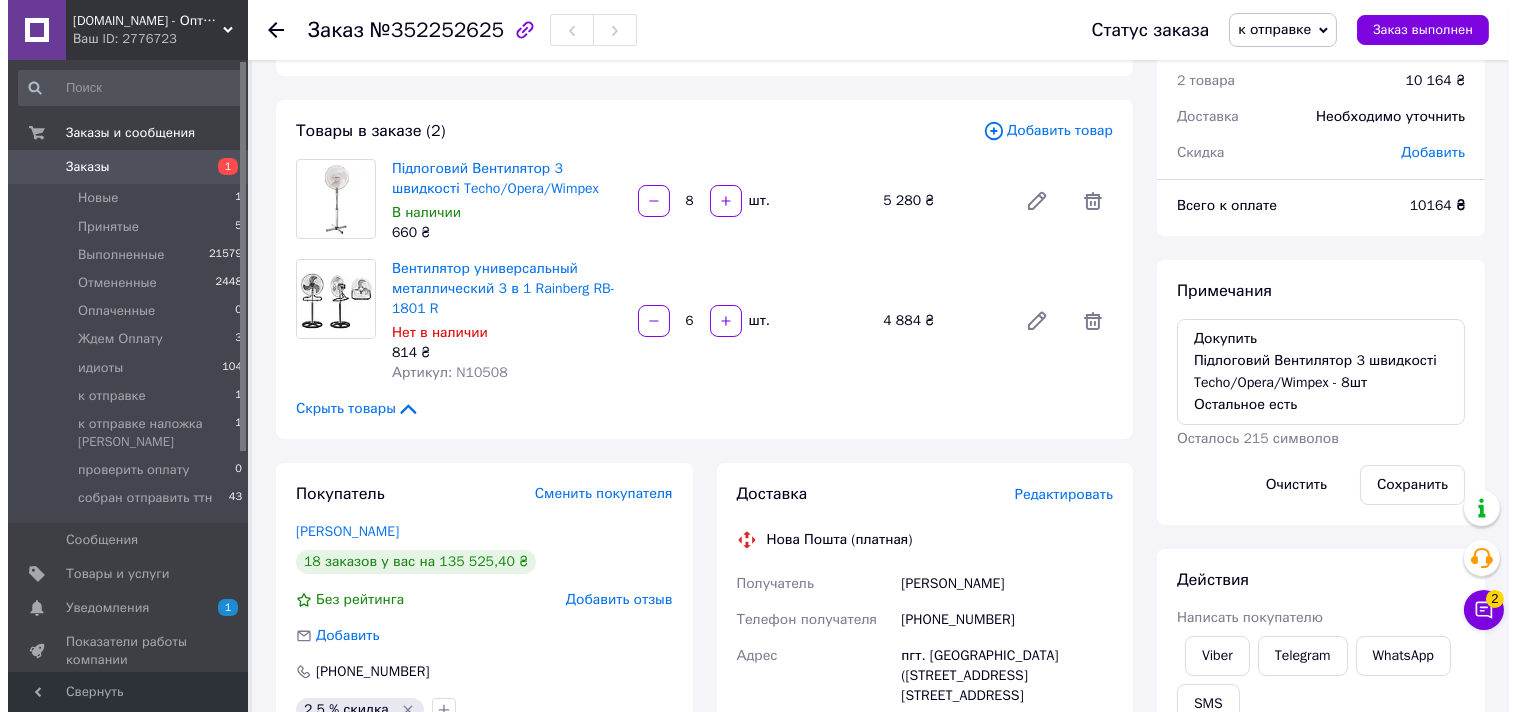 scroll, scrollTop: 111, scrollLeft: 0, axis: vertical 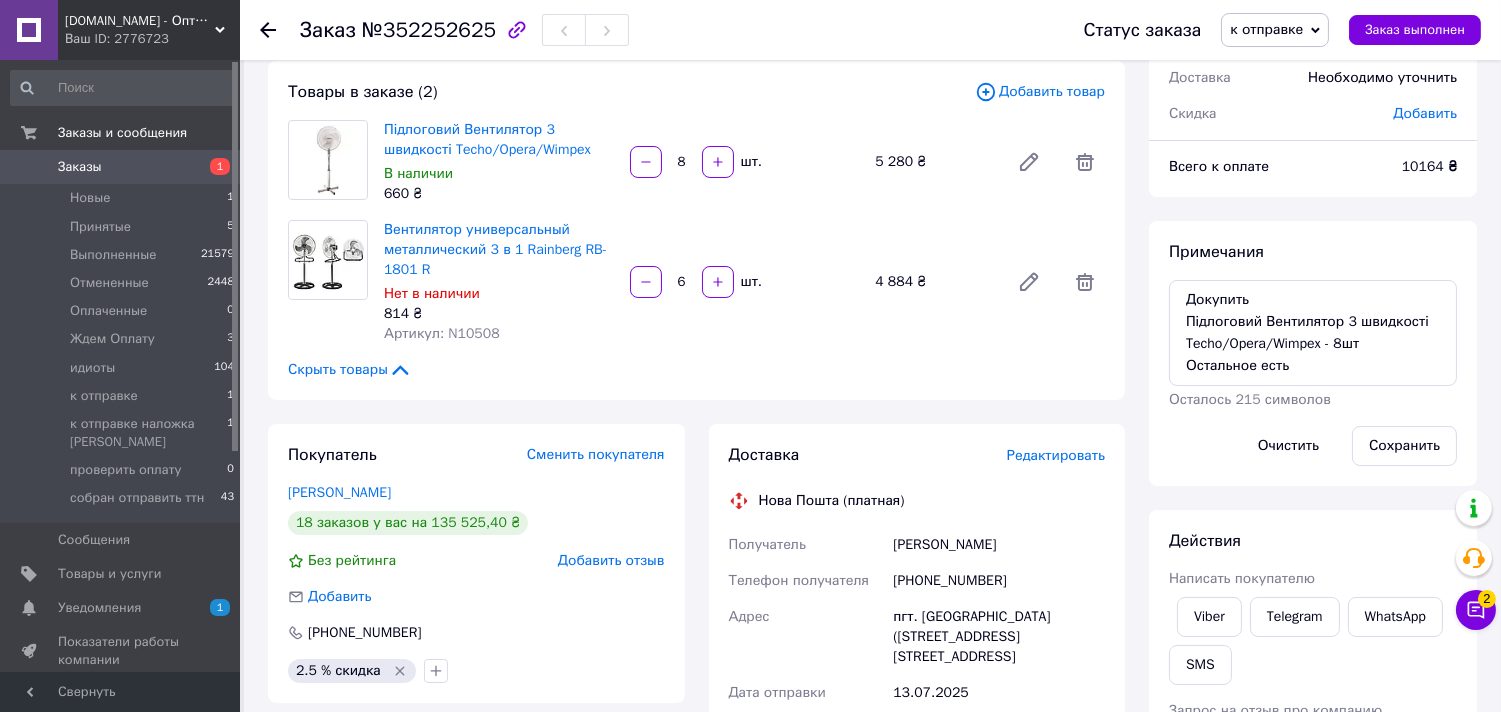 click on "Редактировать" at bounding box center [1056, 455] 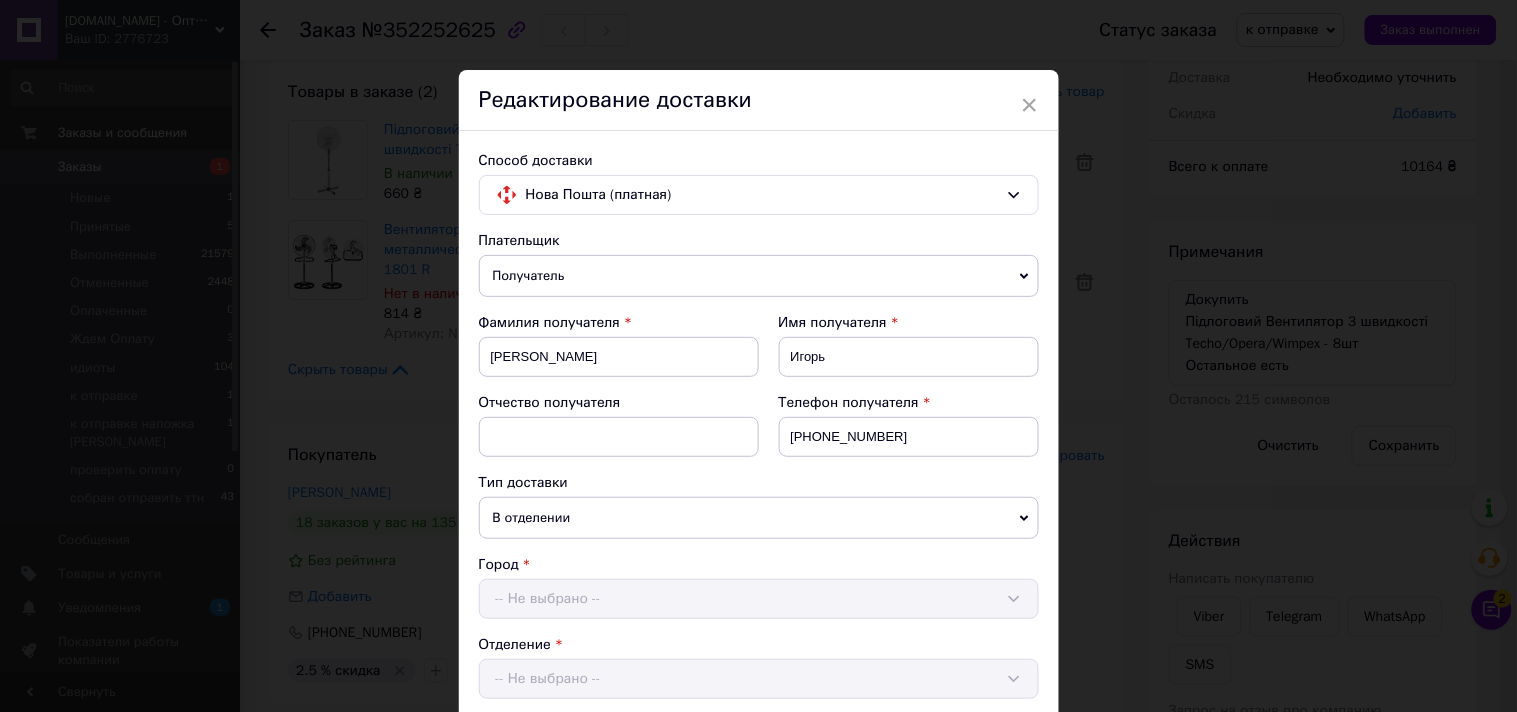 scroll, scrollTop: 654, scrollLeft: 0, axis: vertical 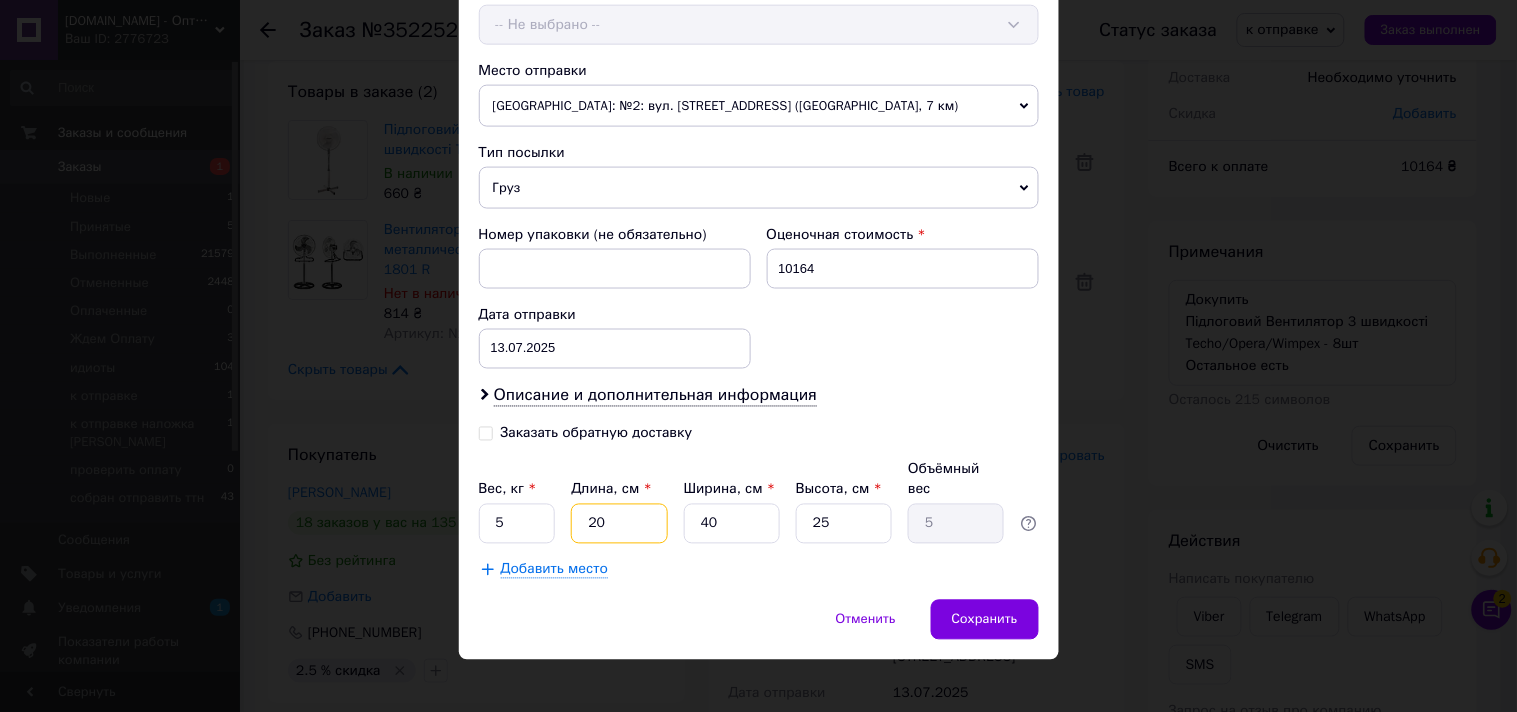 click on "20" at bounding box center (619, 524) 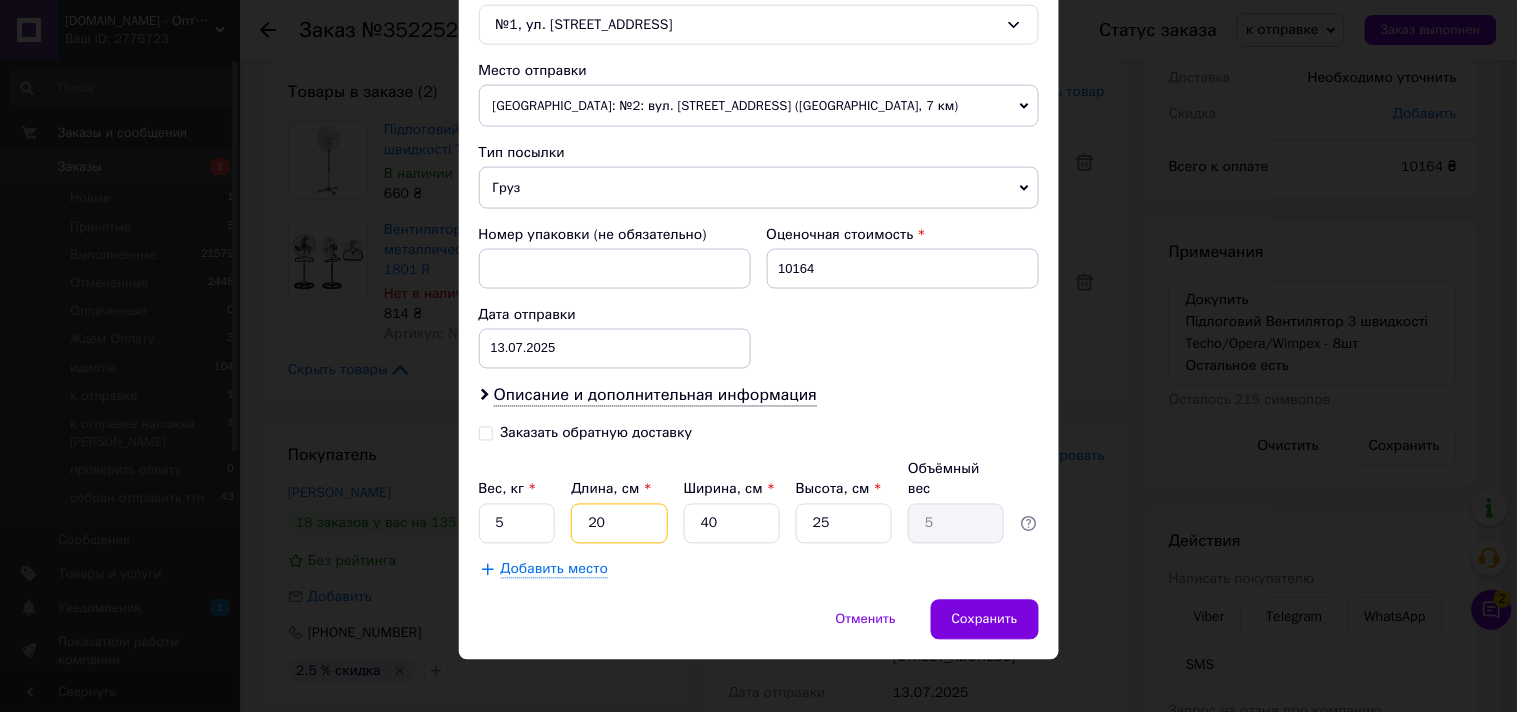 type on "5" 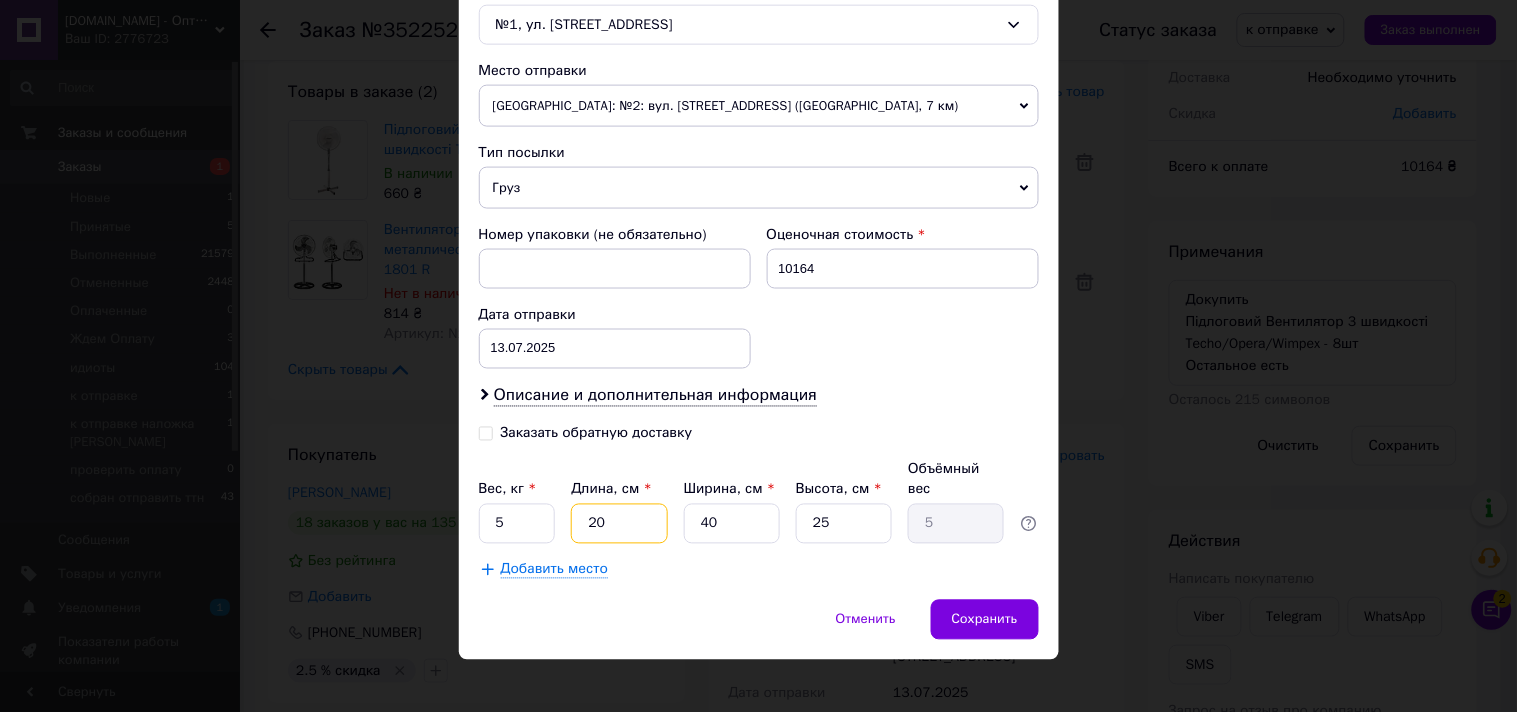 type on "1.25" 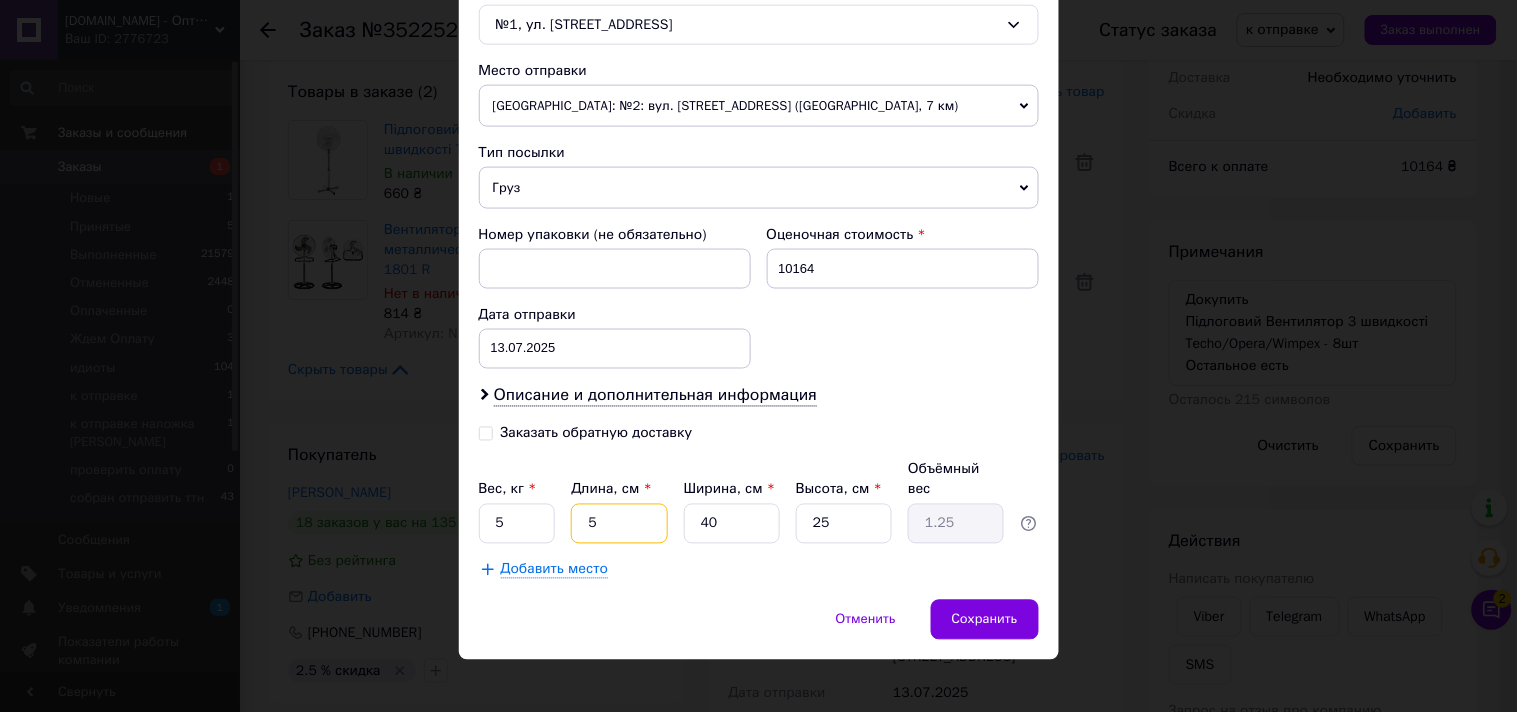 type on "50" 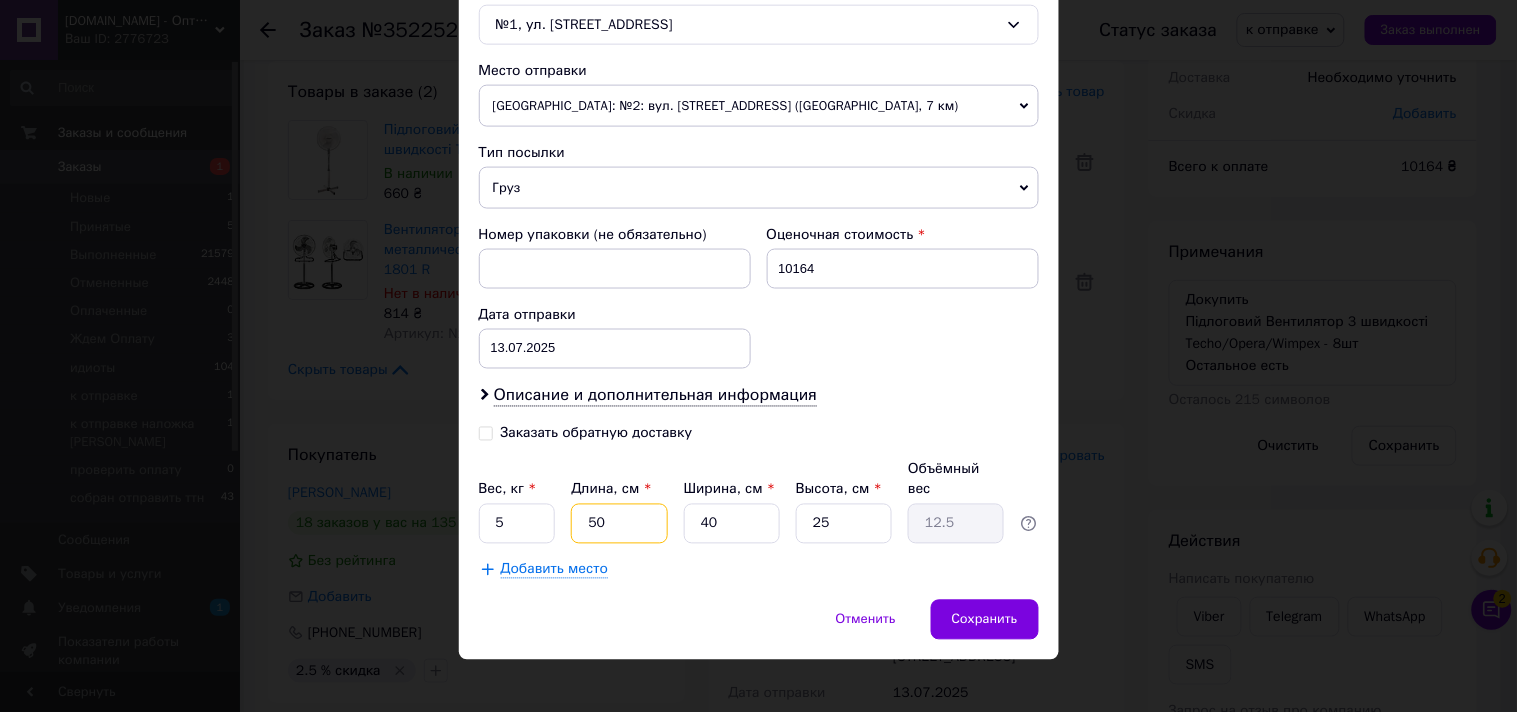 type on "50" 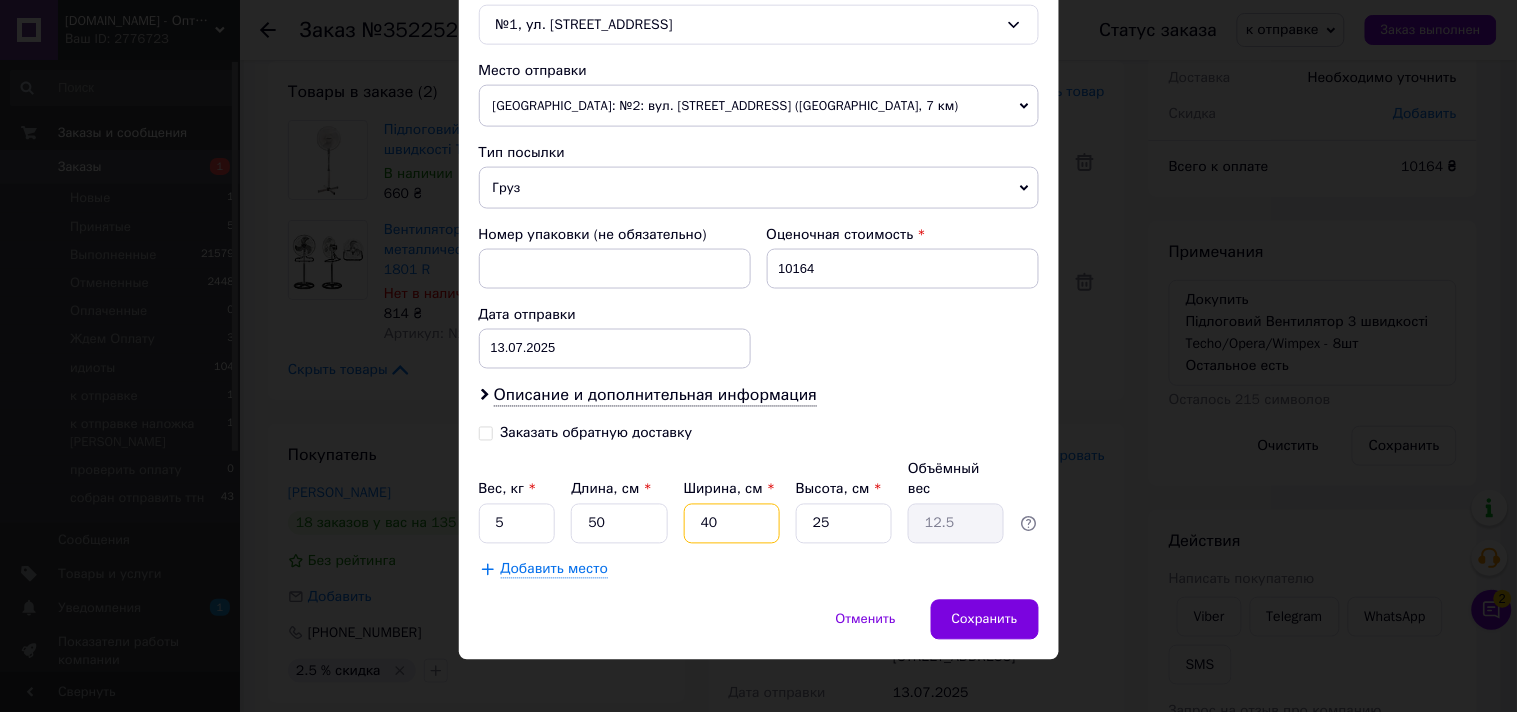 click on "40" at bounding box center (732, 524) 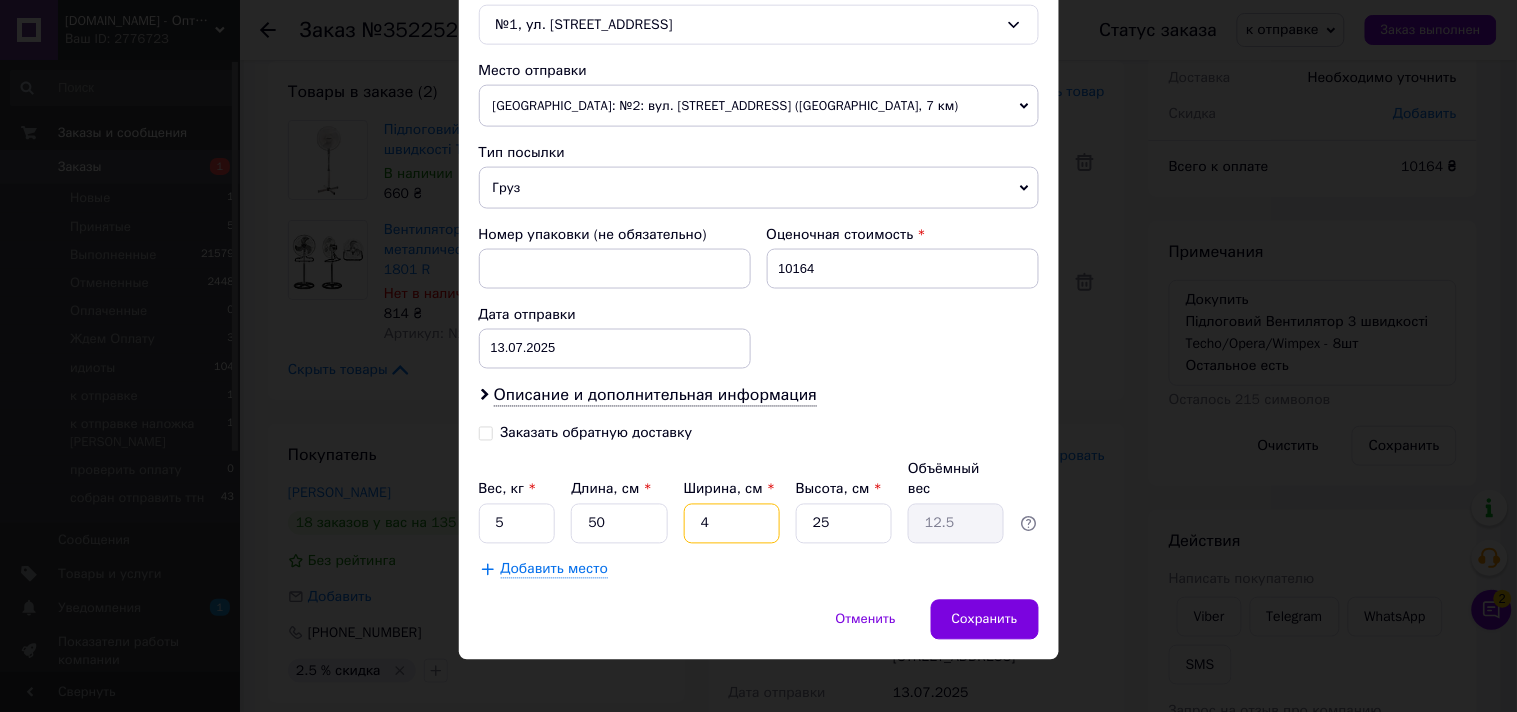 type on "1.25" 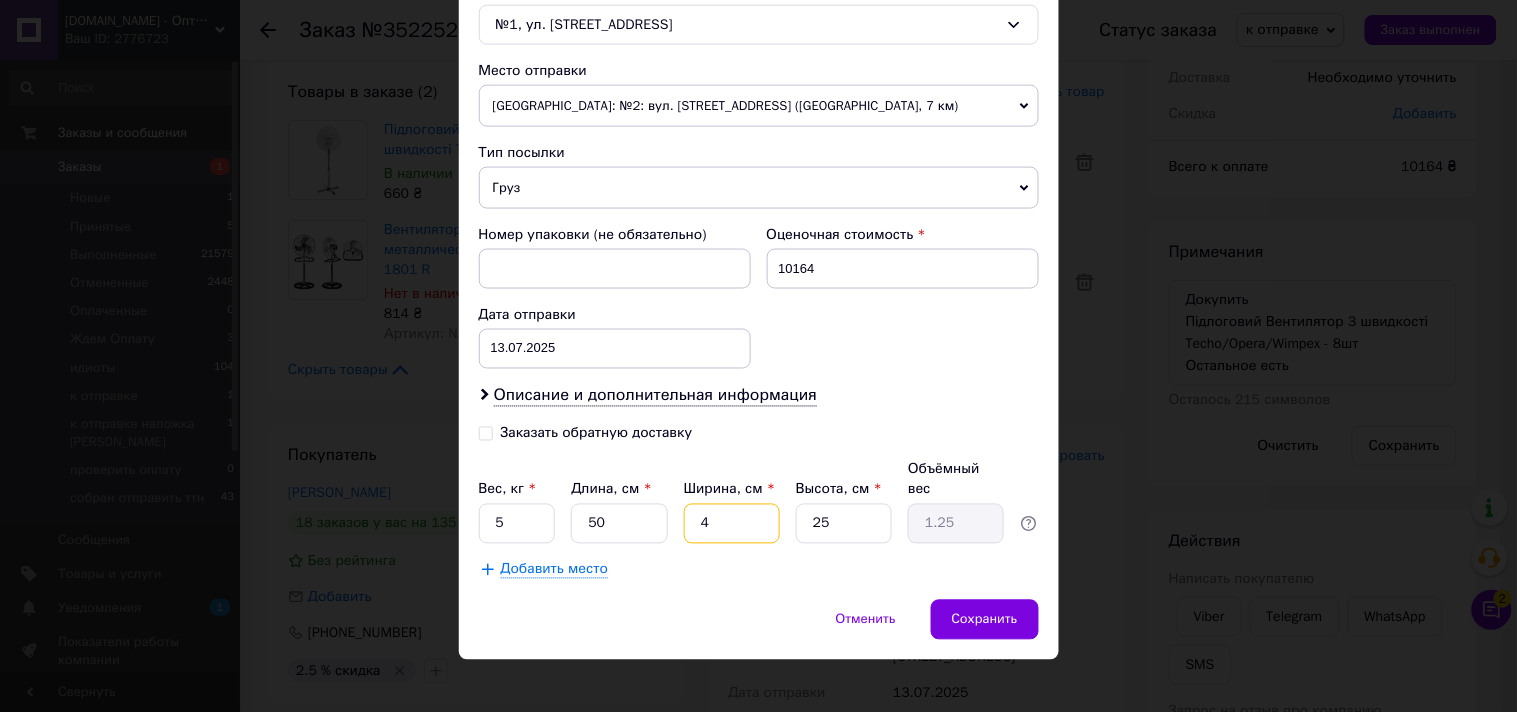 type on "46" 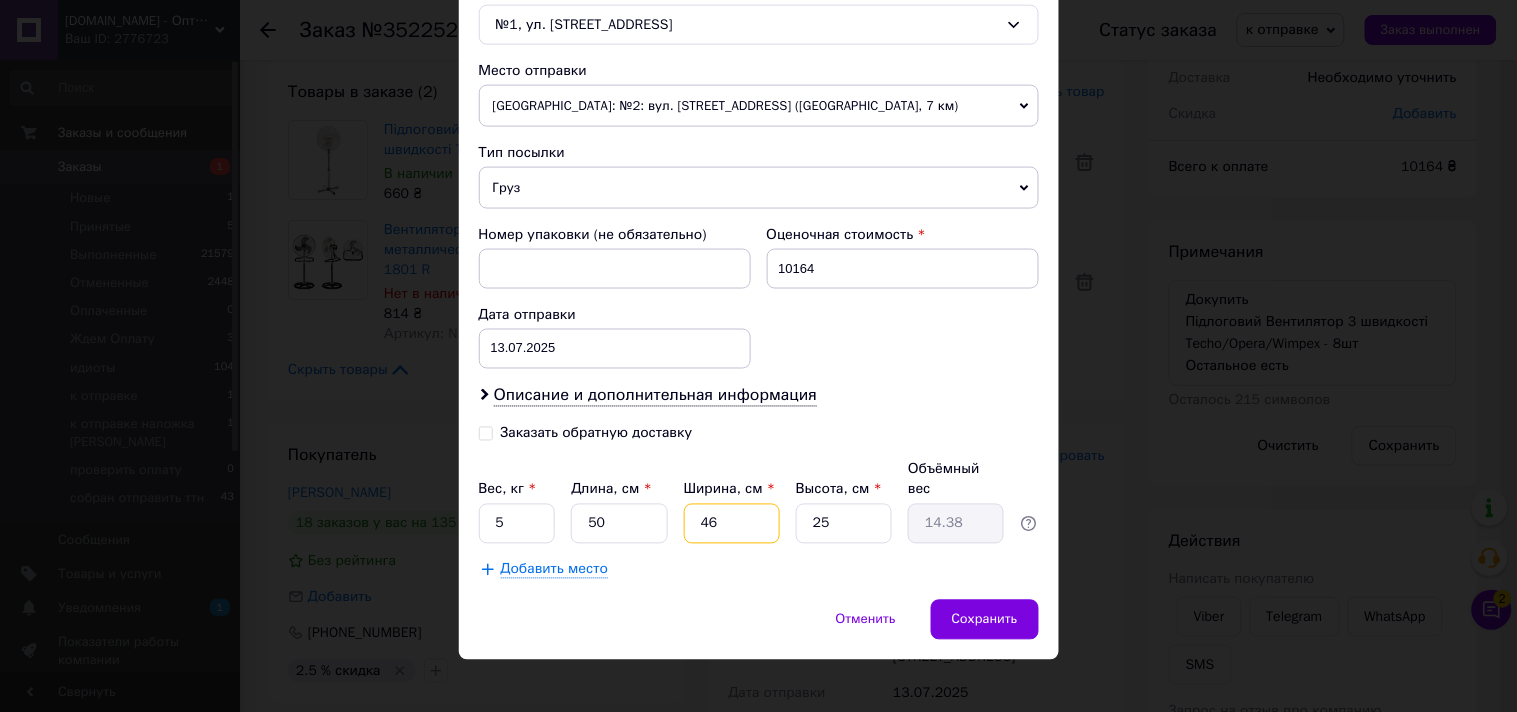 type on "46" 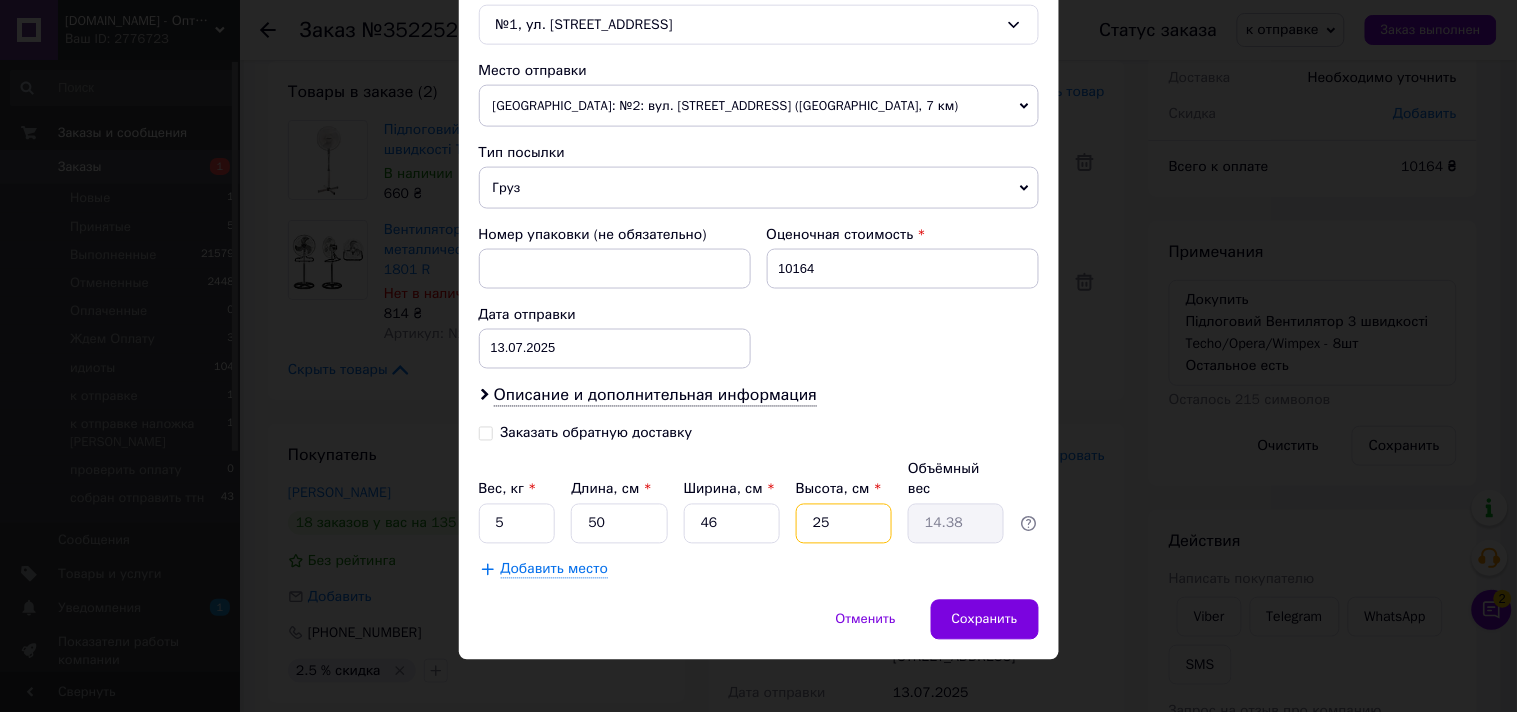 click on "25" at bounding box center [844, 524] 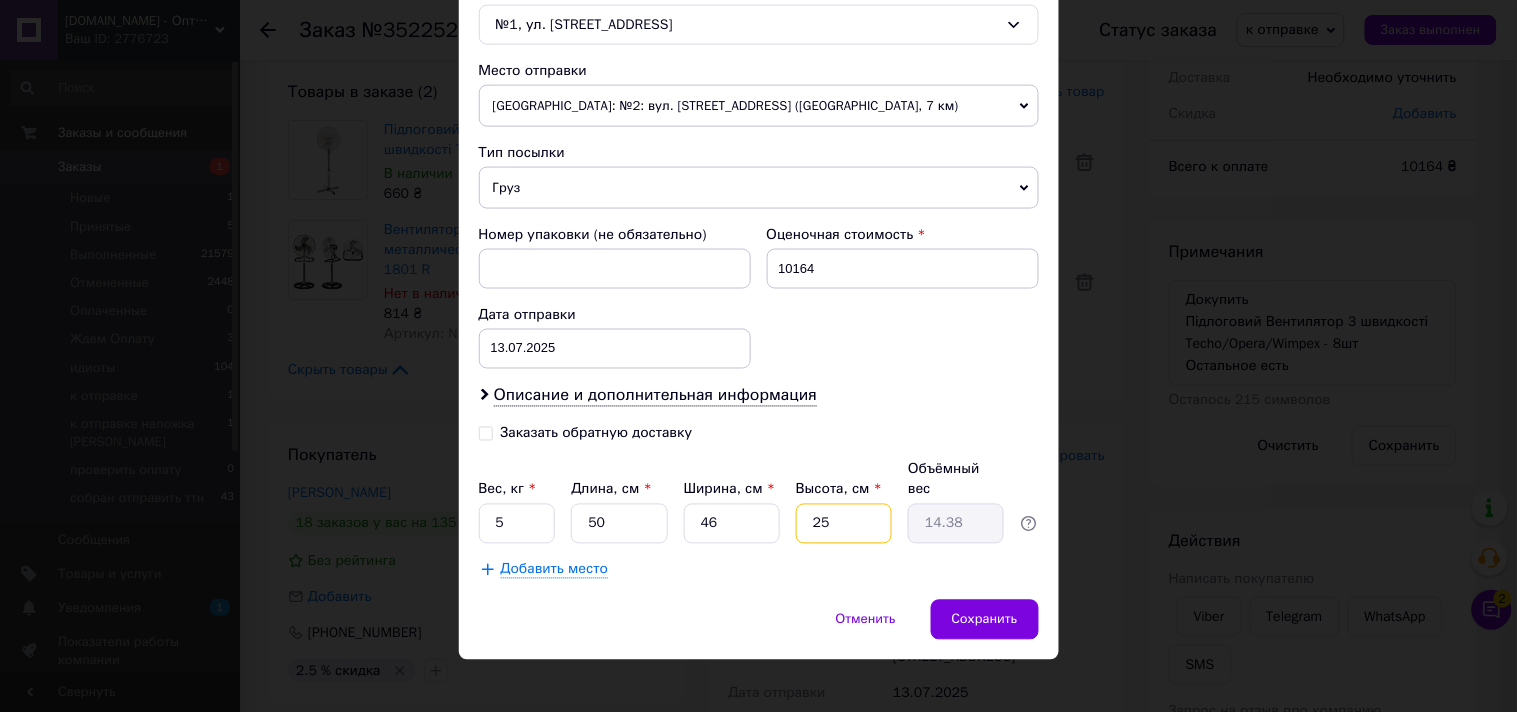 type on "2" 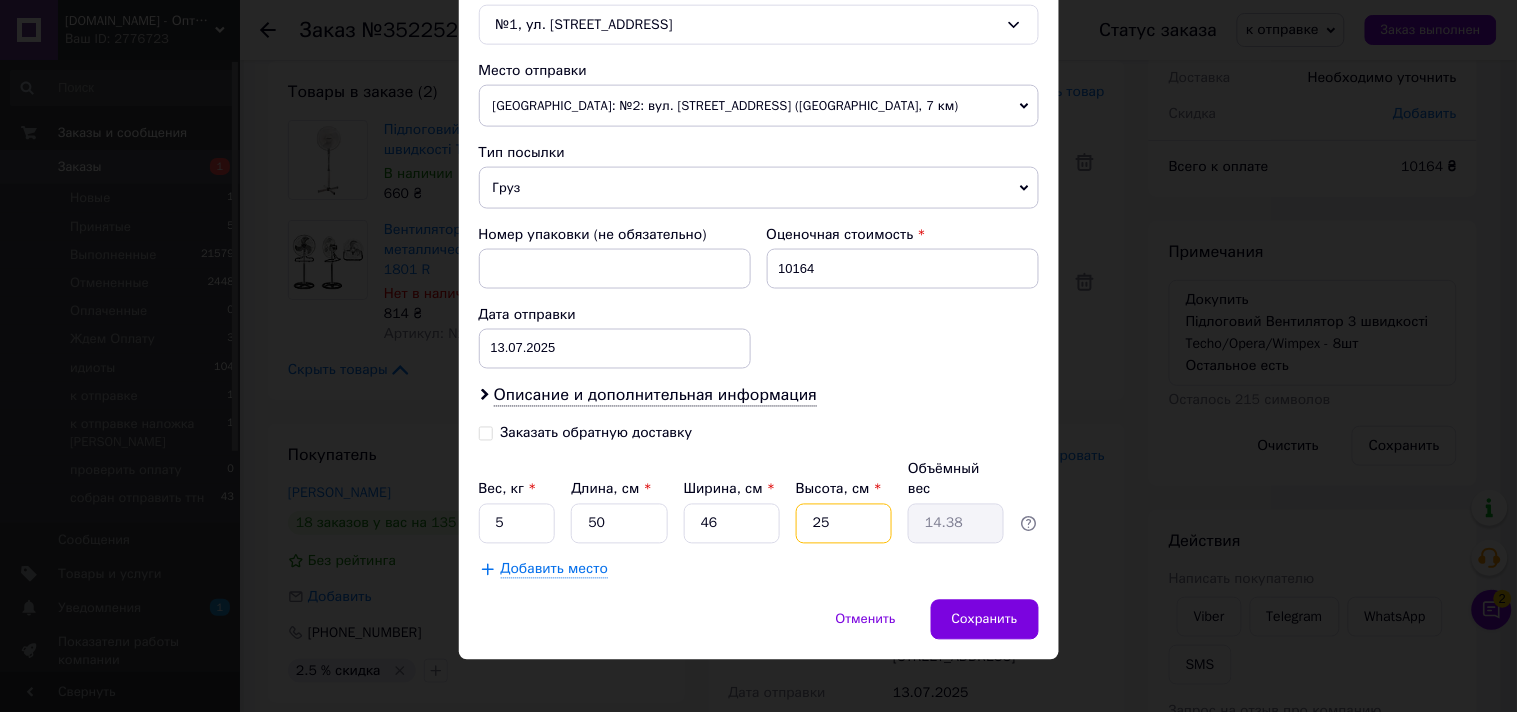 type on "1.15" 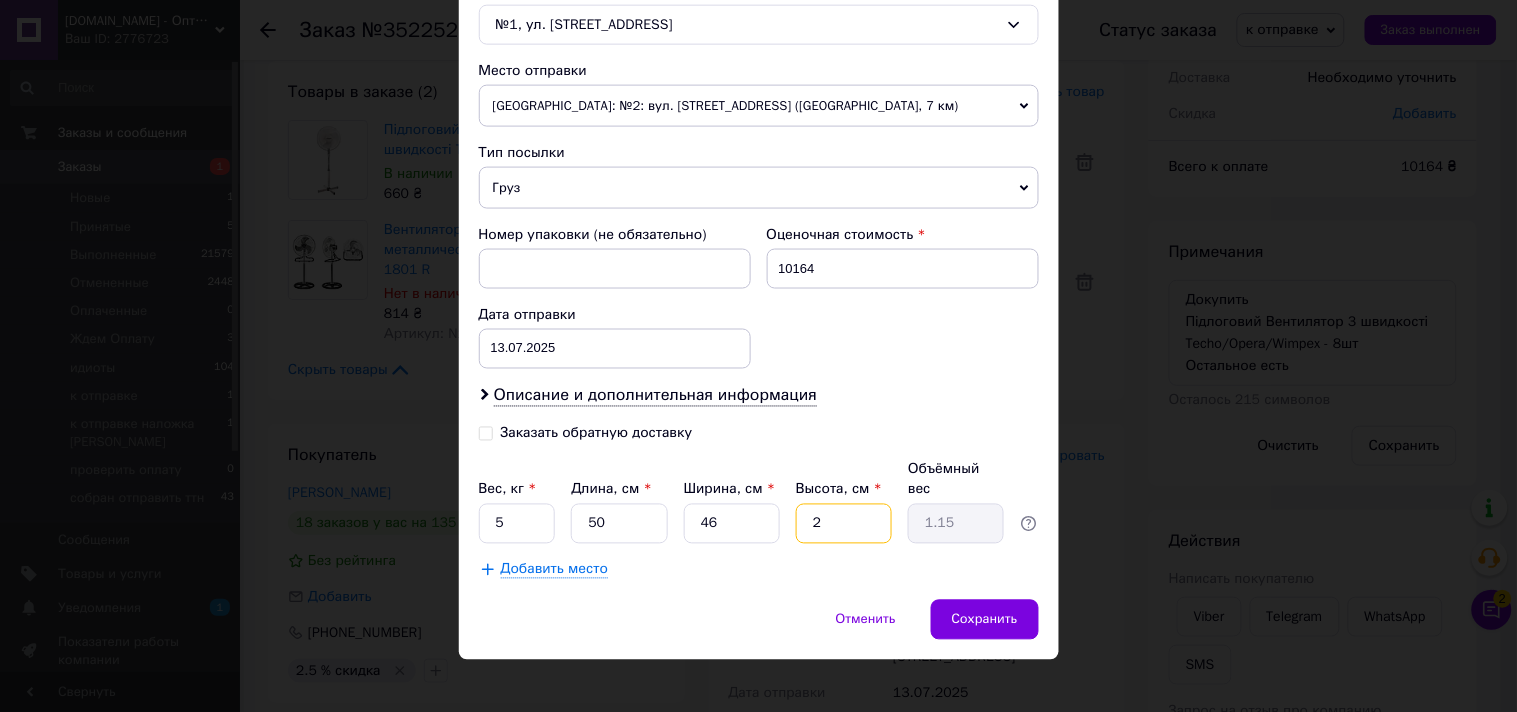 type on "25" 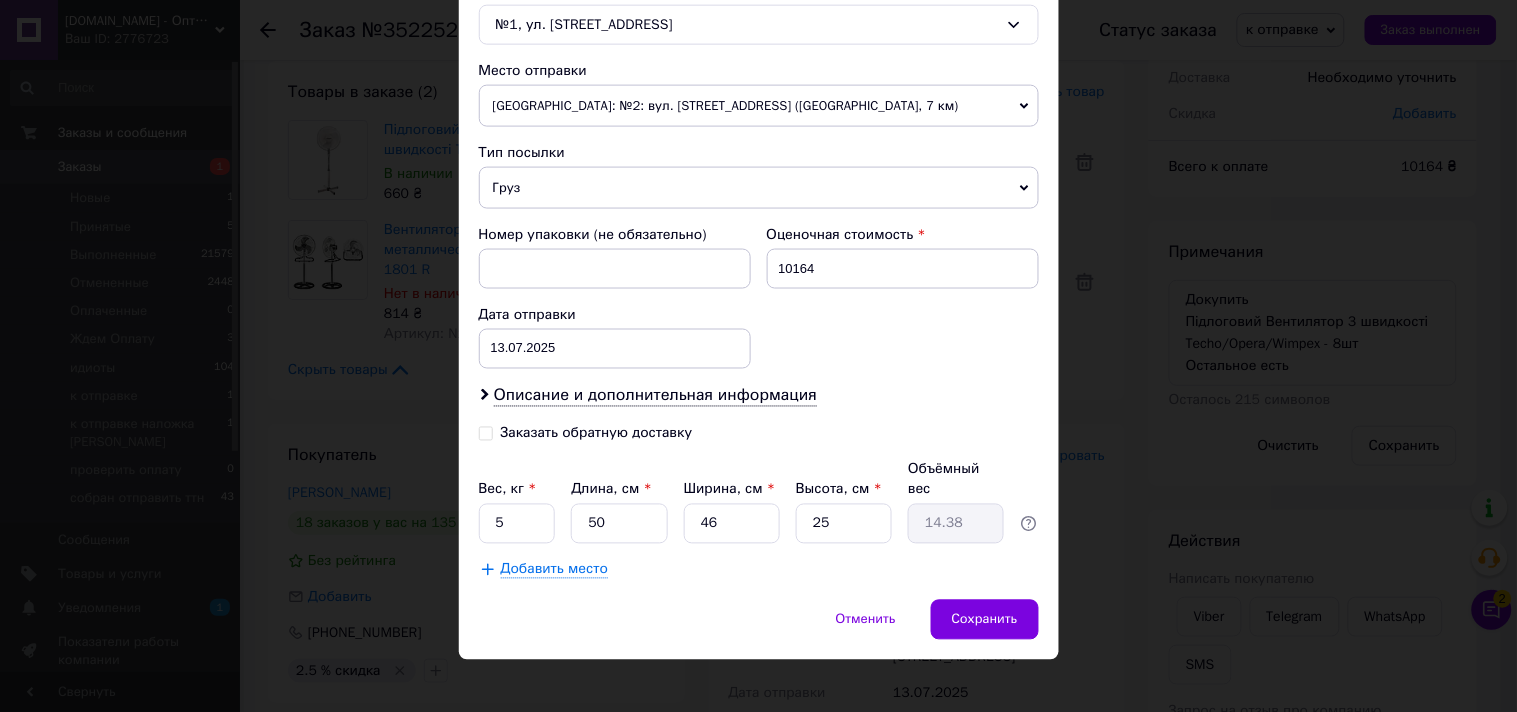 click on "Добавить место" at bounding box center [555, 570] 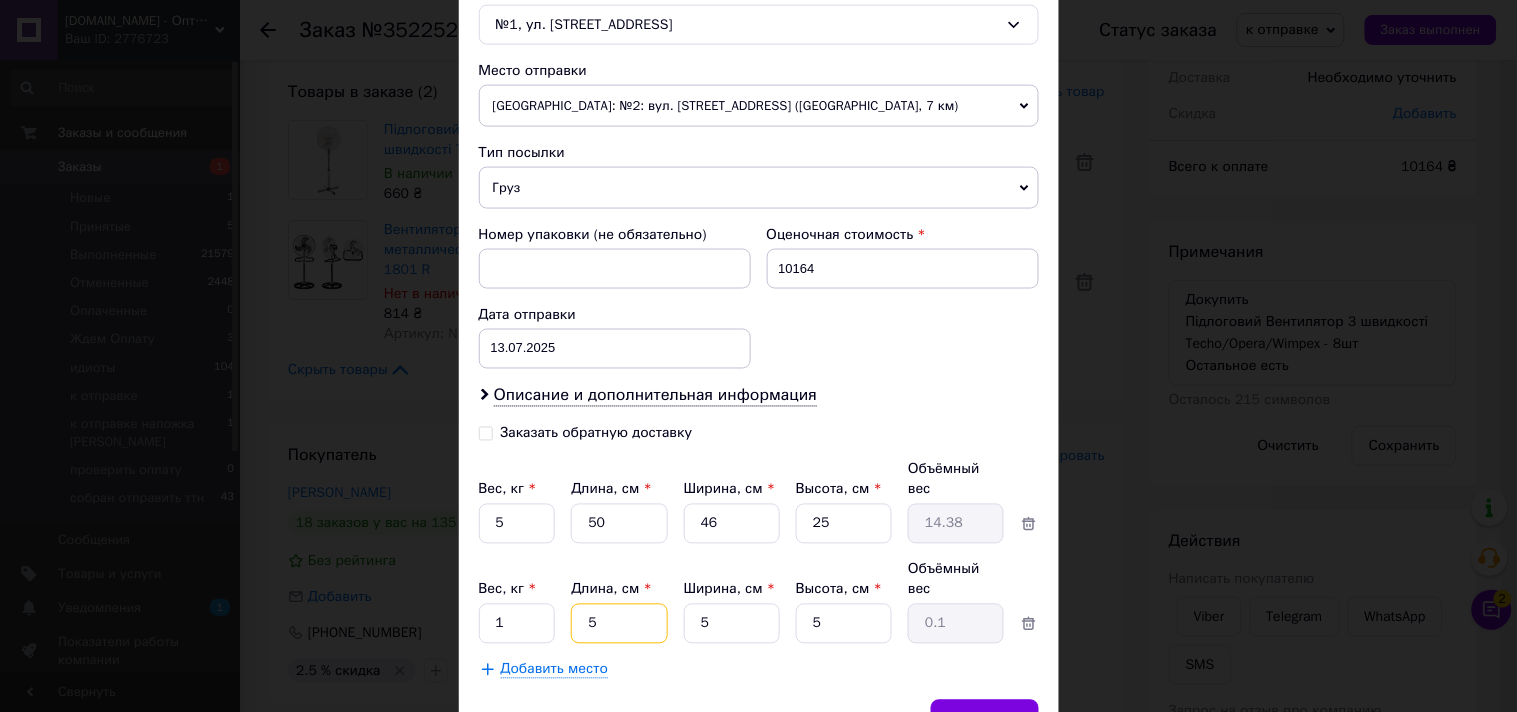 click on "5" at bounding box center [619, 524] 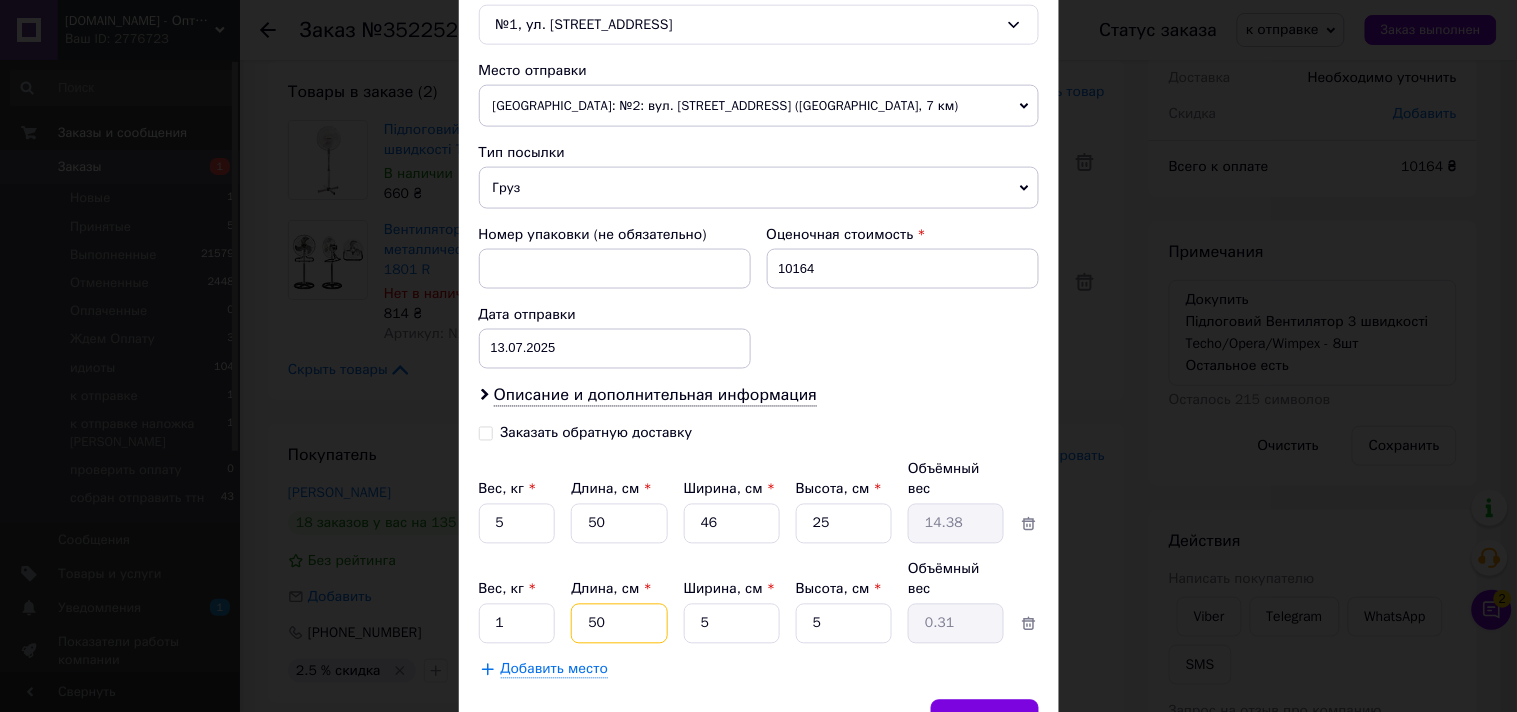 type on "50" 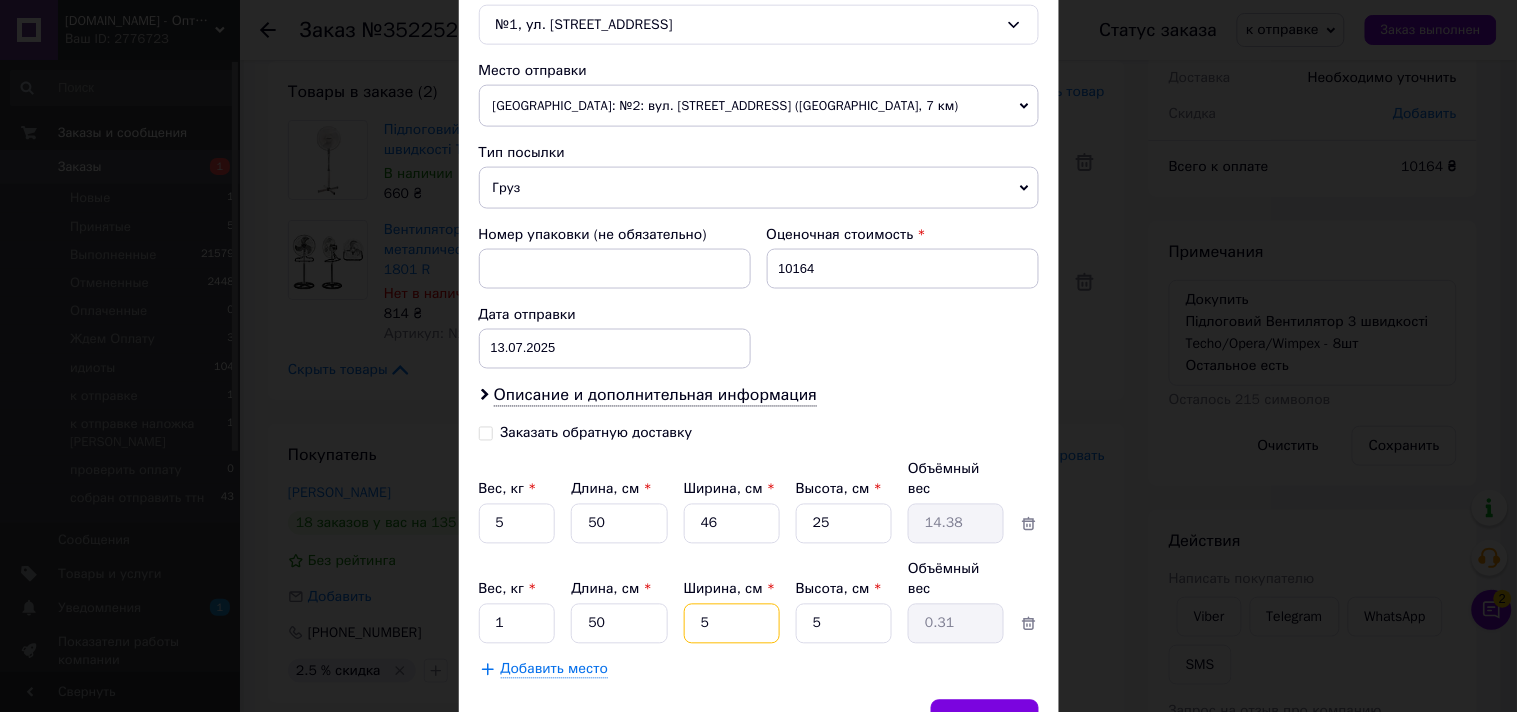 click on "5" at bounding box center [732, 524] 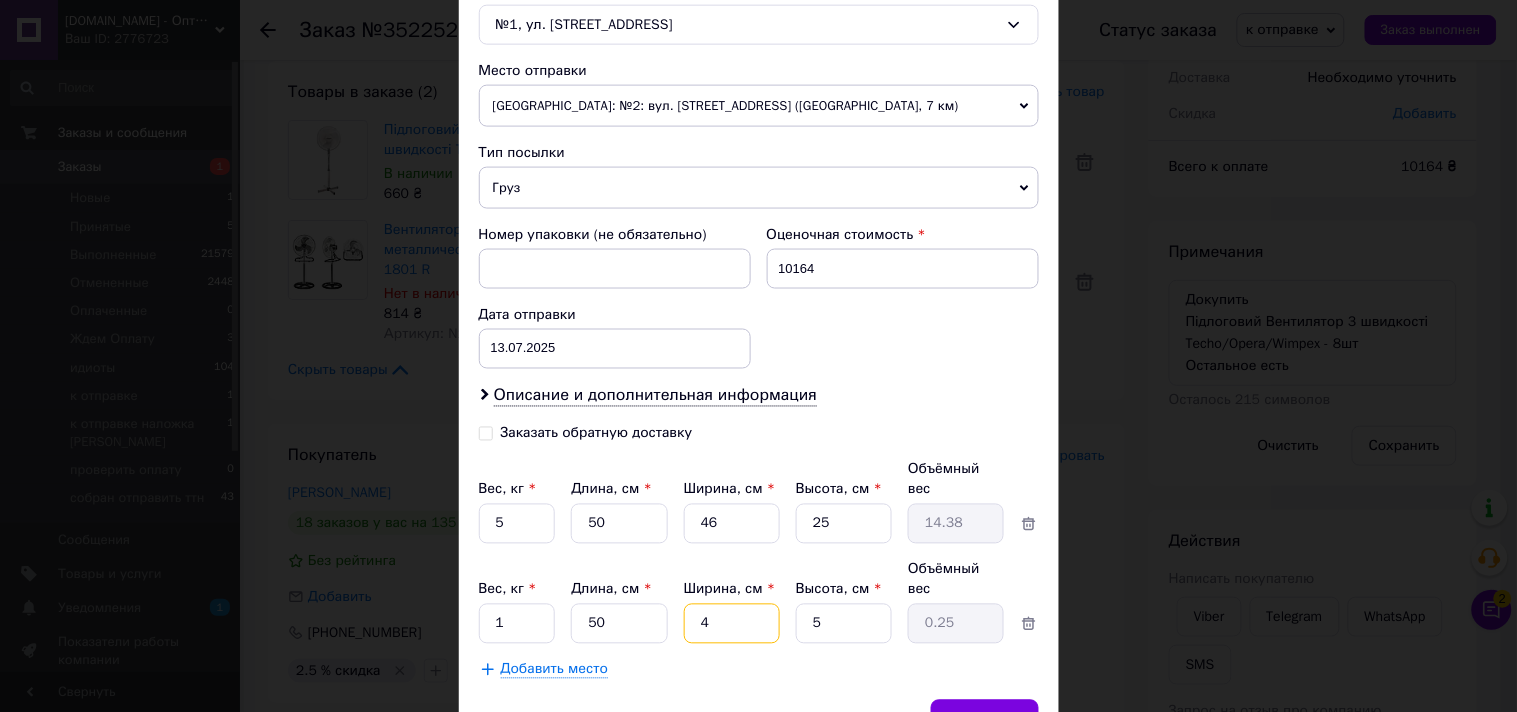 type on "46" 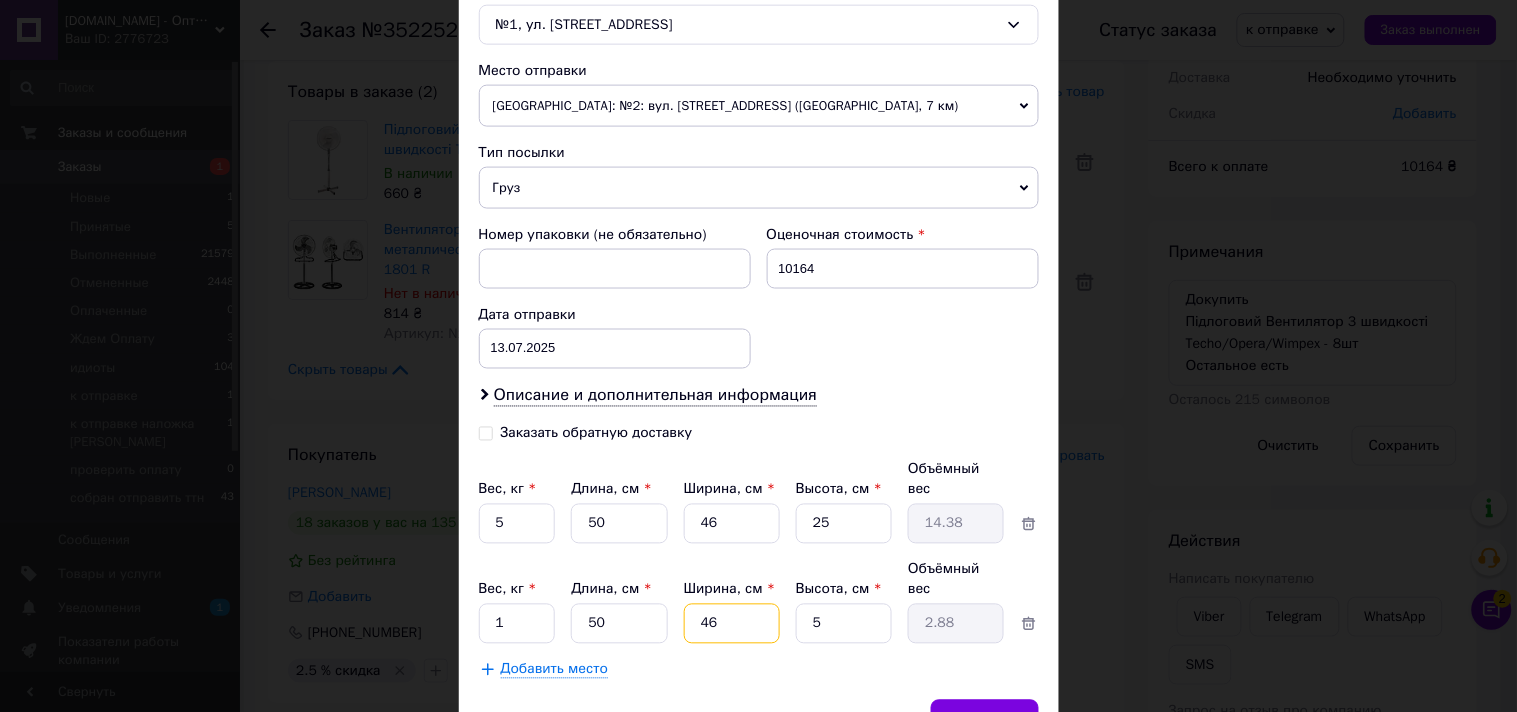 type on "46" 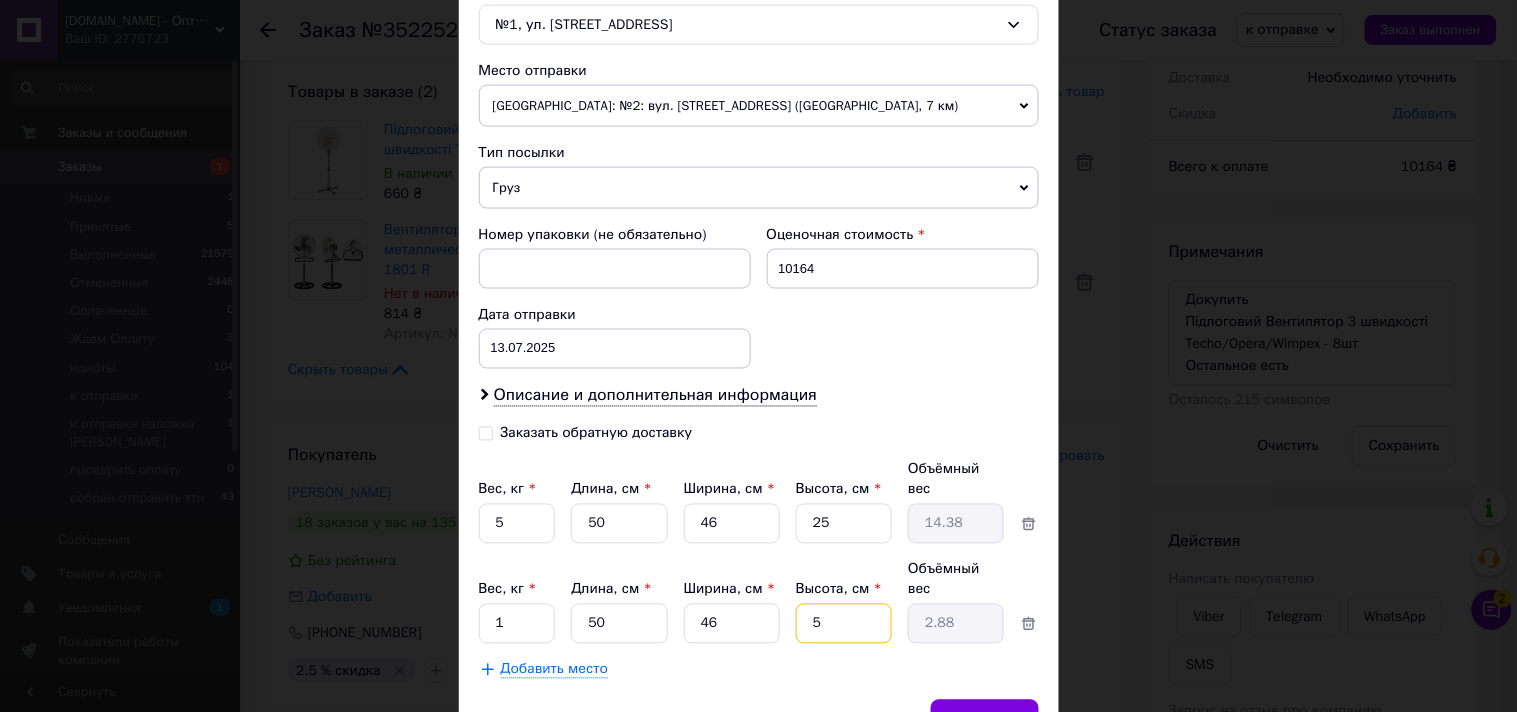 click on "5" at bounding box center [844, 524] 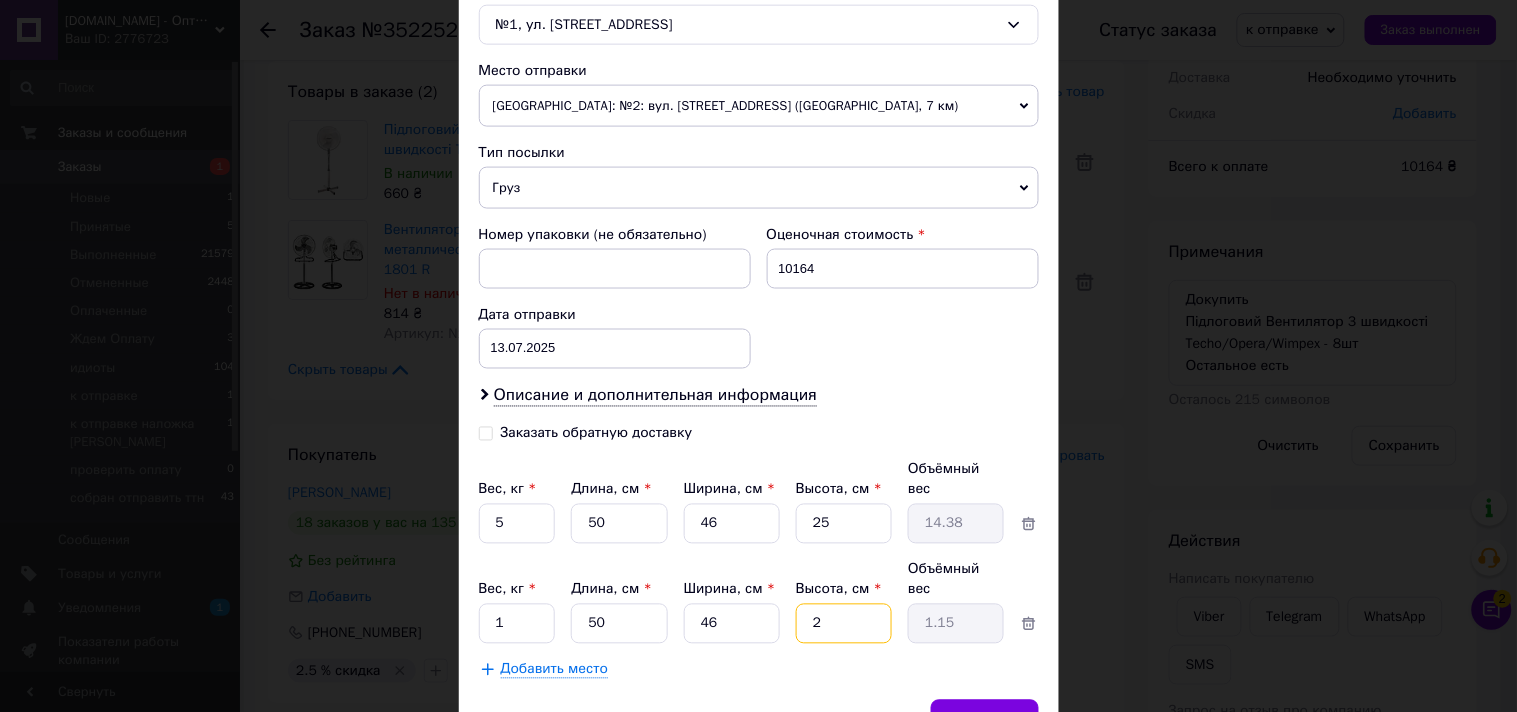 type on "25" 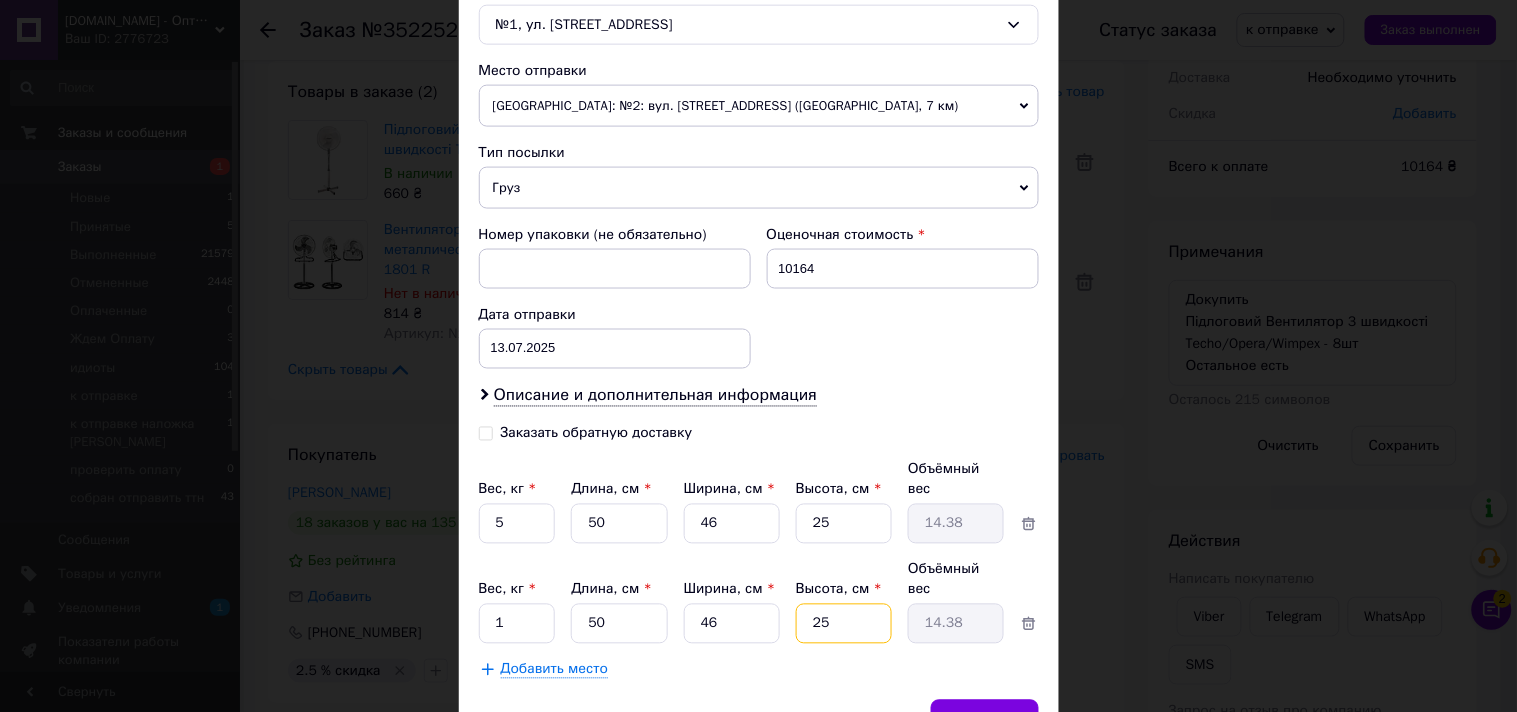 type on "25" 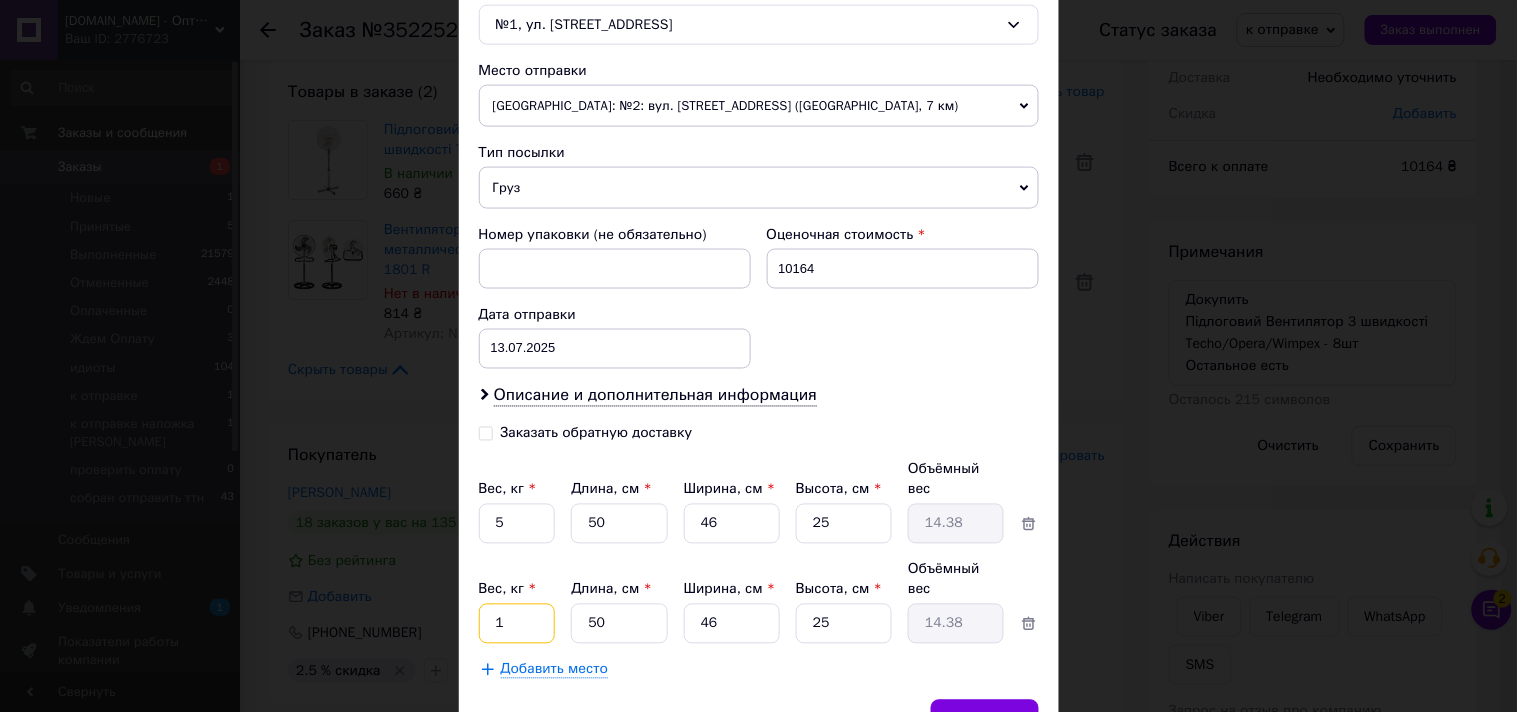 click on "1" at bounding box center [517, 524] 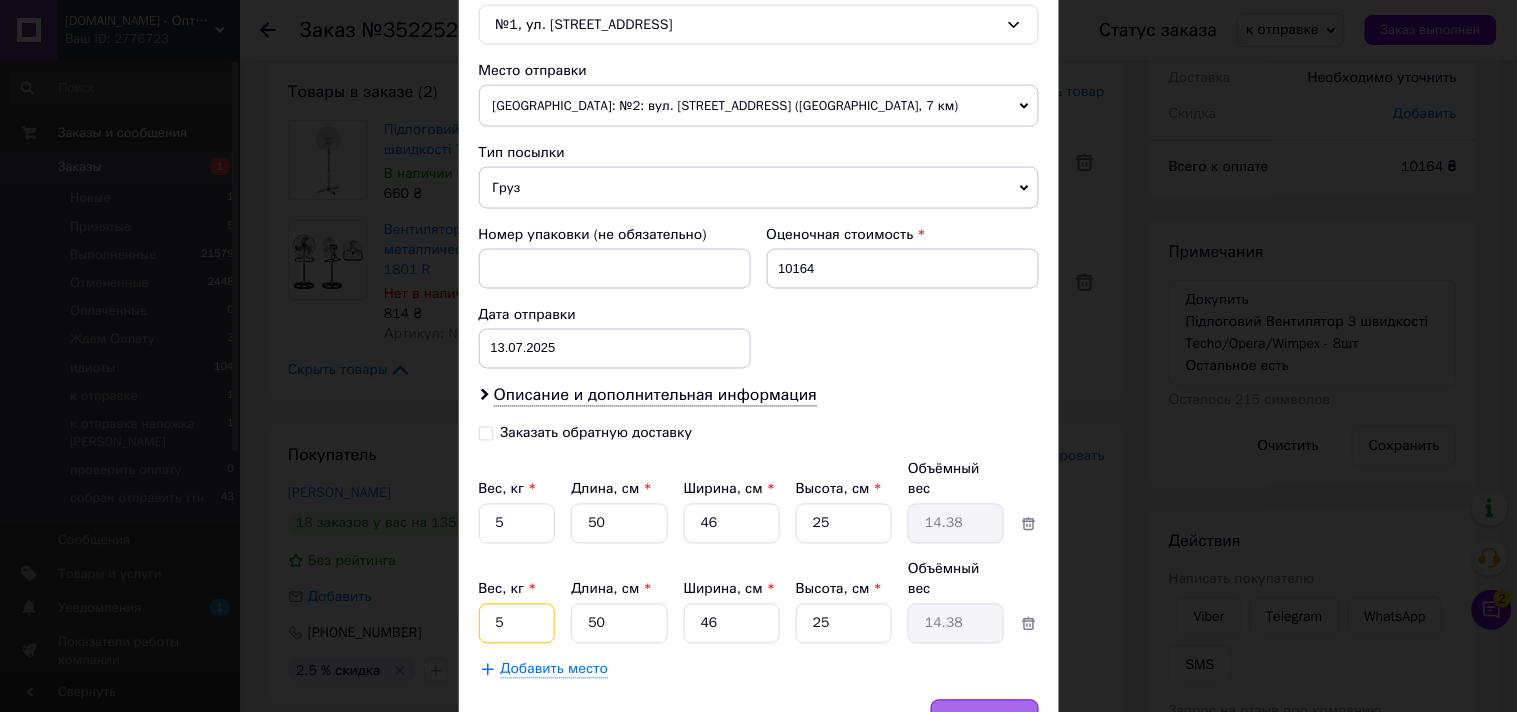 type on "5" 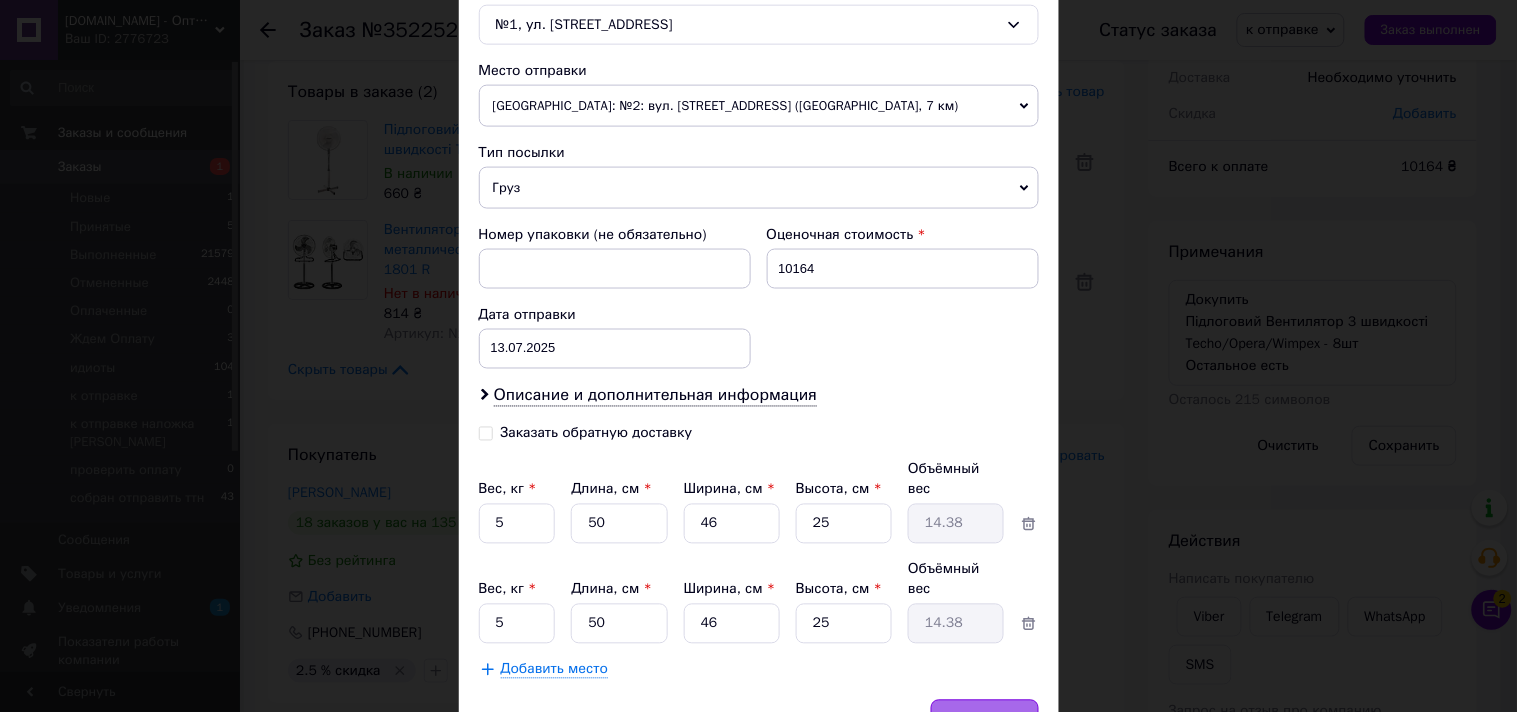 click on "Сохранить" at bounding box center [985, 720] 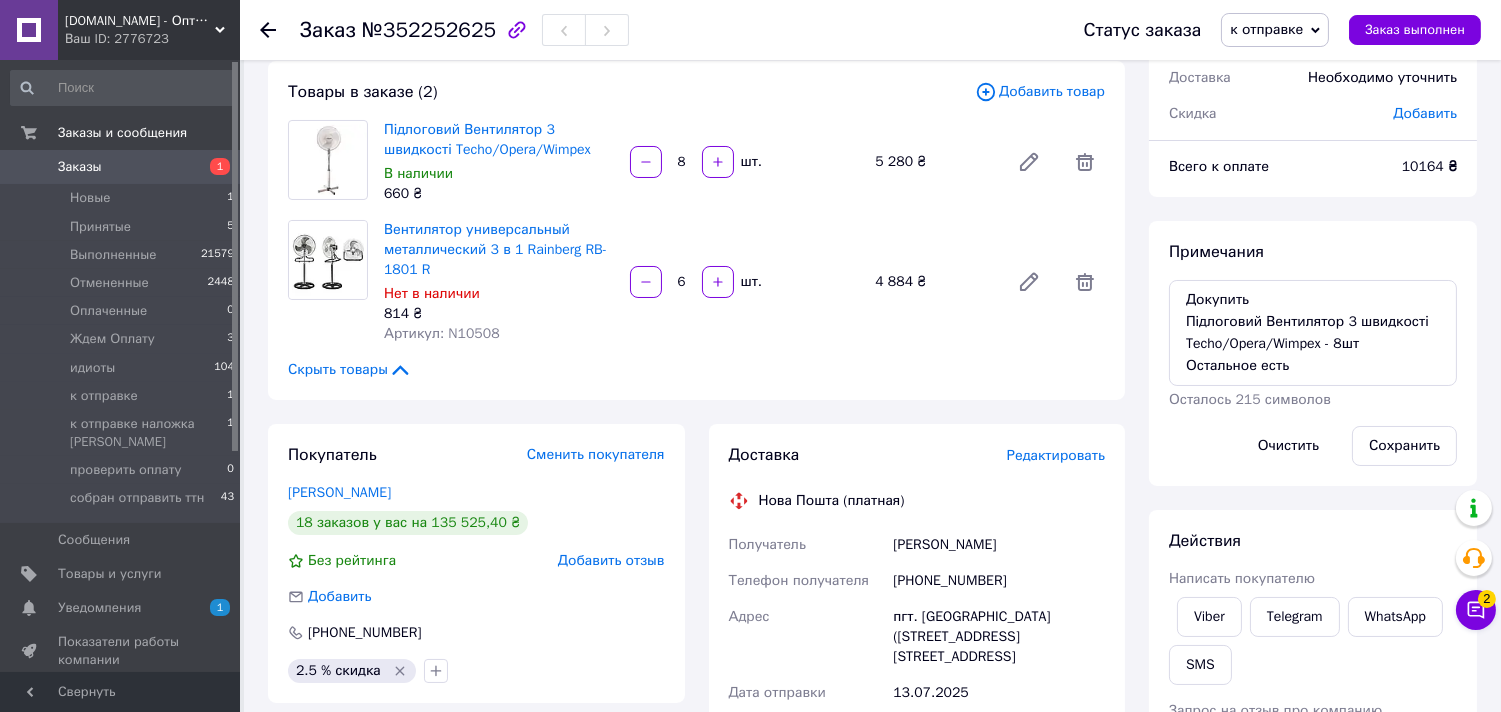 click on "Редактировать" at bounding box center (1056, 455) 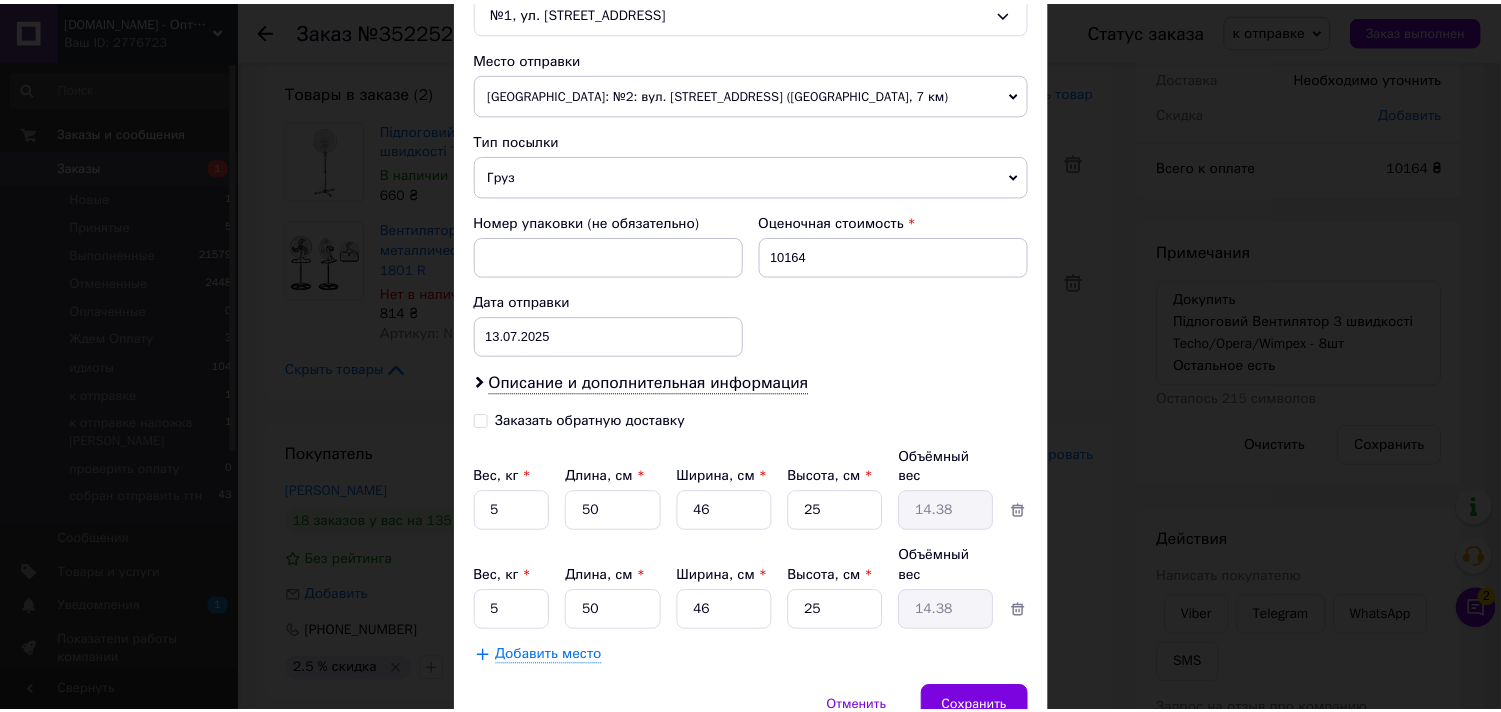 scroll, scrollTop: 734, scrollLeft: 0, axis: vertical 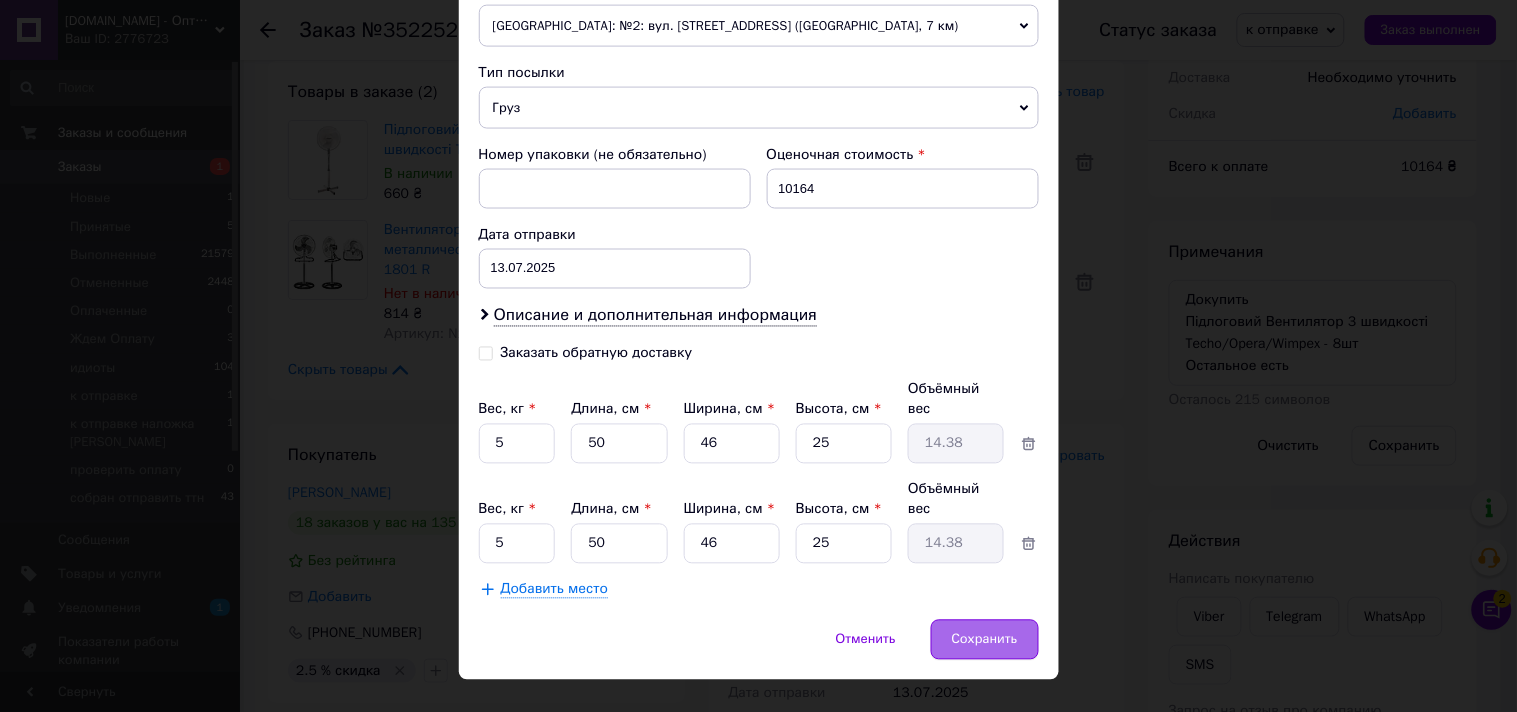 click on "Сохранить" at bounding box center [985, 640] 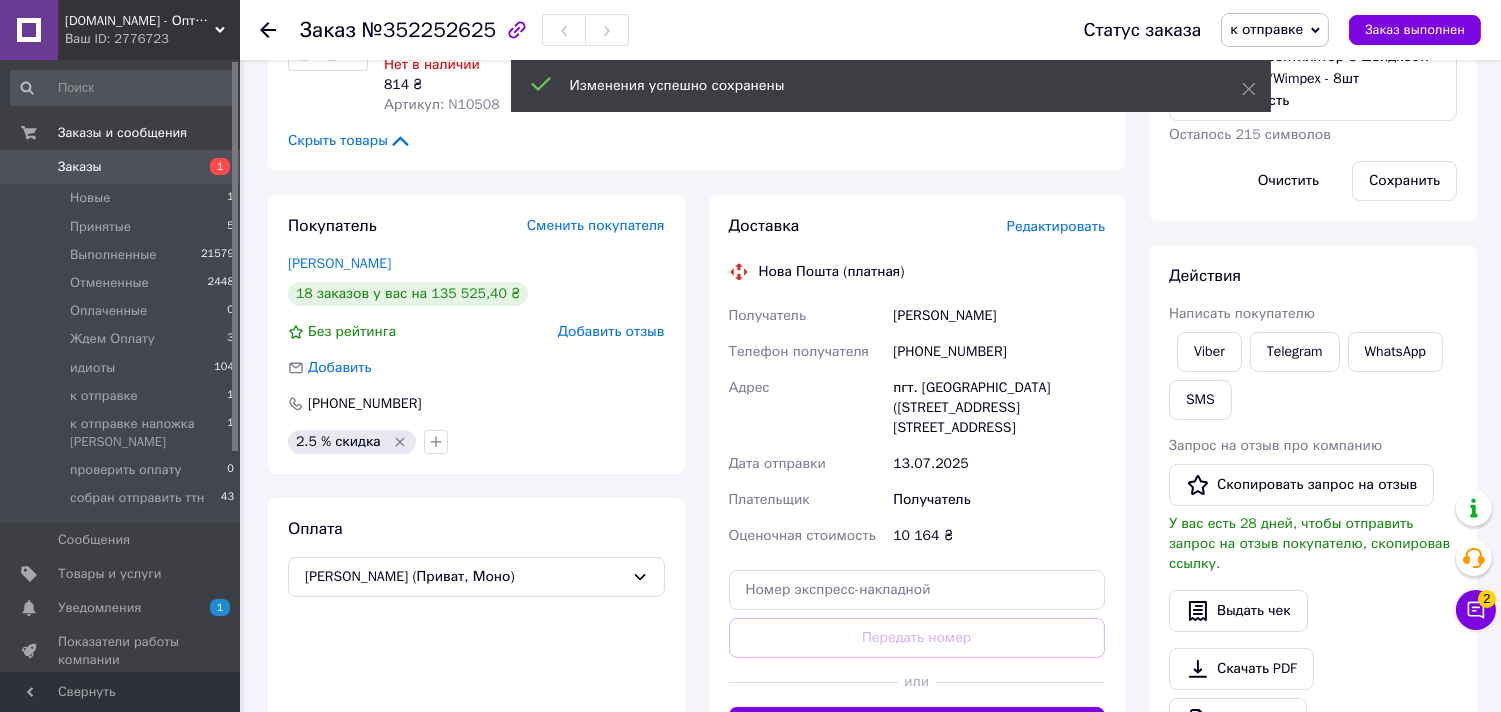 scroll, scrollTop: 444, scrollLeft: 0, axis: vertical 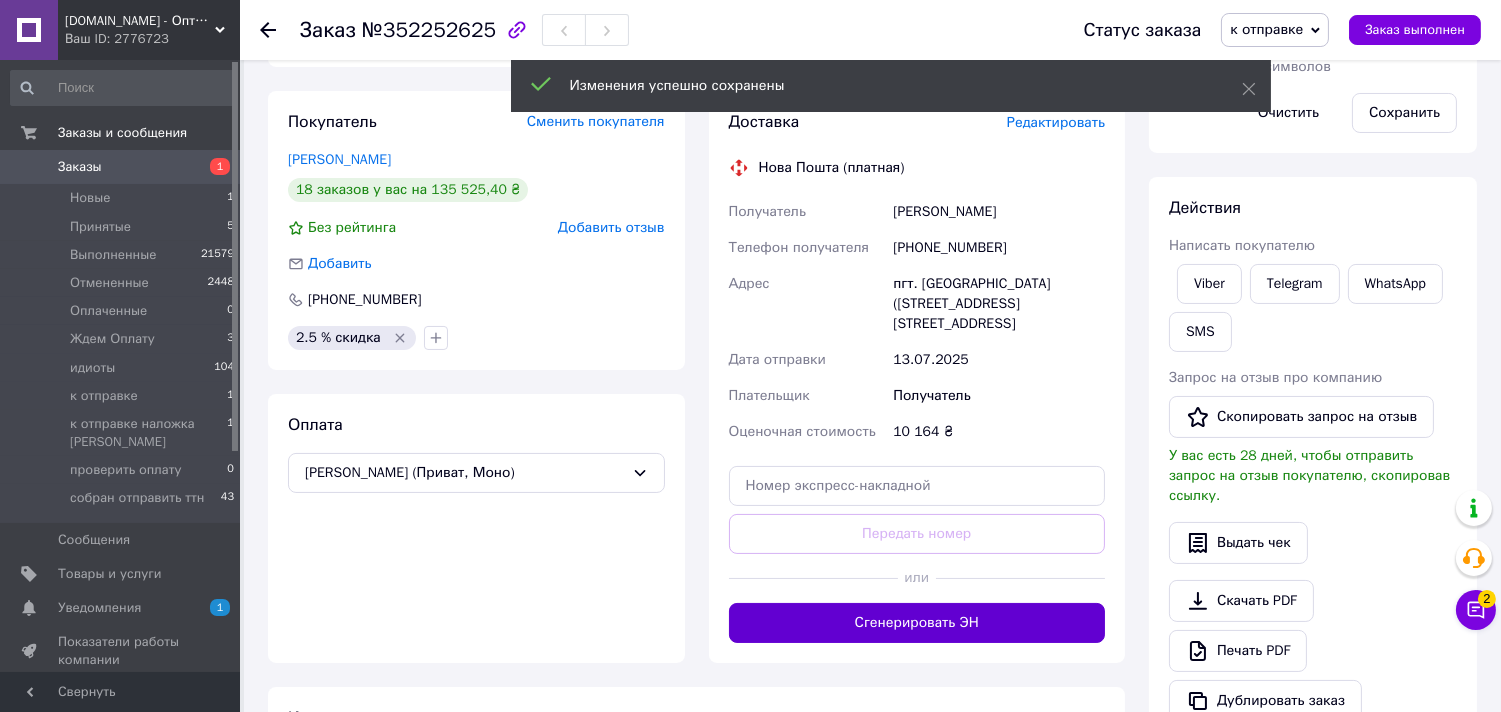 click on "Сгенерировать ЭН" at bounding box center (917, 623) 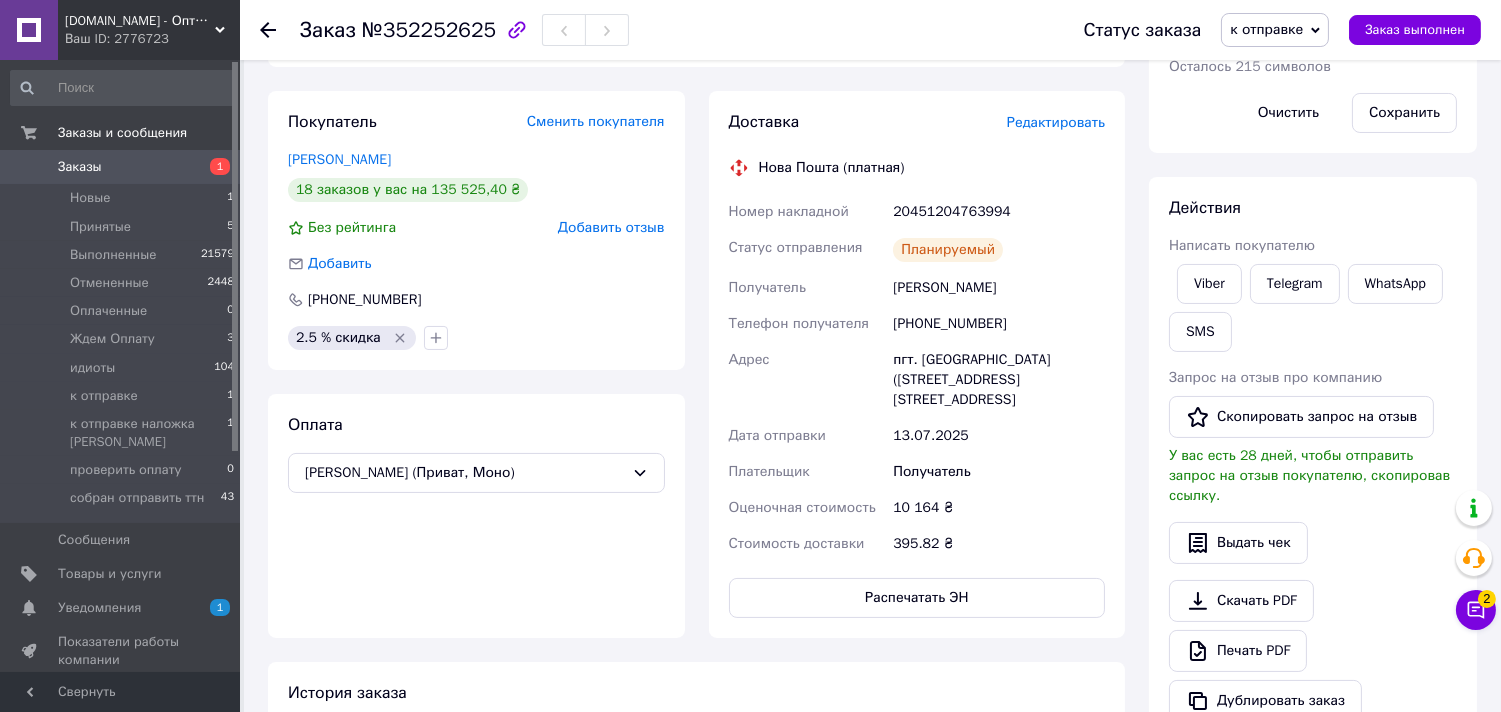 click 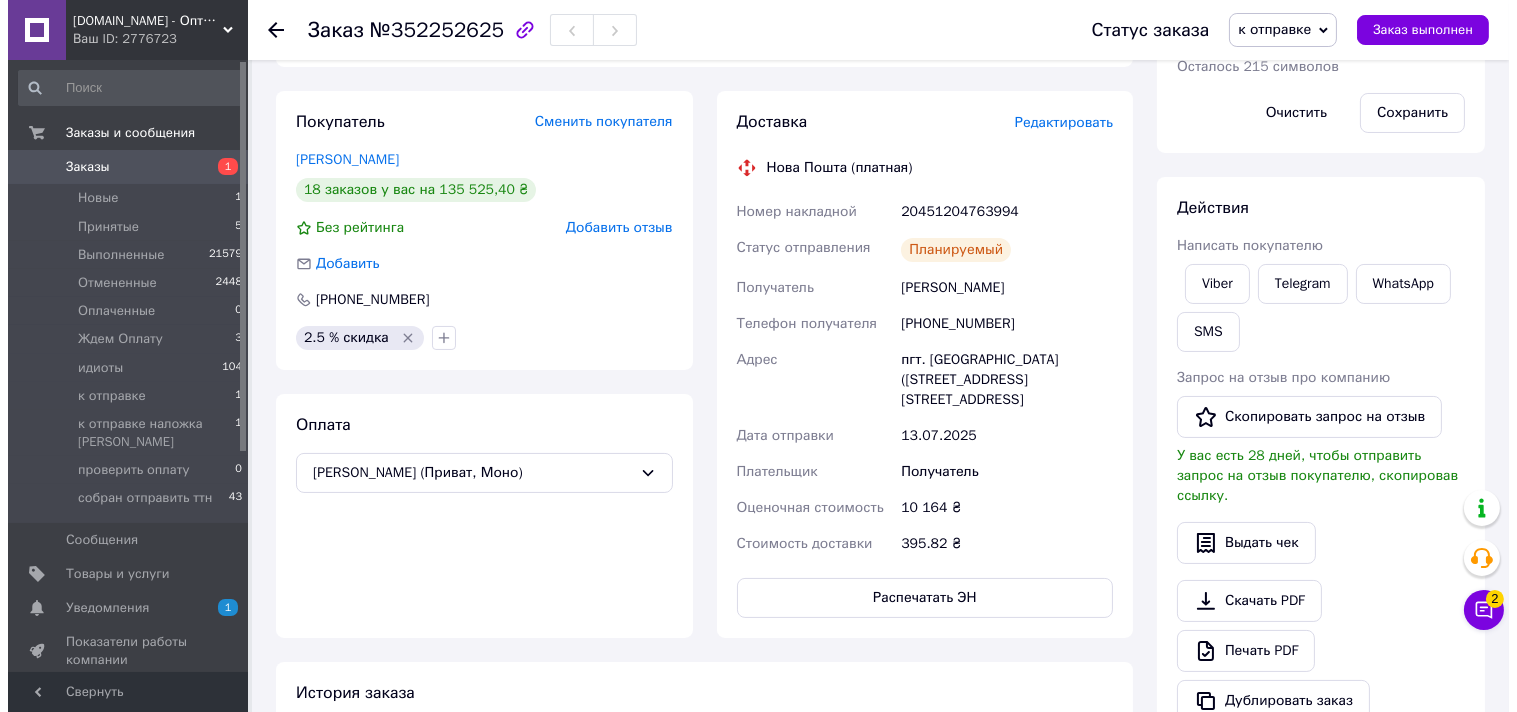 scroll, scrollTop: 0, scrollLeft: 0, axis: both 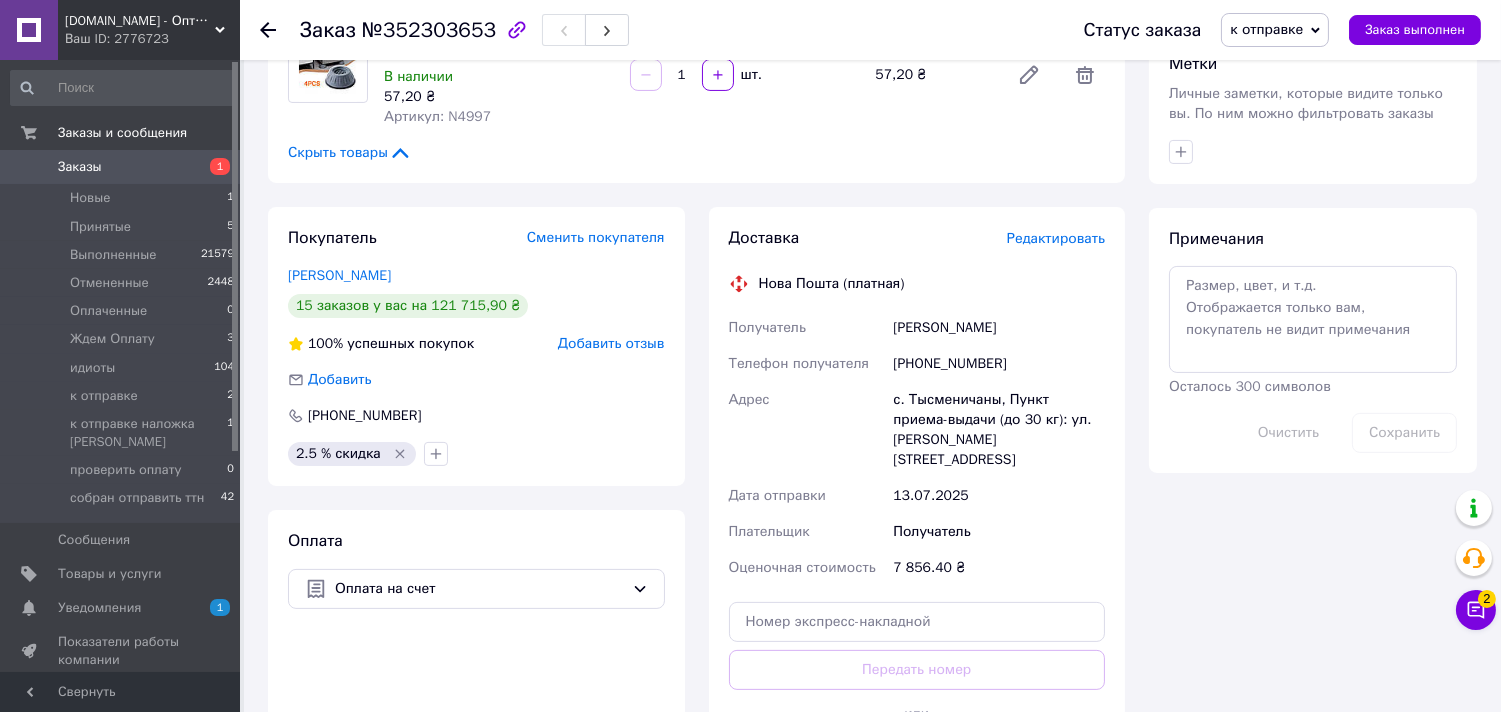 click on "Редактировать" at bounding box center [1056, 238] 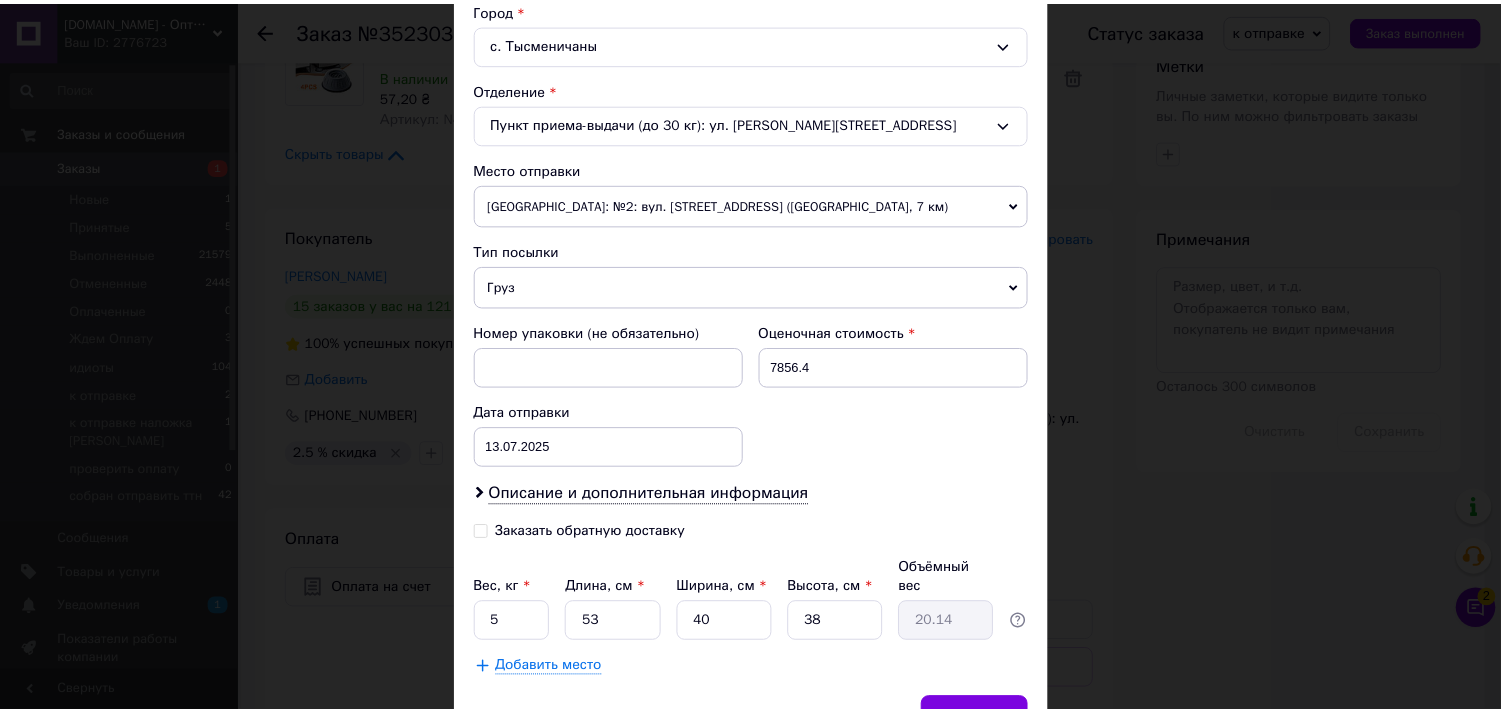 scroll, scrollTop: 654, scrollLeft: 0, axis: vertical 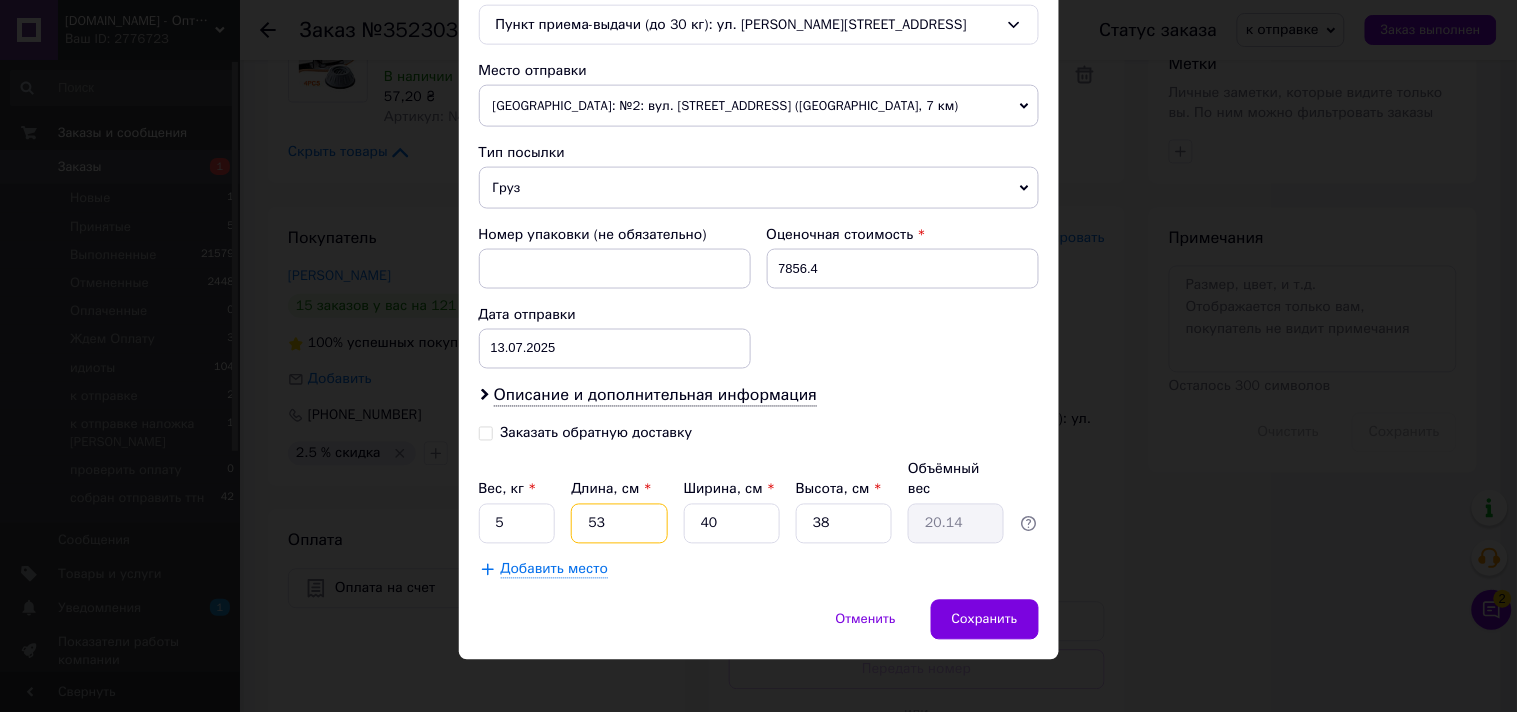 click on "53" at bounding box center [619, 524] 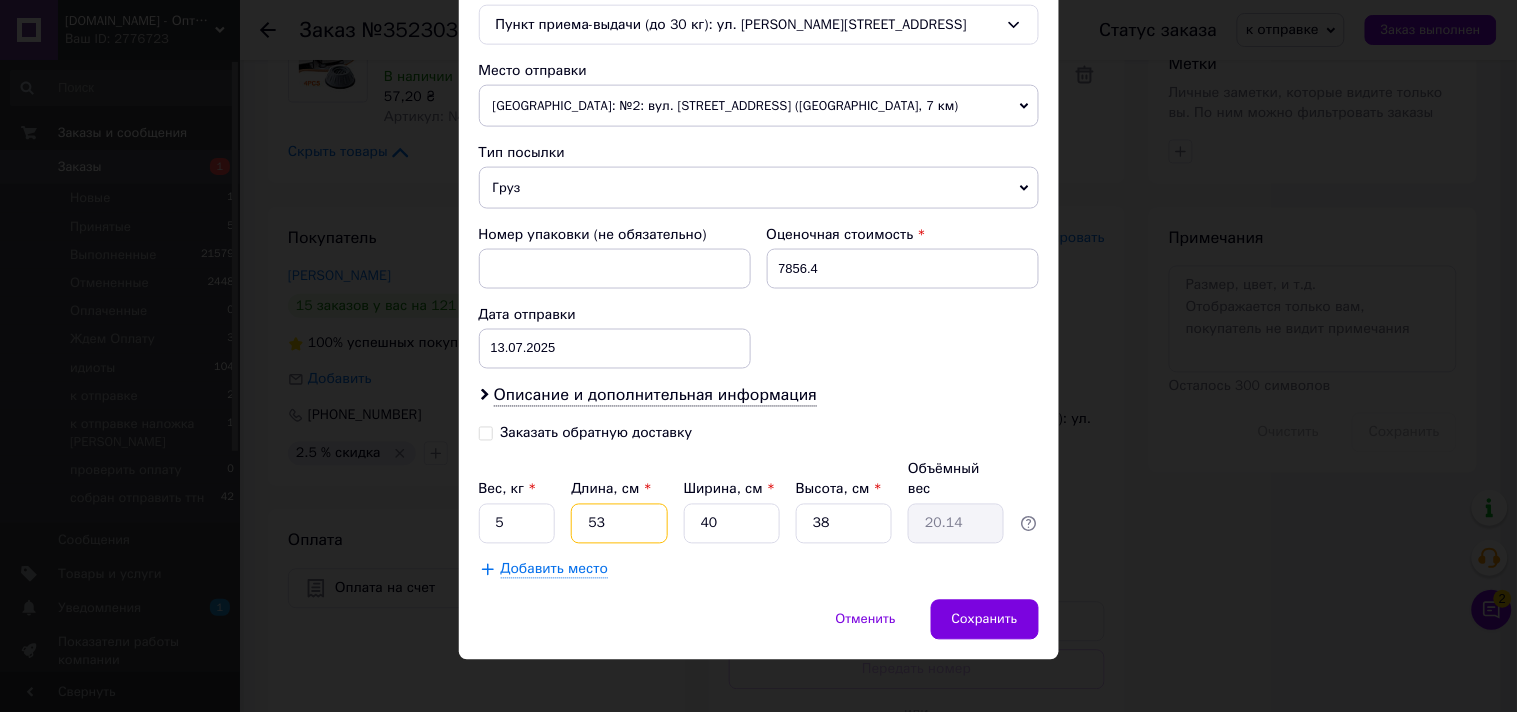 type on "6" 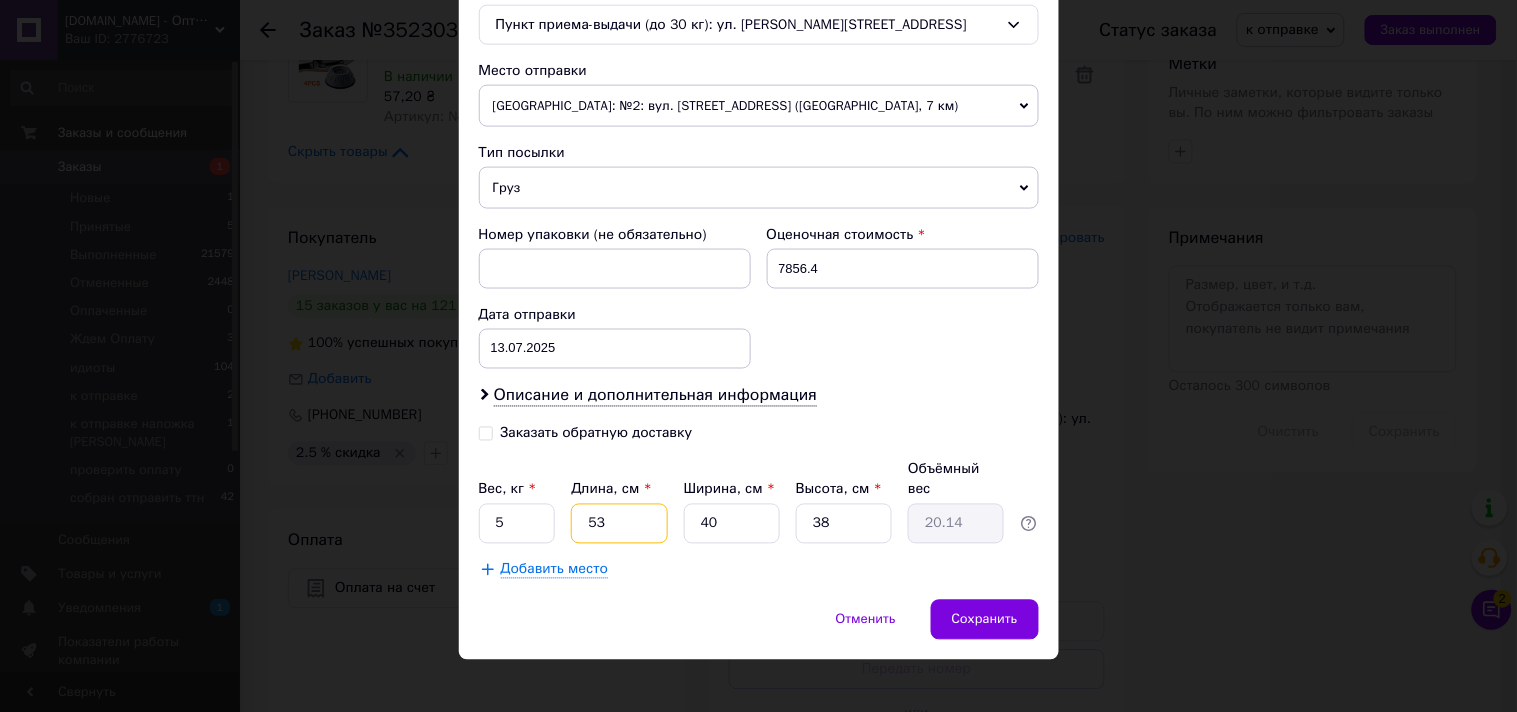 type on "2.28" 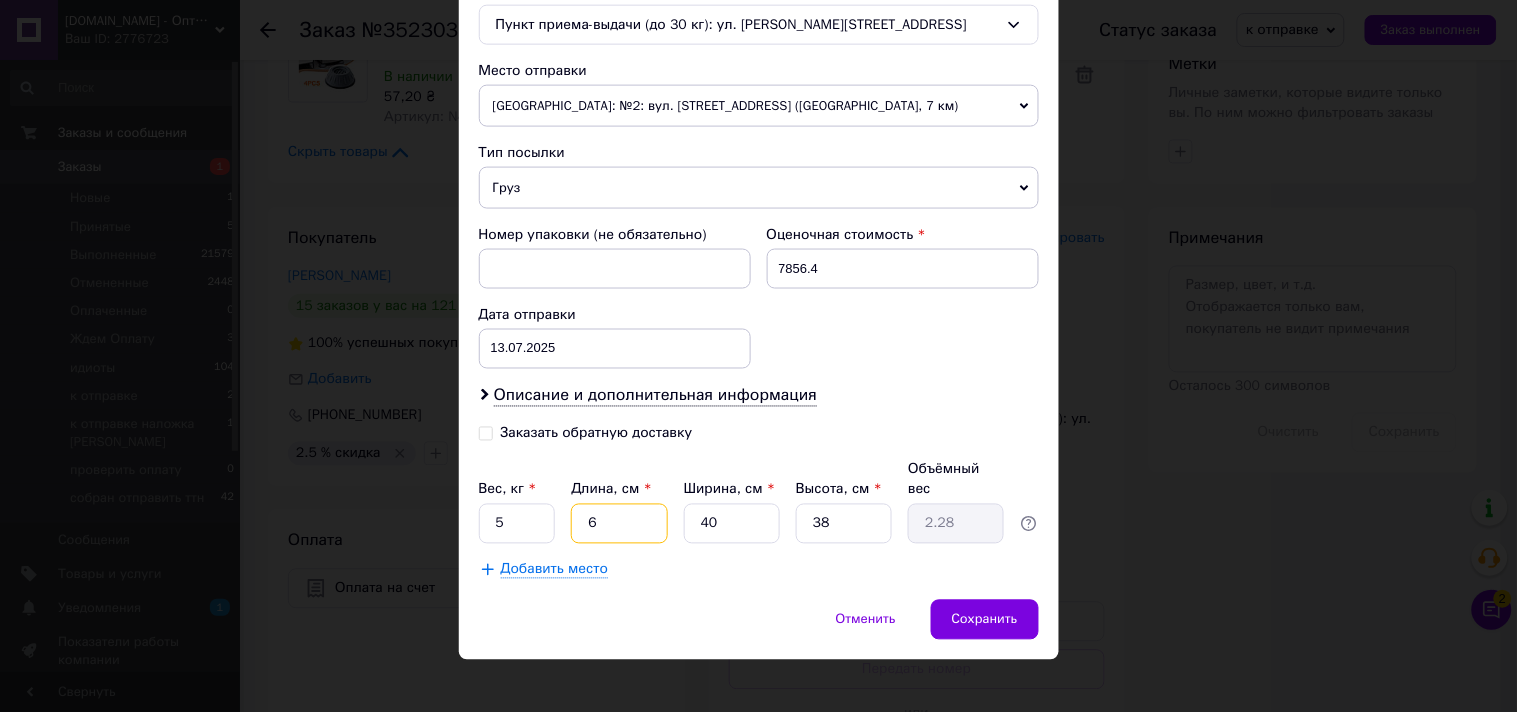 type on "69" 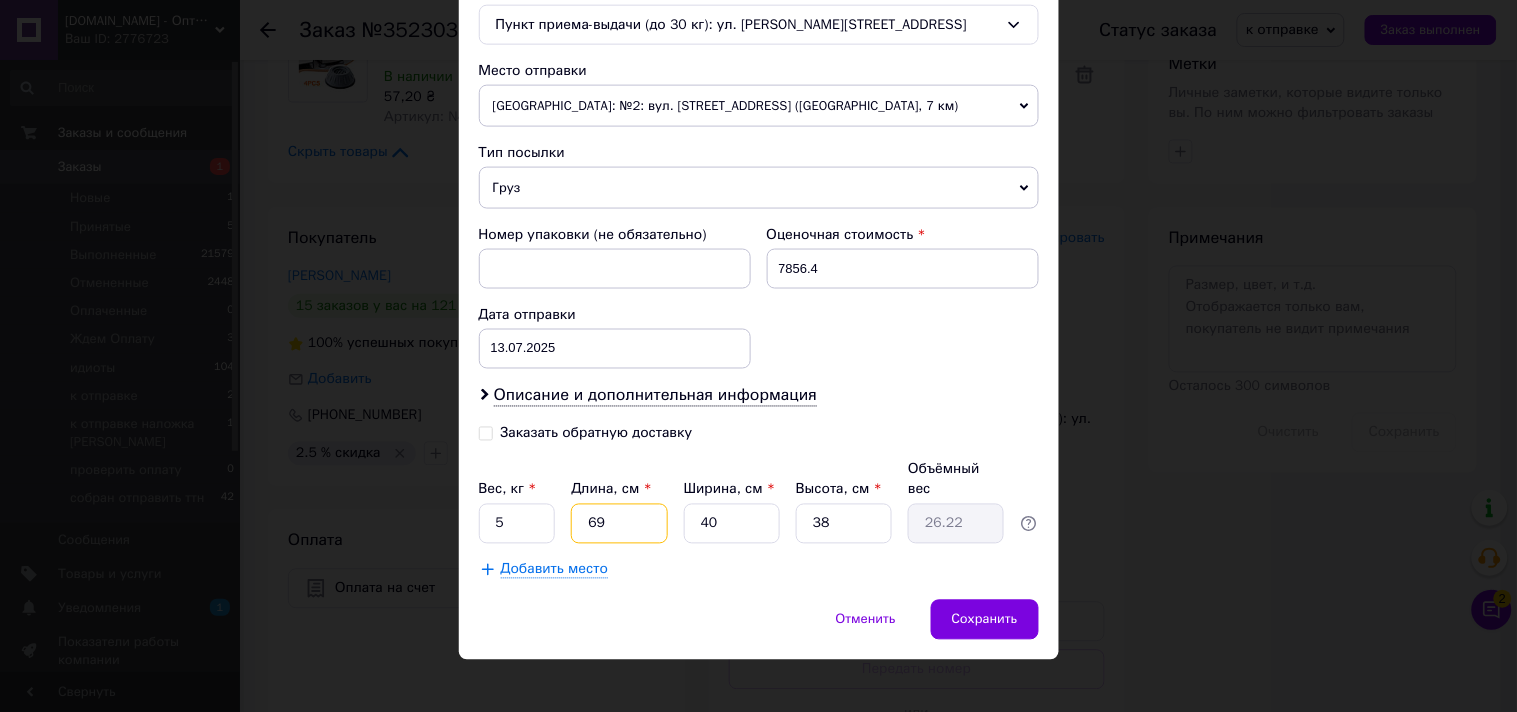 type on "69" 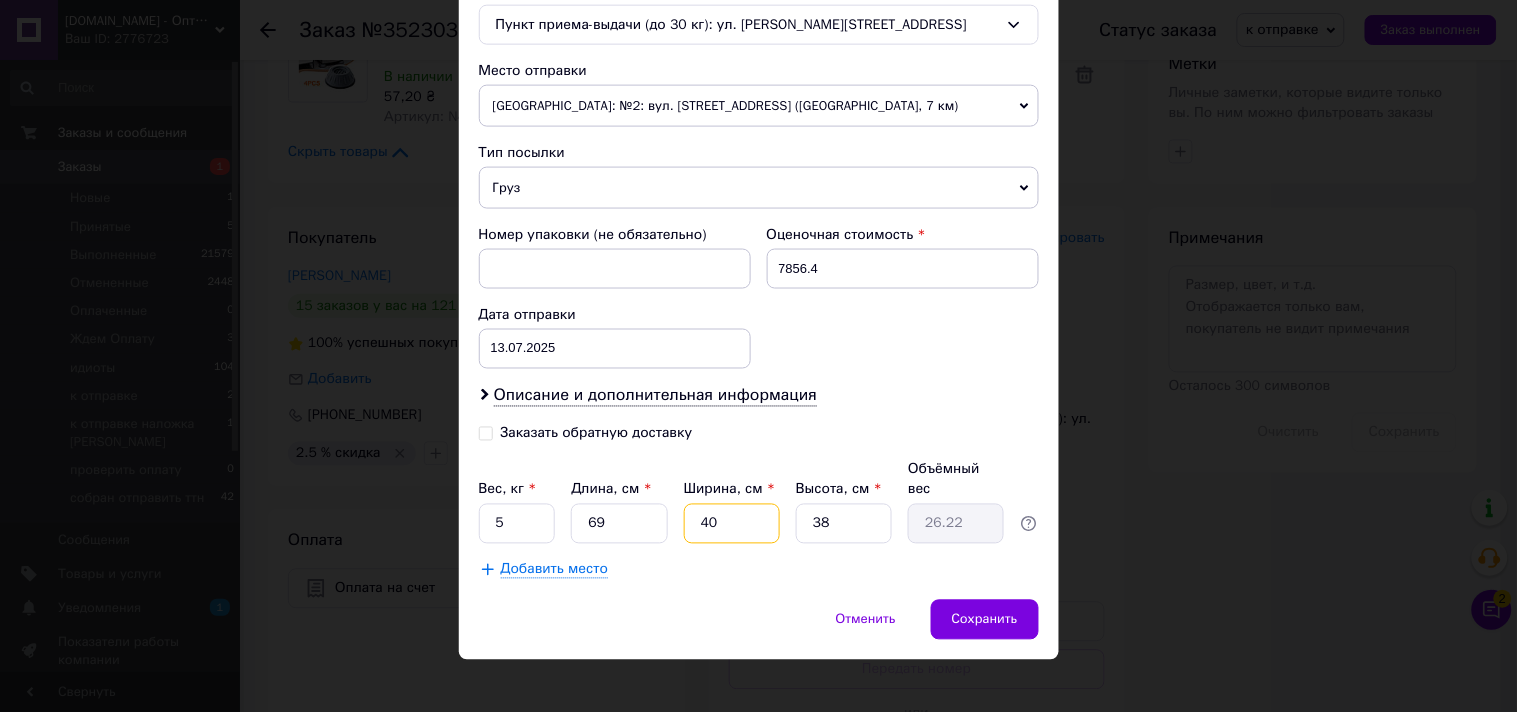 click on "40" at bounding box center (732, 524) 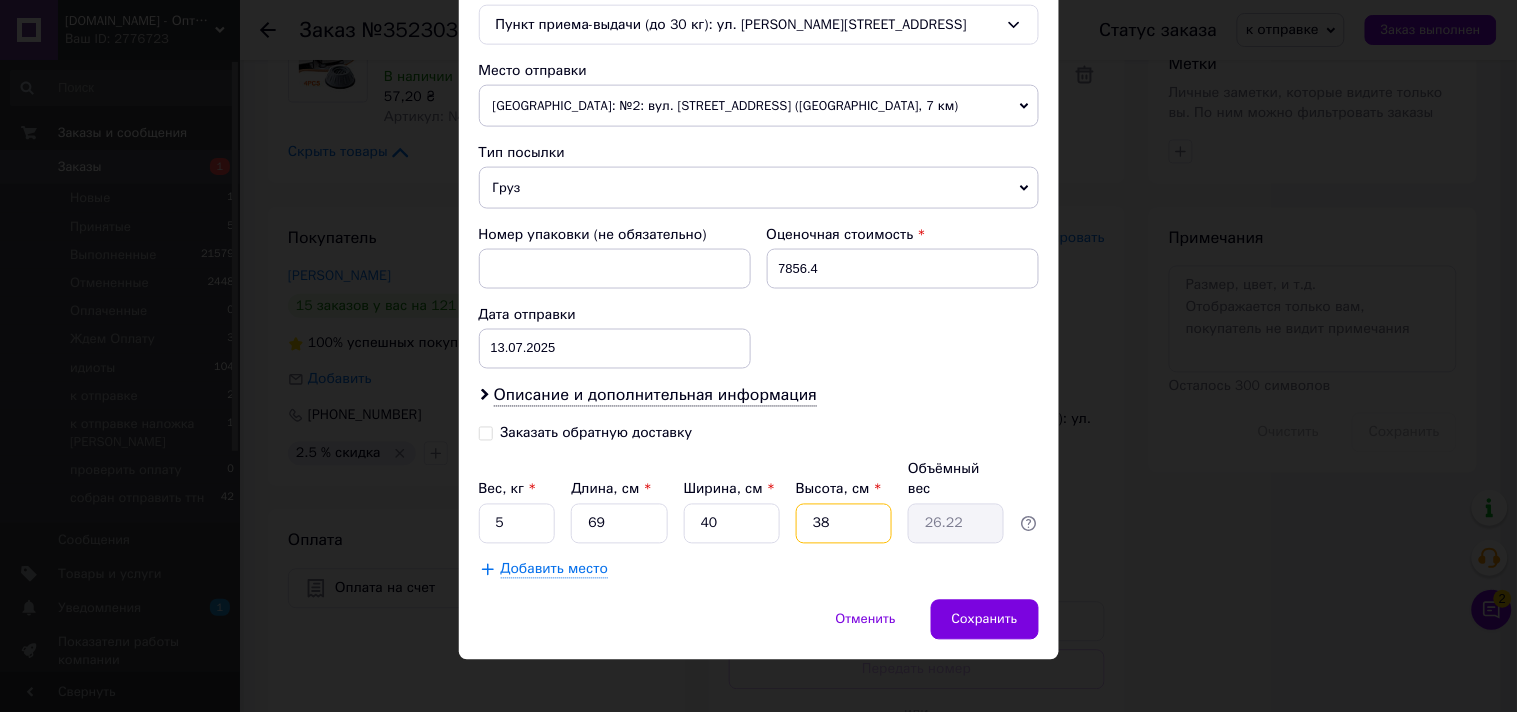 click on "38" at bounding box center [844, 524] 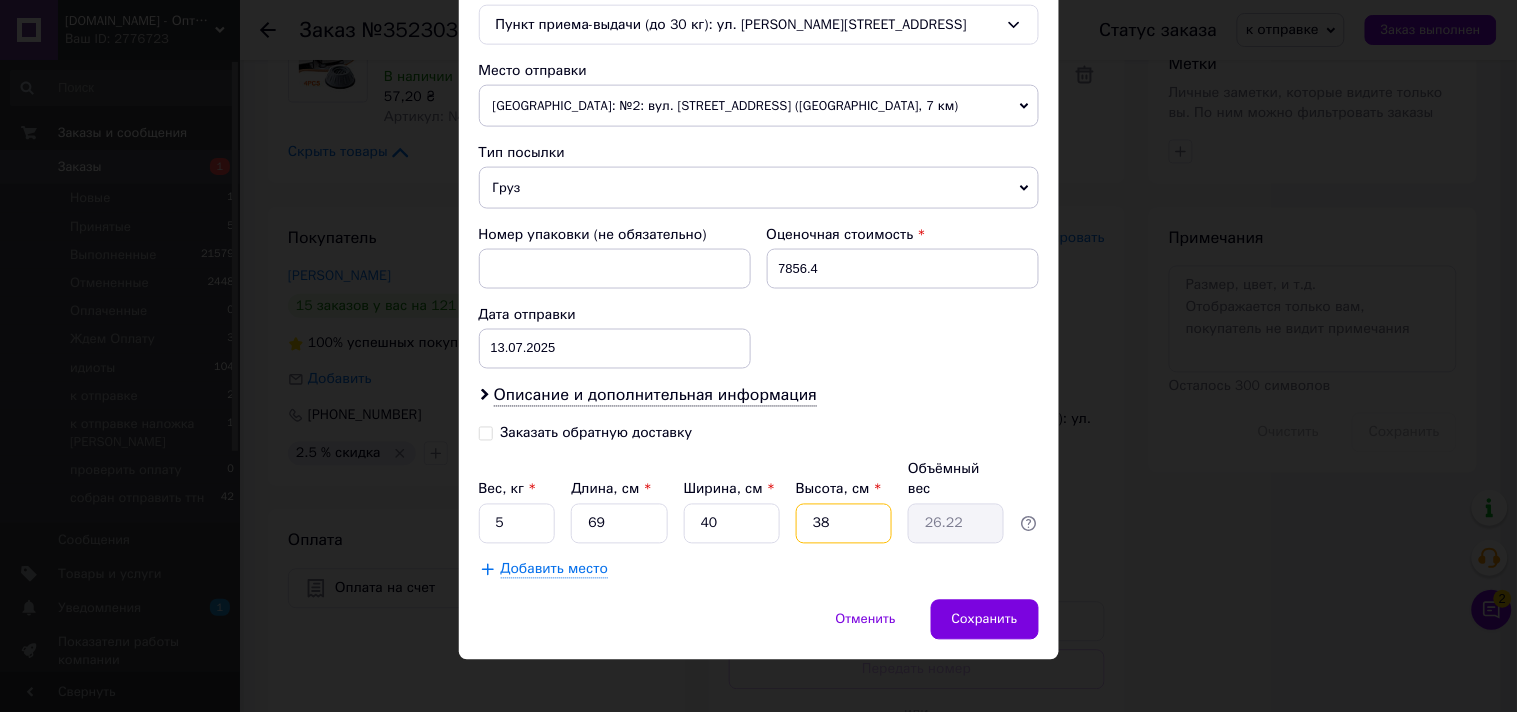 type on "3" 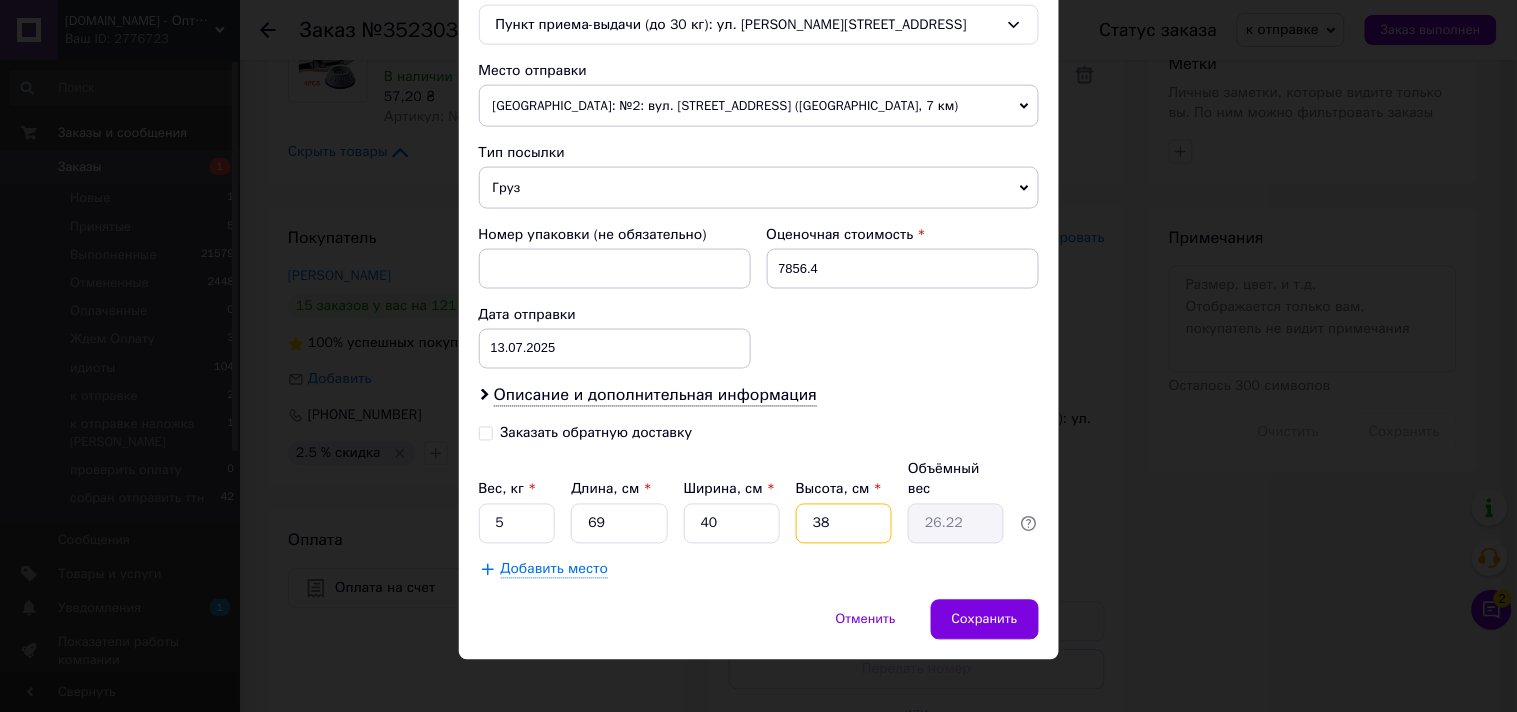 type on "2.07" 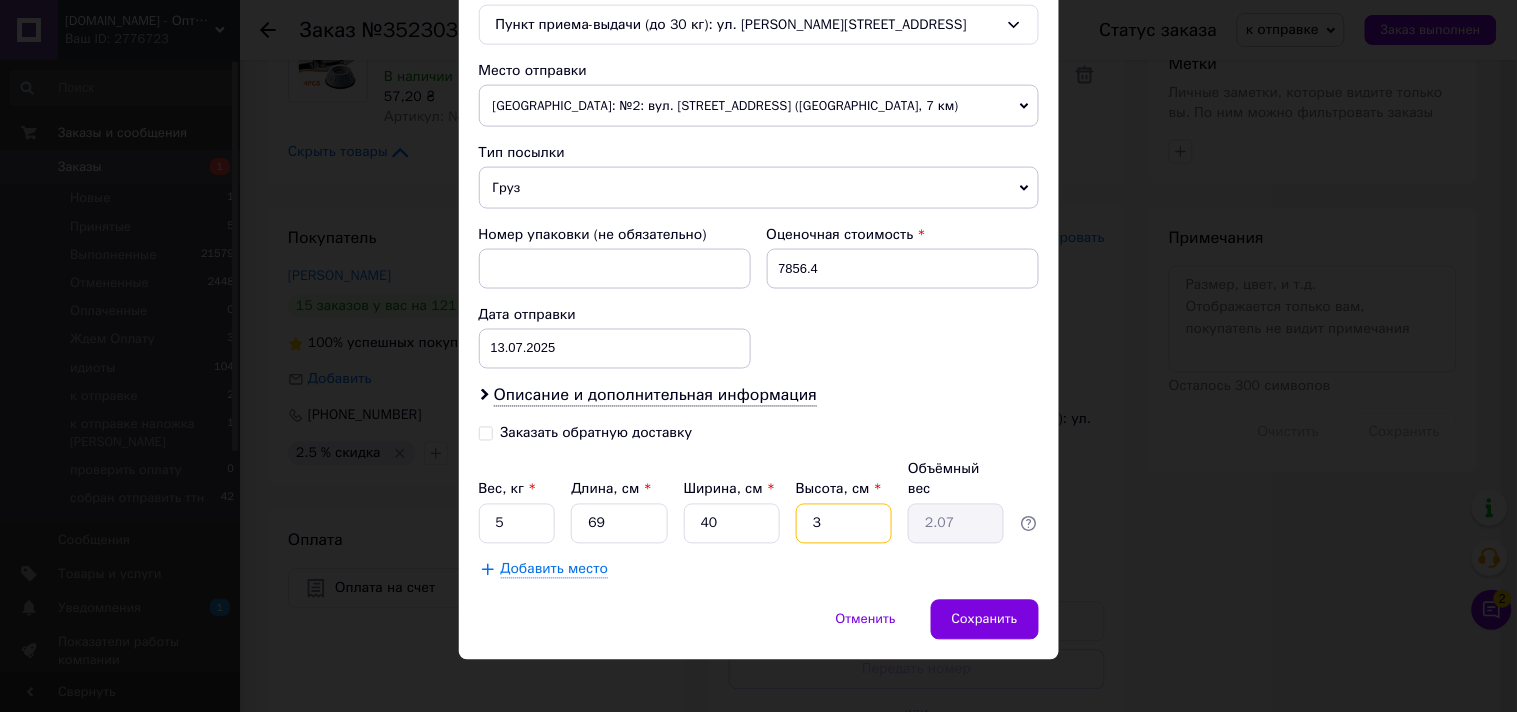 type on "34" 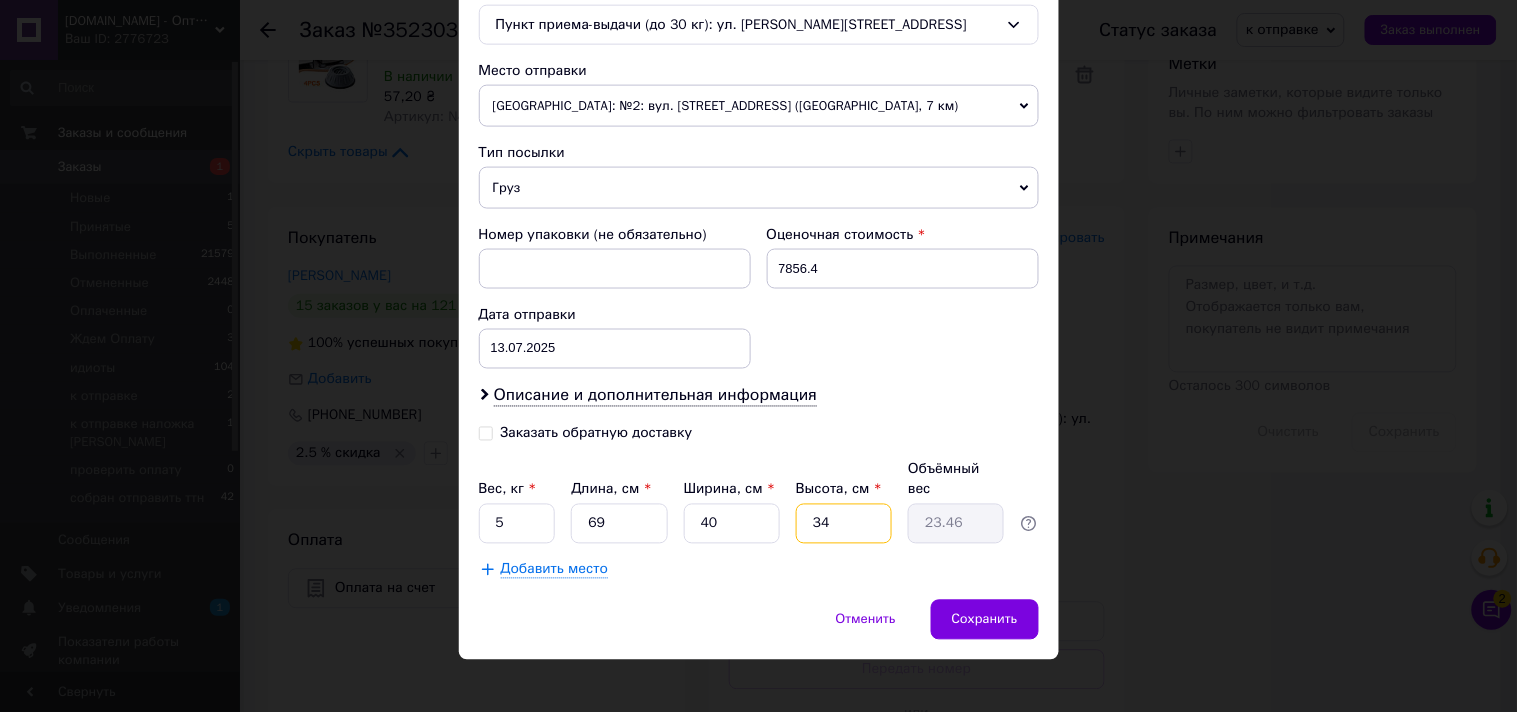 type on "3" 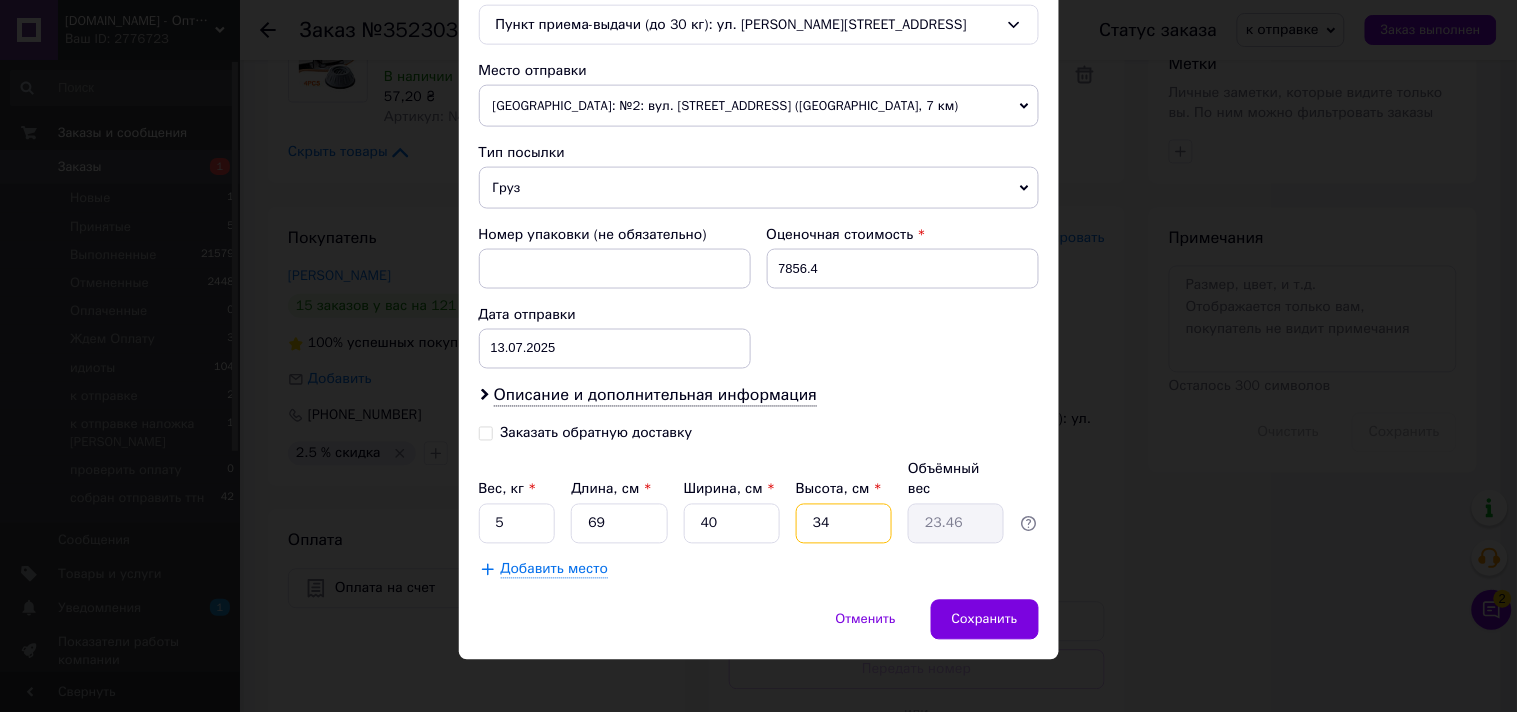 type on "2.07" 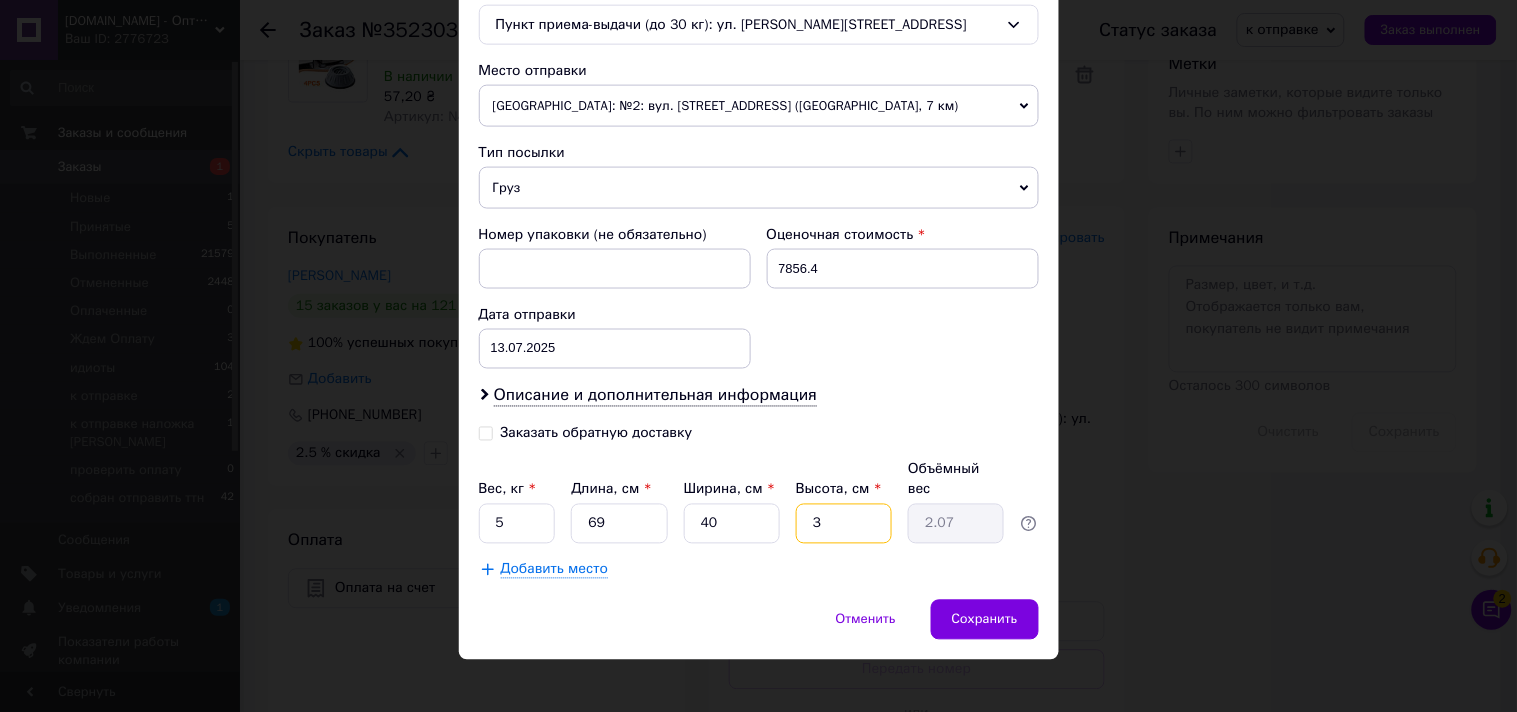 type on "35" 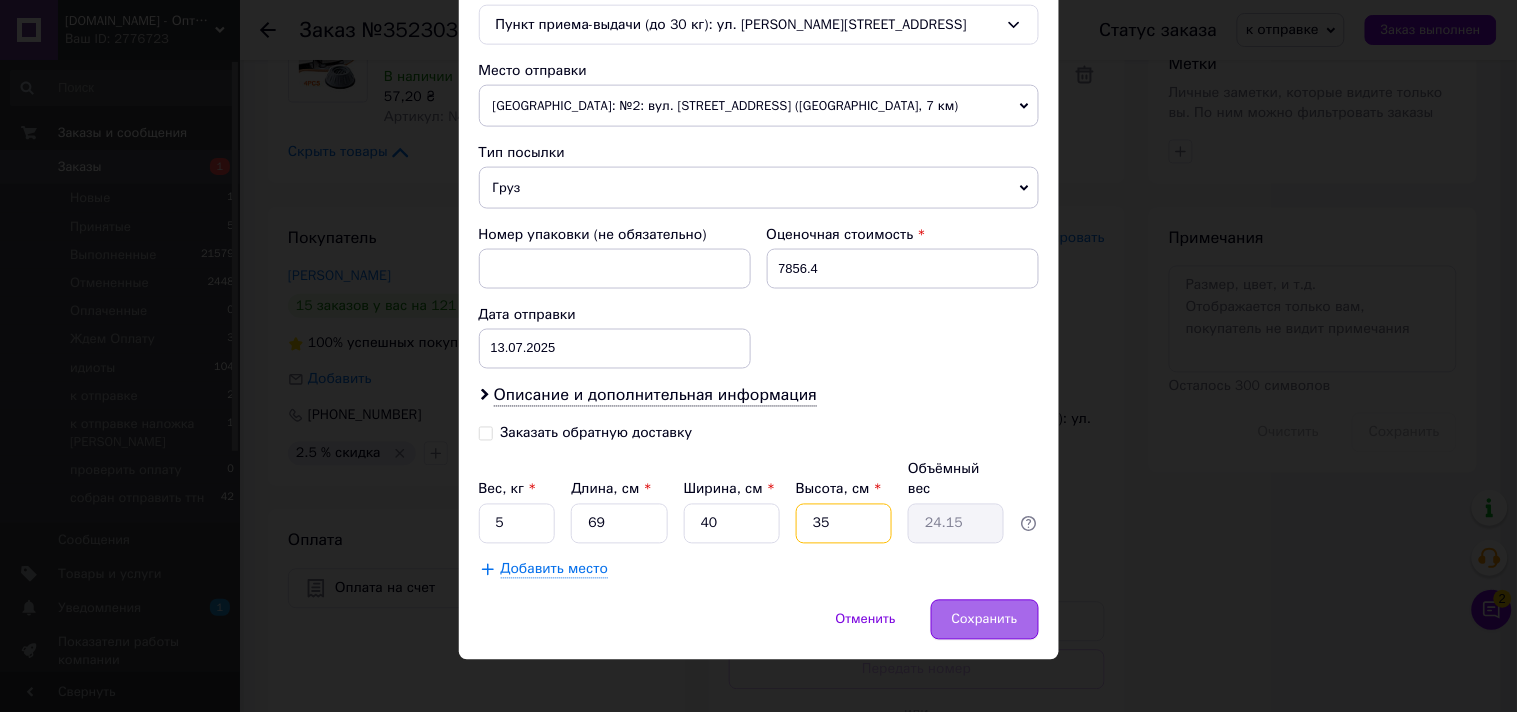 type on "35" 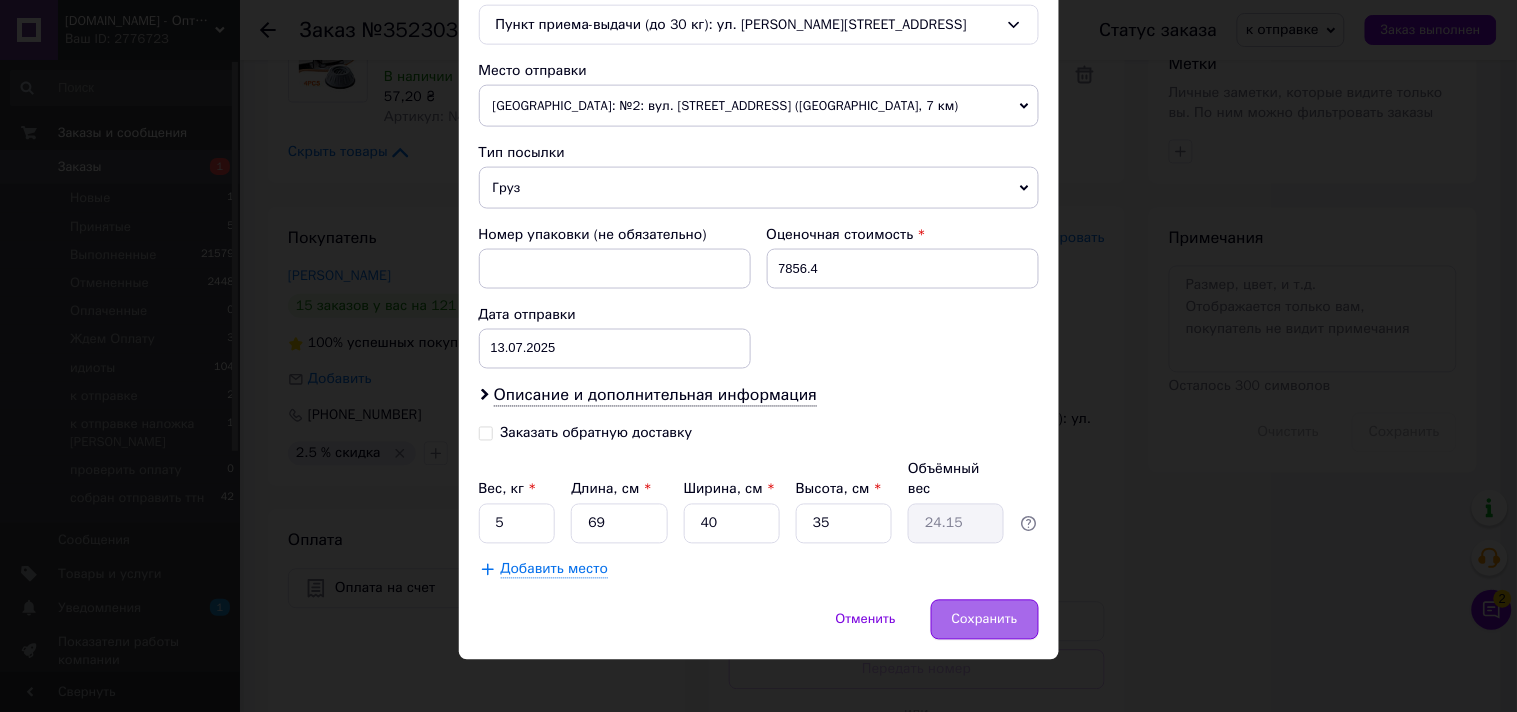 click on "Сохранить" at bounding box center (985, 620) 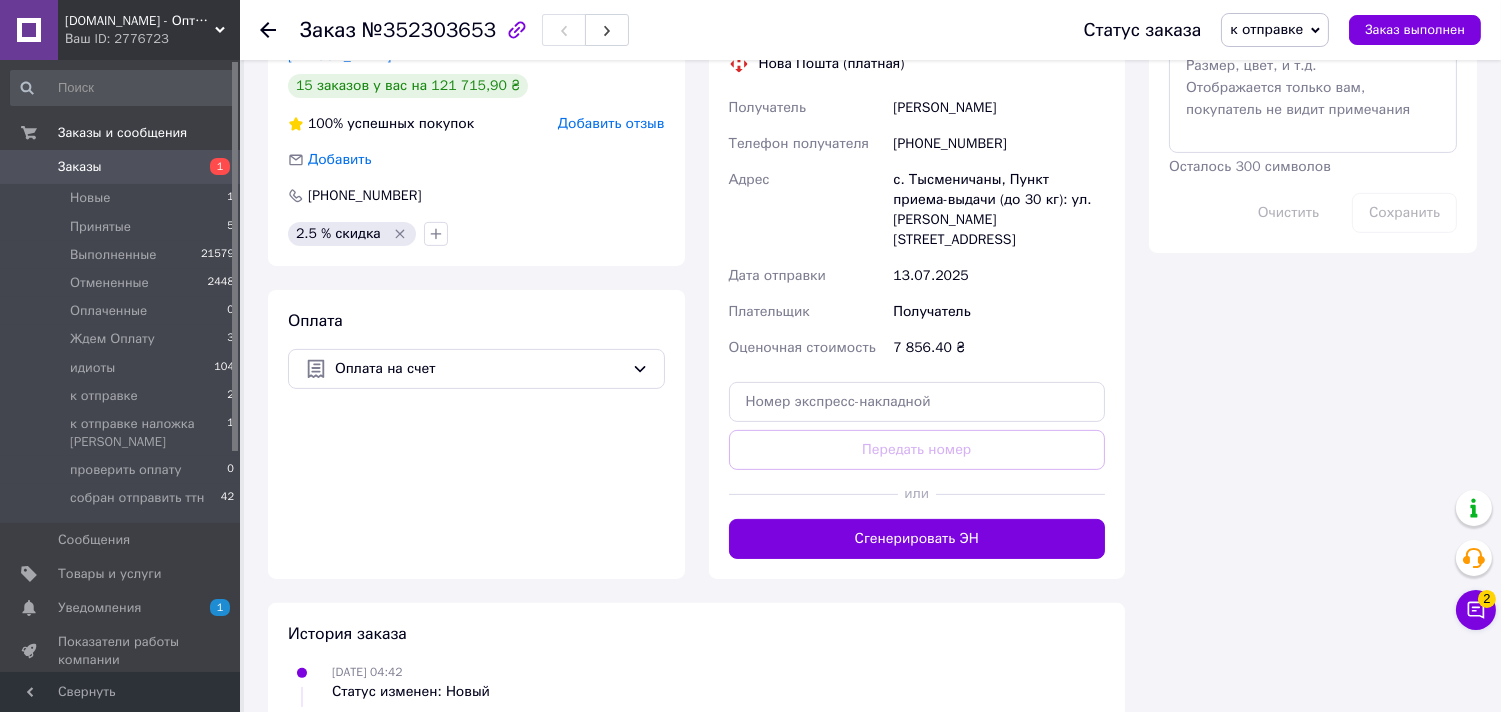 scroll, scrollTop: 1111, scrollLeft: 0, axis: vertical 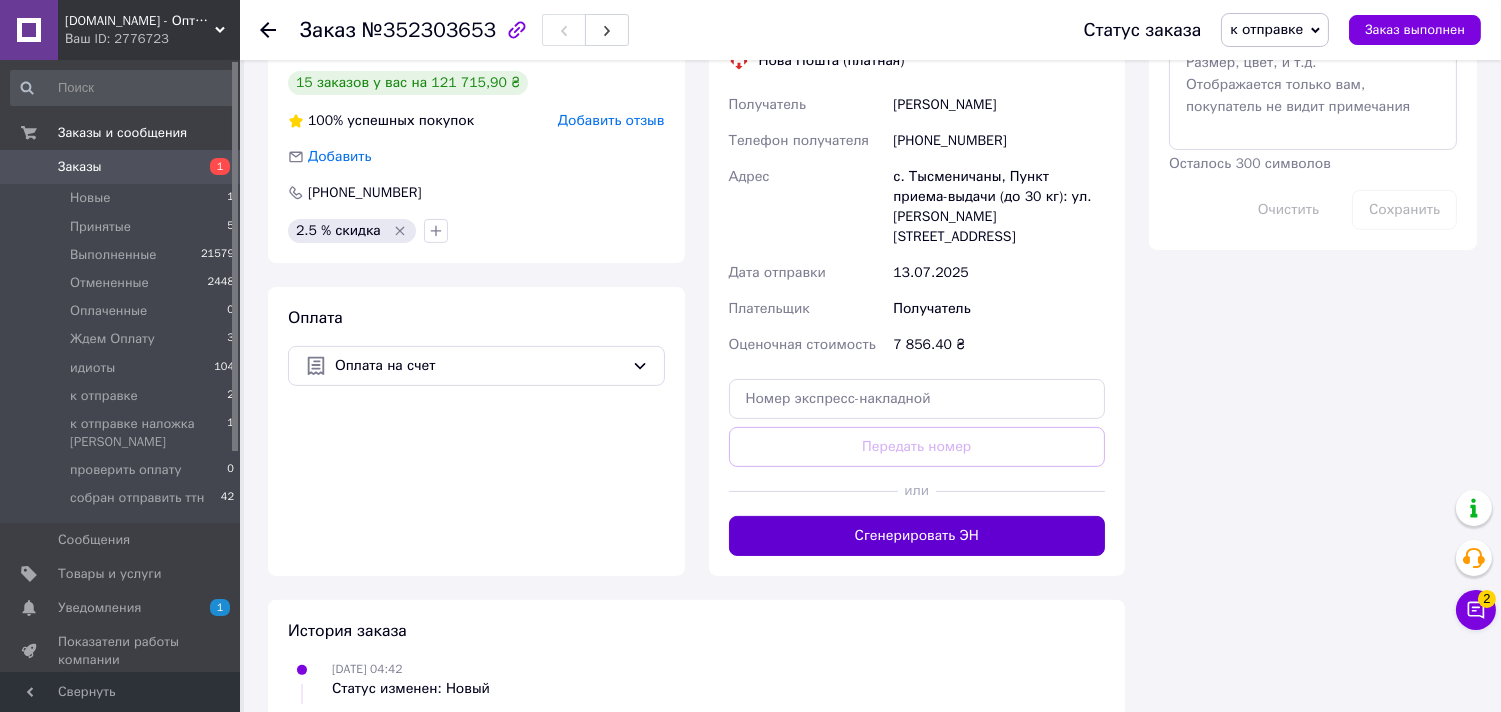 click on "Сгенерировать ЭН" at bounding box center [917, 536] 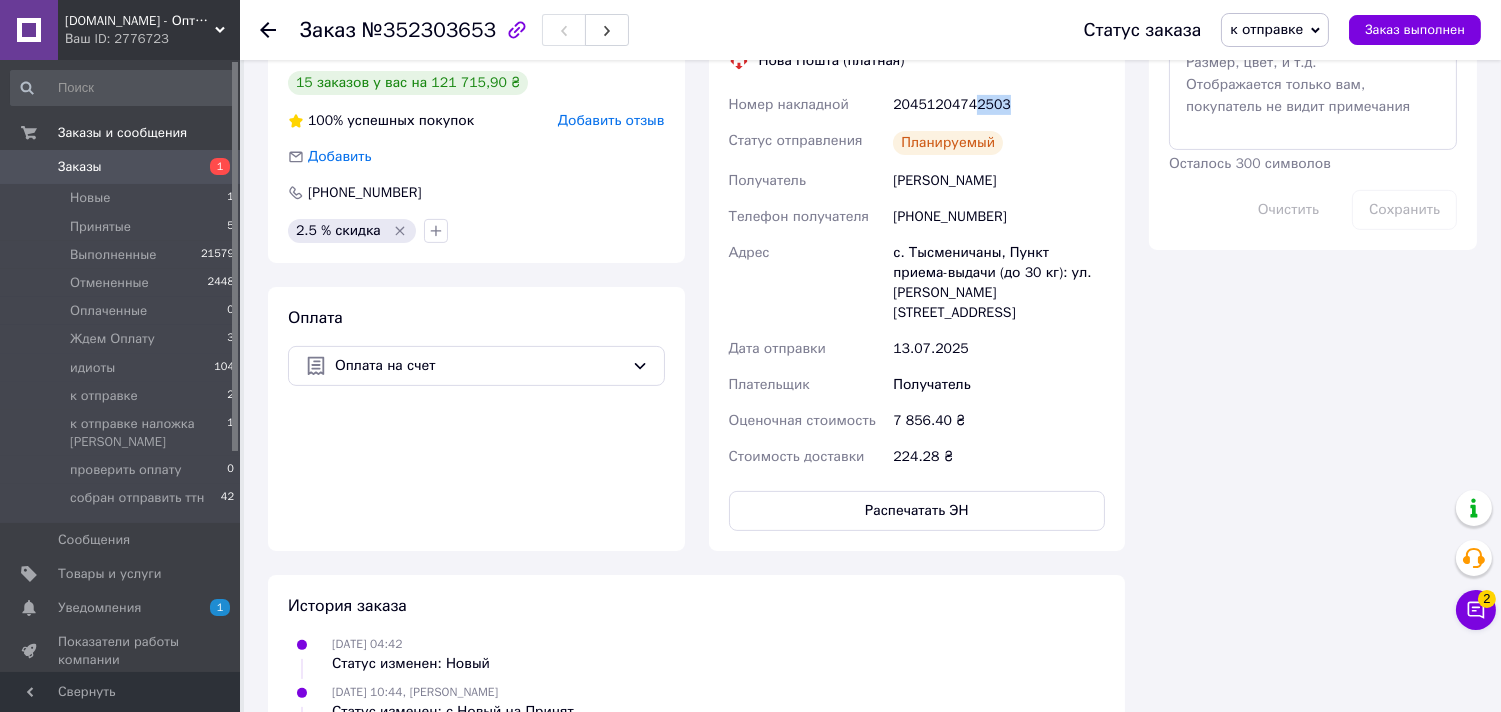 drag, startPoint x: 970, startPoint y: 103, endPoint x: 1045, endPoint y: 103, distance: 75 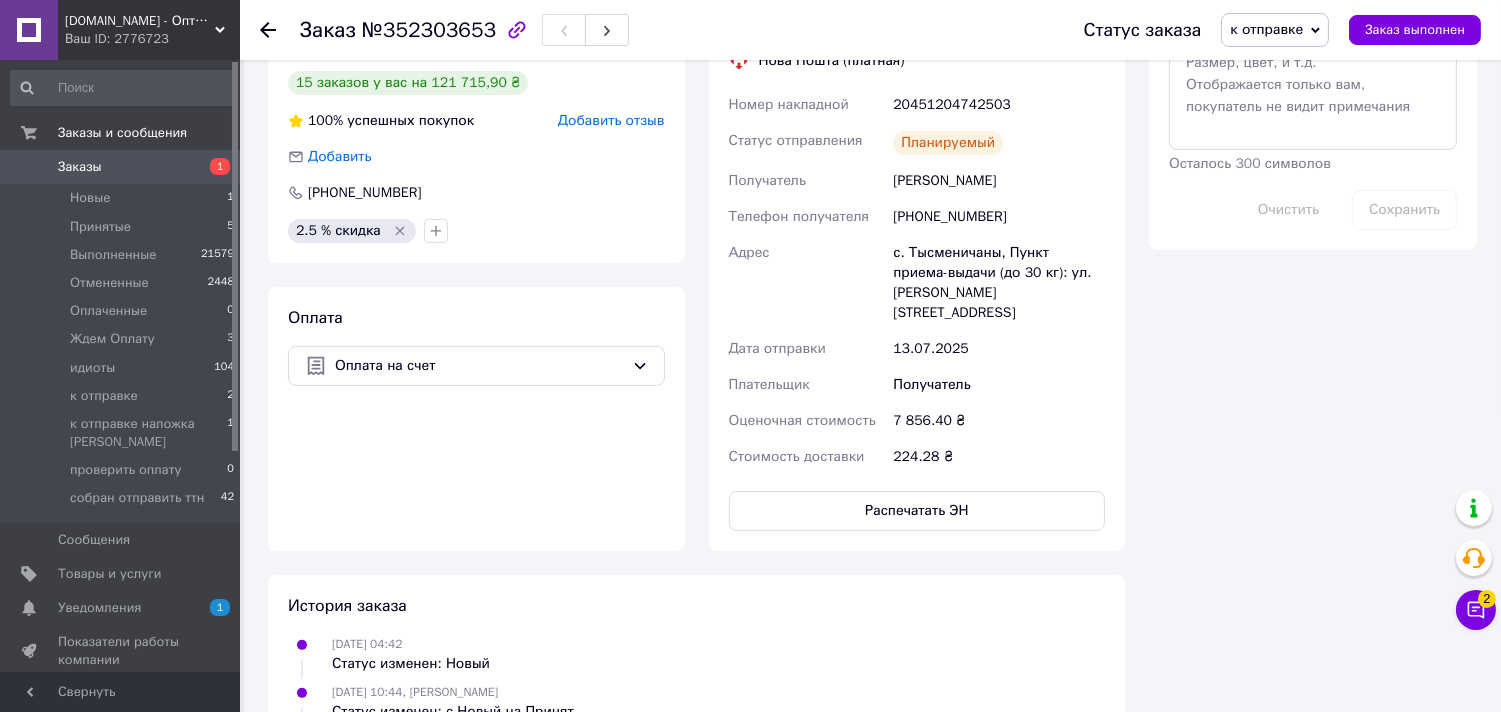click on "к отправке" at bounding box center [1266, 29] 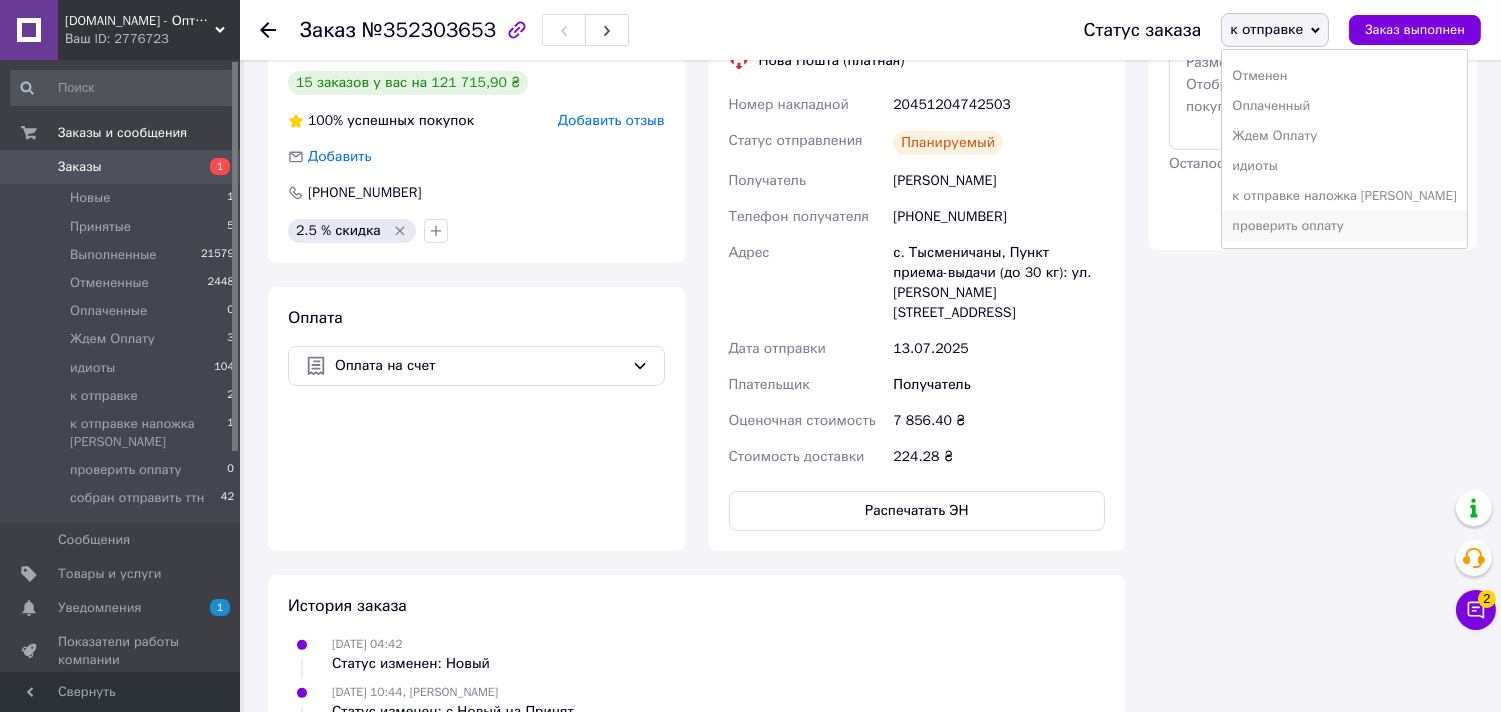 scroll, scrollTop: 82, scrollLeft: 0, axis: vertical 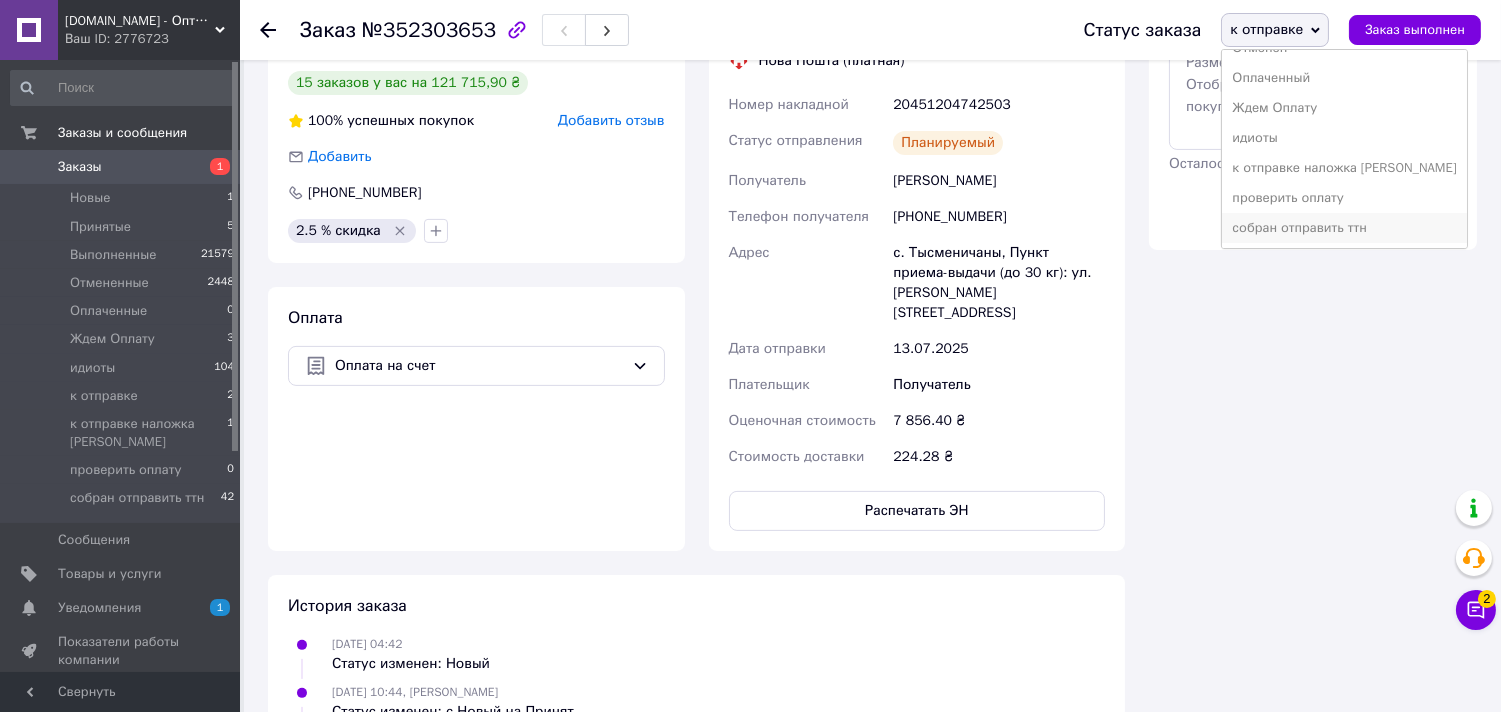 click on "собран отправить ттн" at bounding box center (1344, 228) 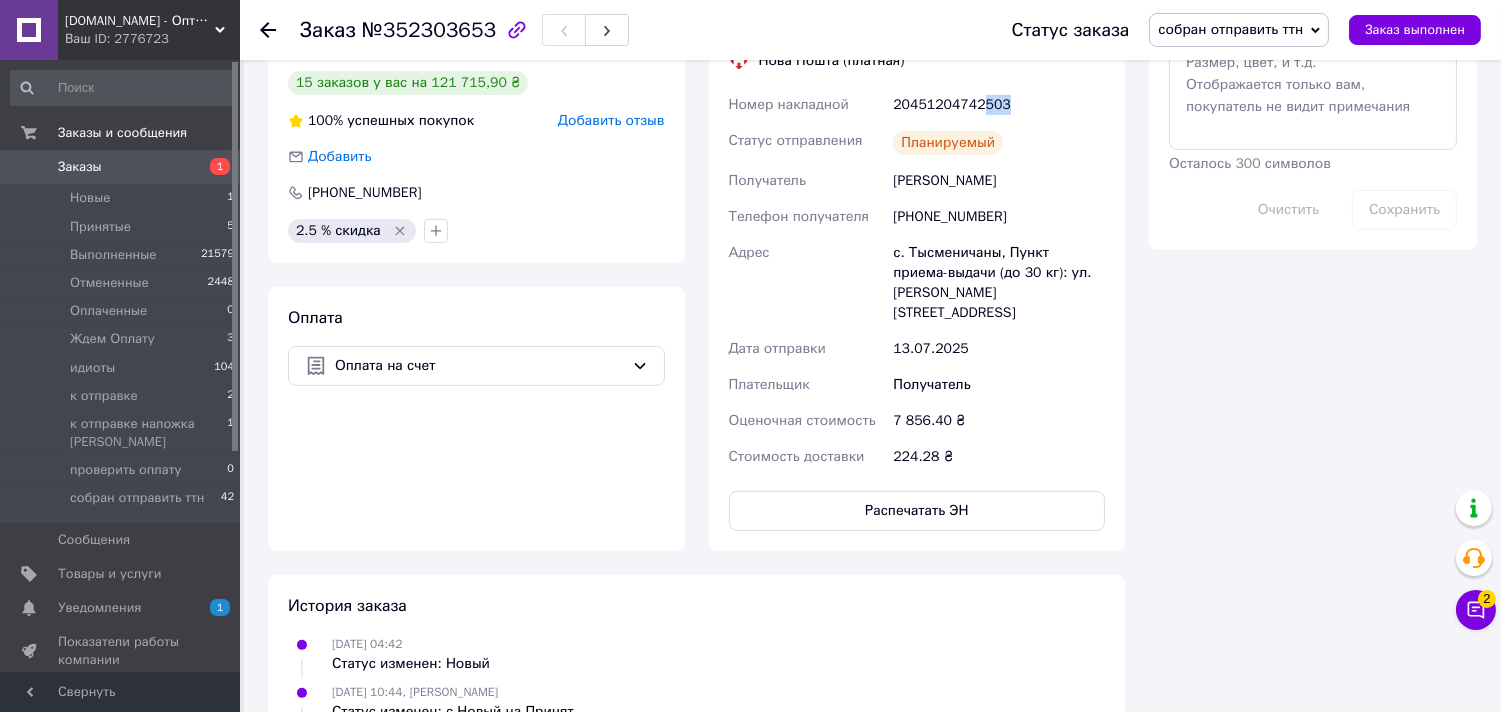 drag, startPoint x: 987, startPoint y: 104, endPoint x: 1040, endPoint y: 104, distance: 53 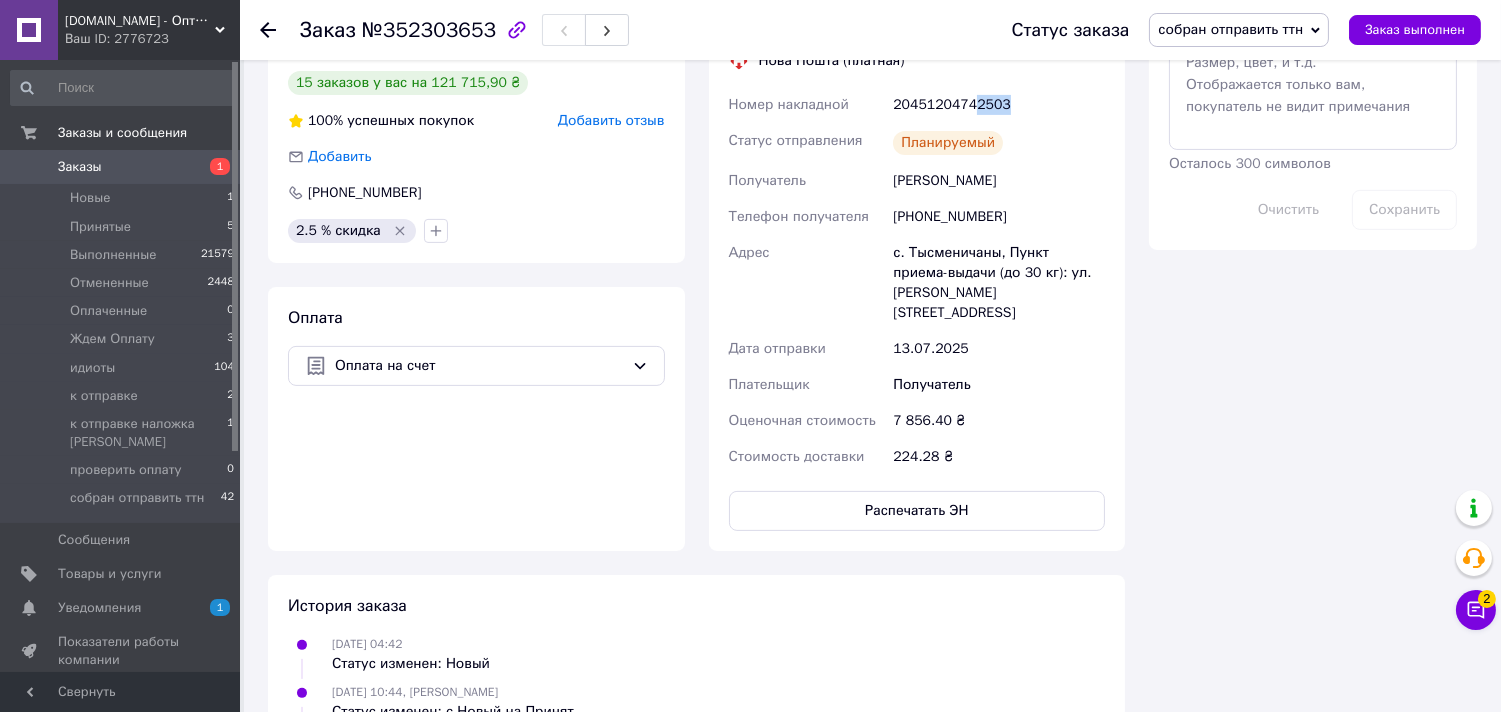 drag, startPoint x: 968, startPoint y: 103, endPoint x: 1030, endPoint y: 105, distance: 62.03225 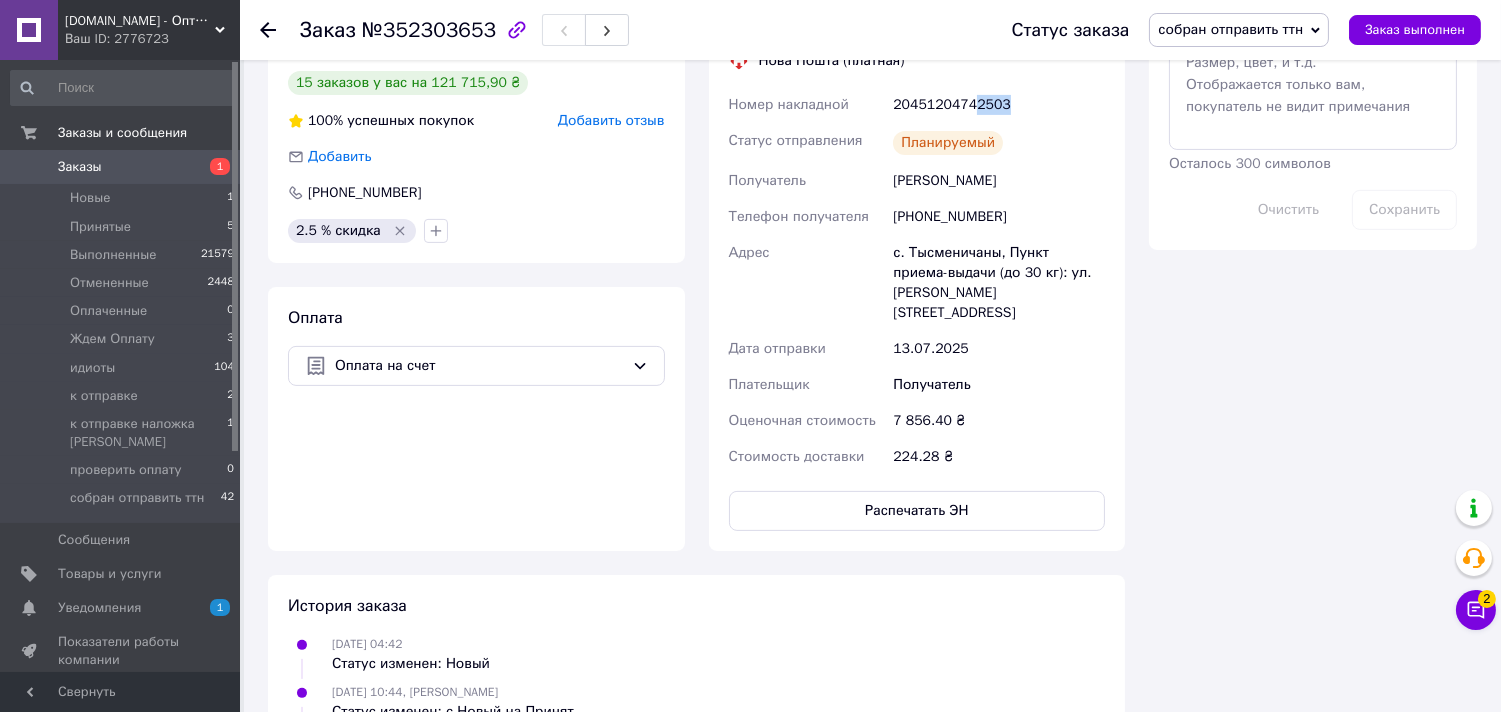 click on "20451204742503" at bounding box center (999, 105) 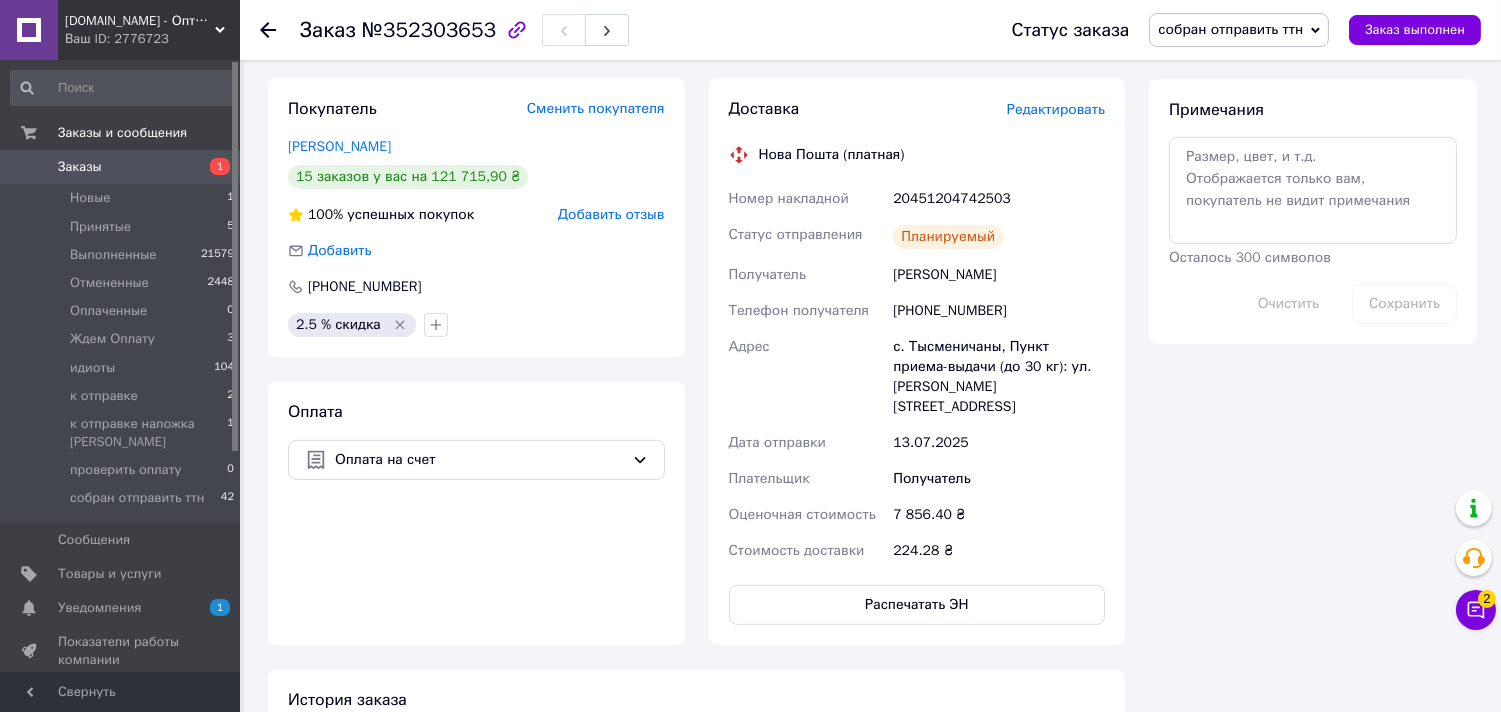 scroll, scrollTop: 1222, scrollLeft: 0, axis: vertical 